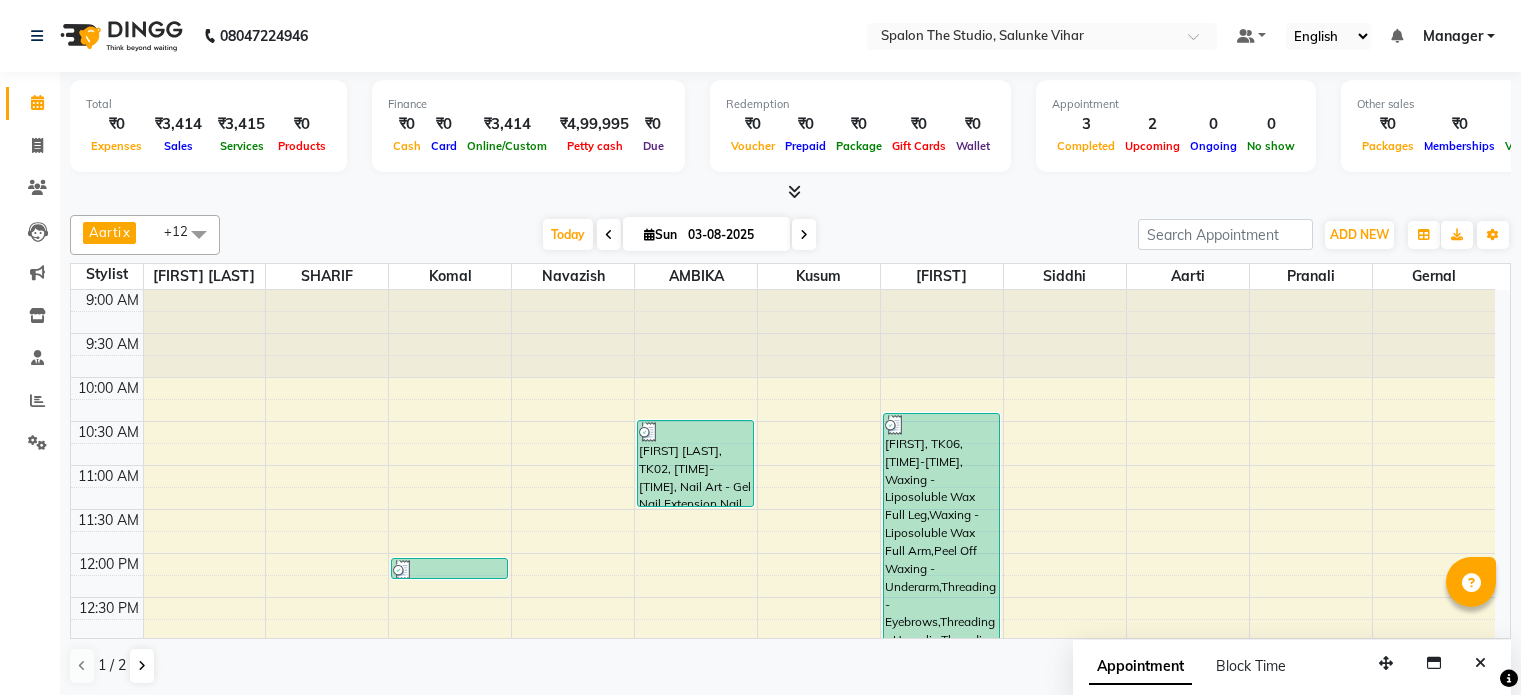 scroll, scrollTop: 0, scrollLeft: 0, axis: both 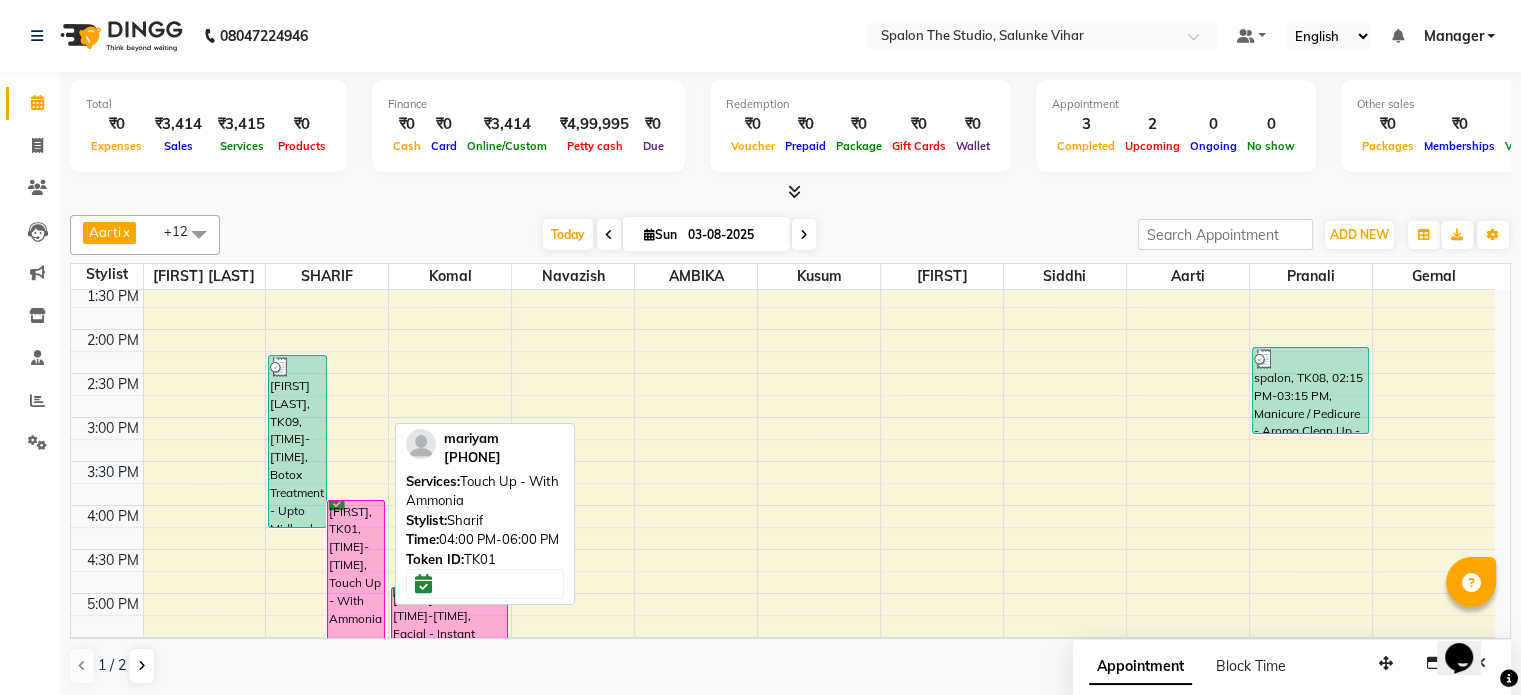 click on "[FIRST], TK01, [TIME]-[TIME], Touch Up - With Ammonia" at bounding box center [356, 586] 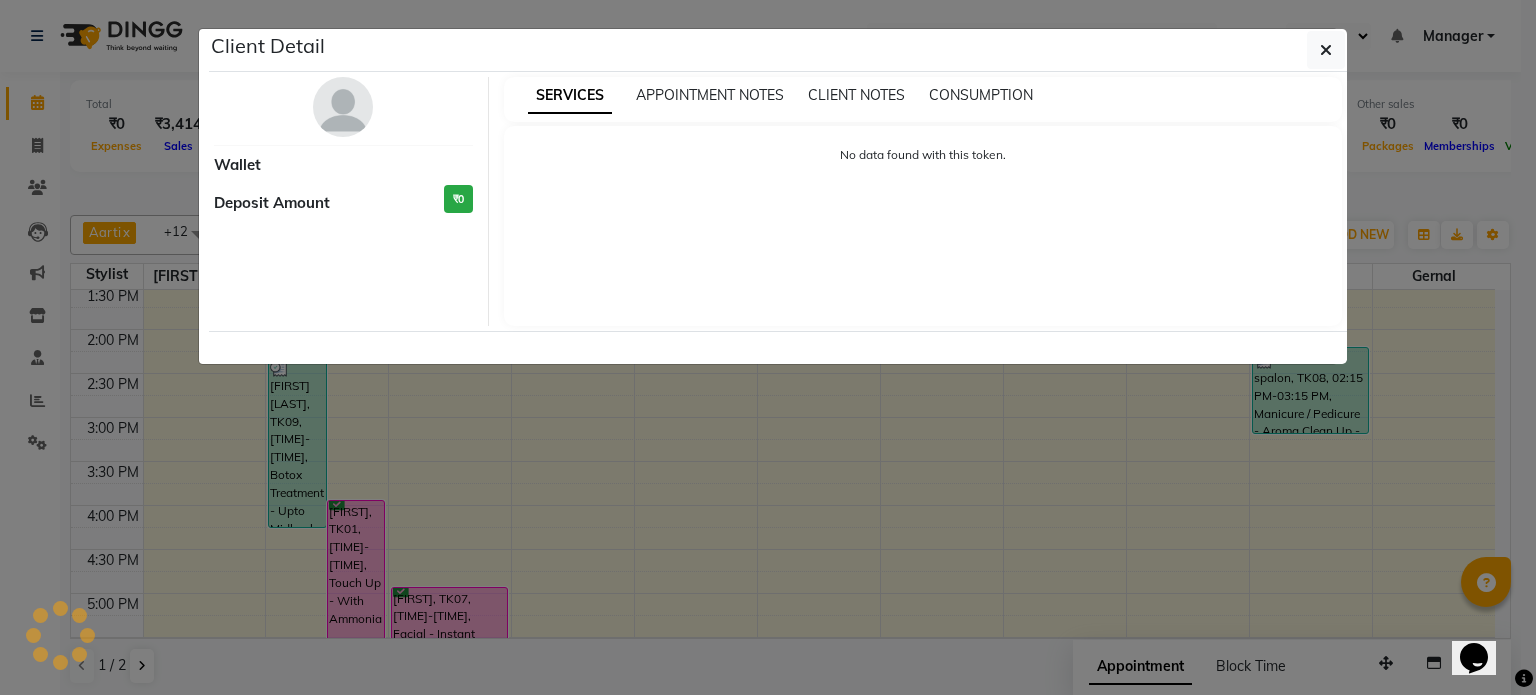 select on "6" 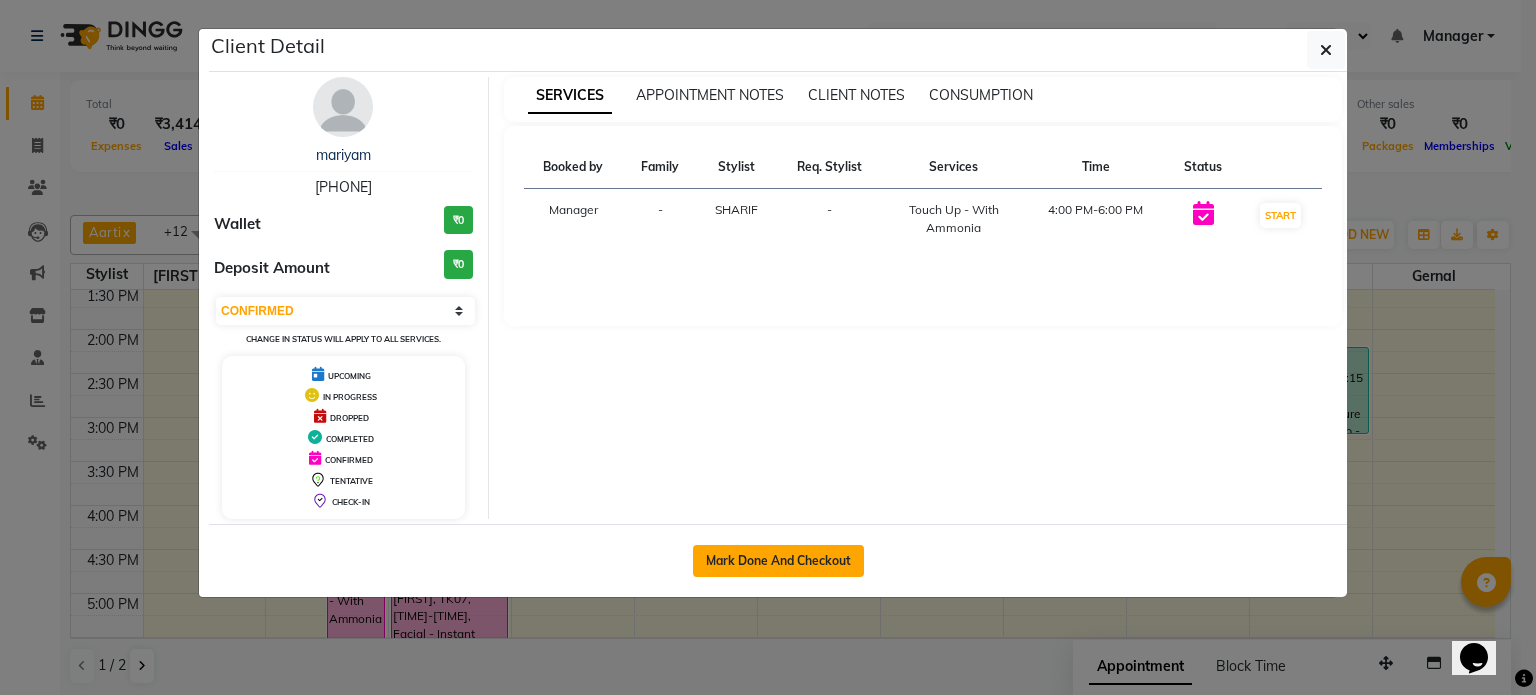 click on "Mark Done And Checkout" 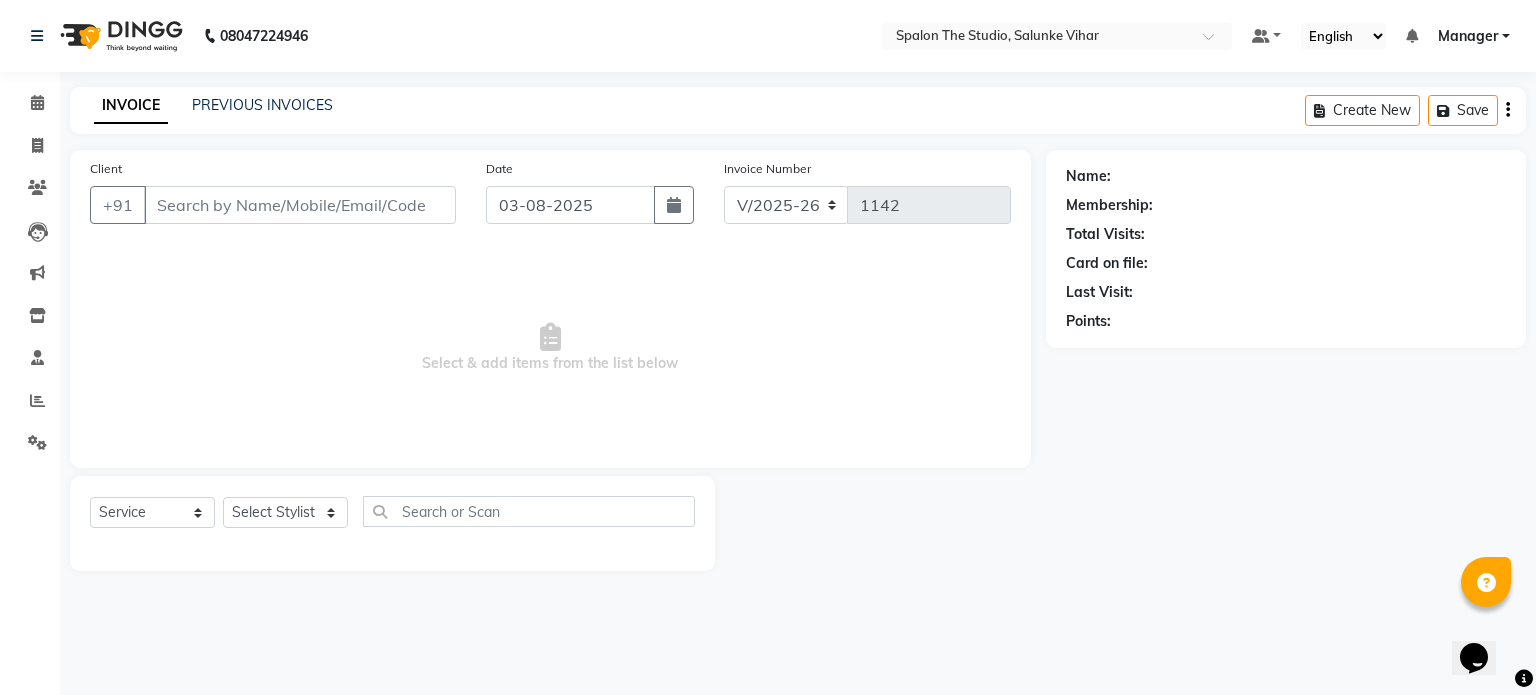 type on "[PHONE]" 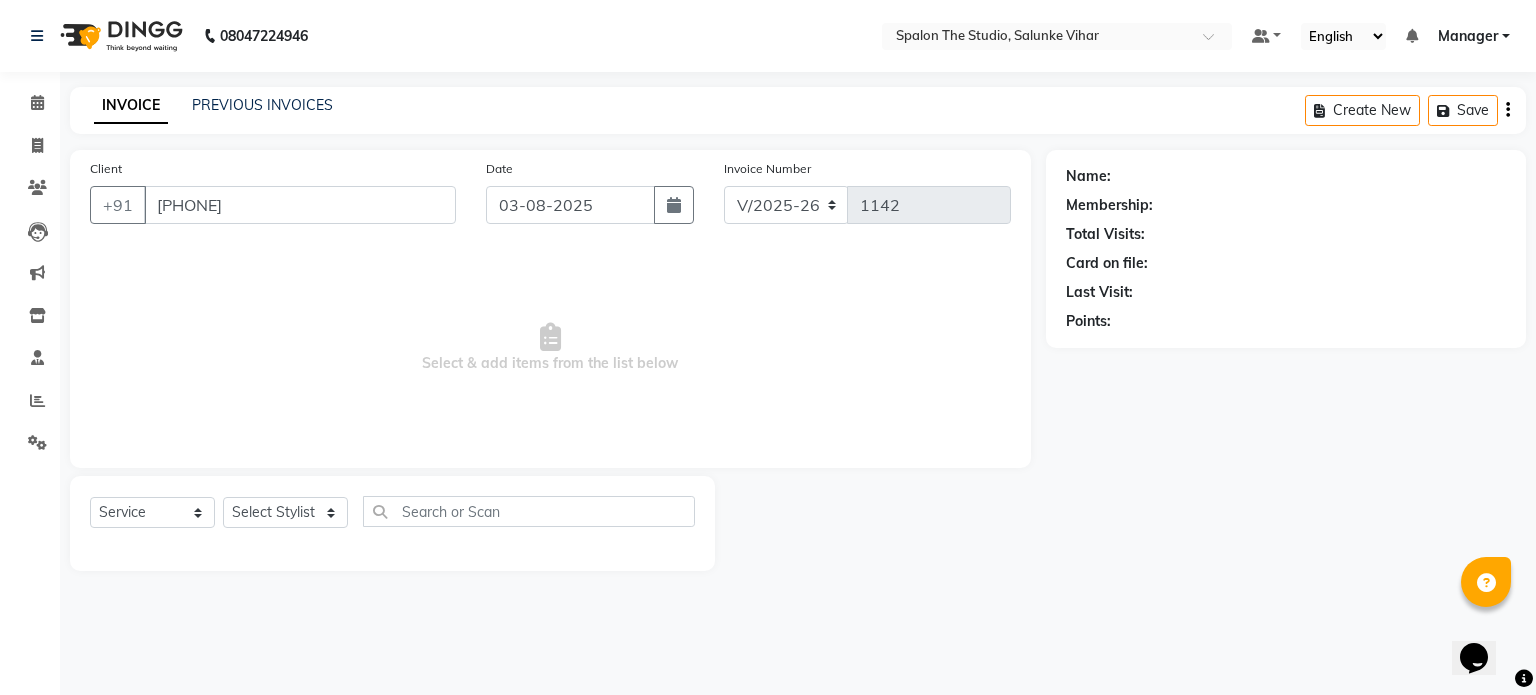 select on "47767" 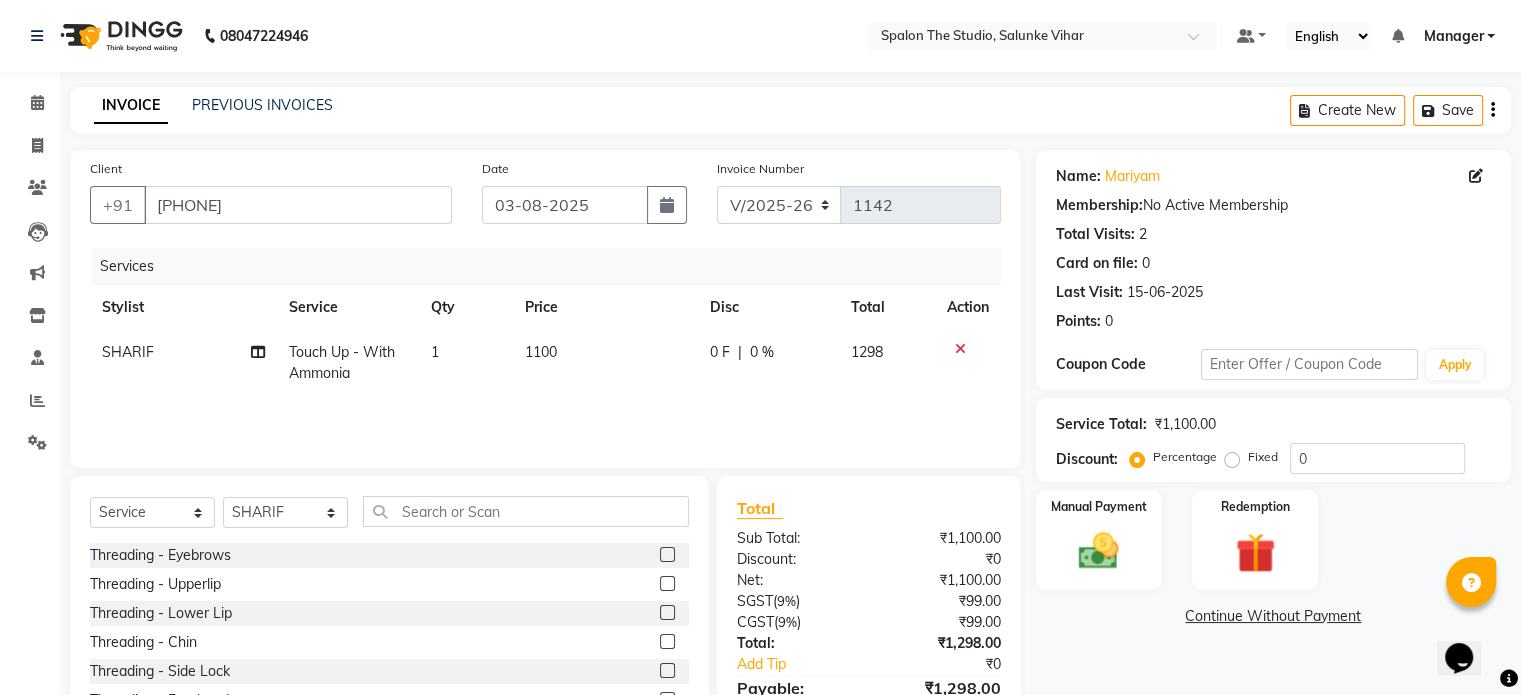 click on "1100" 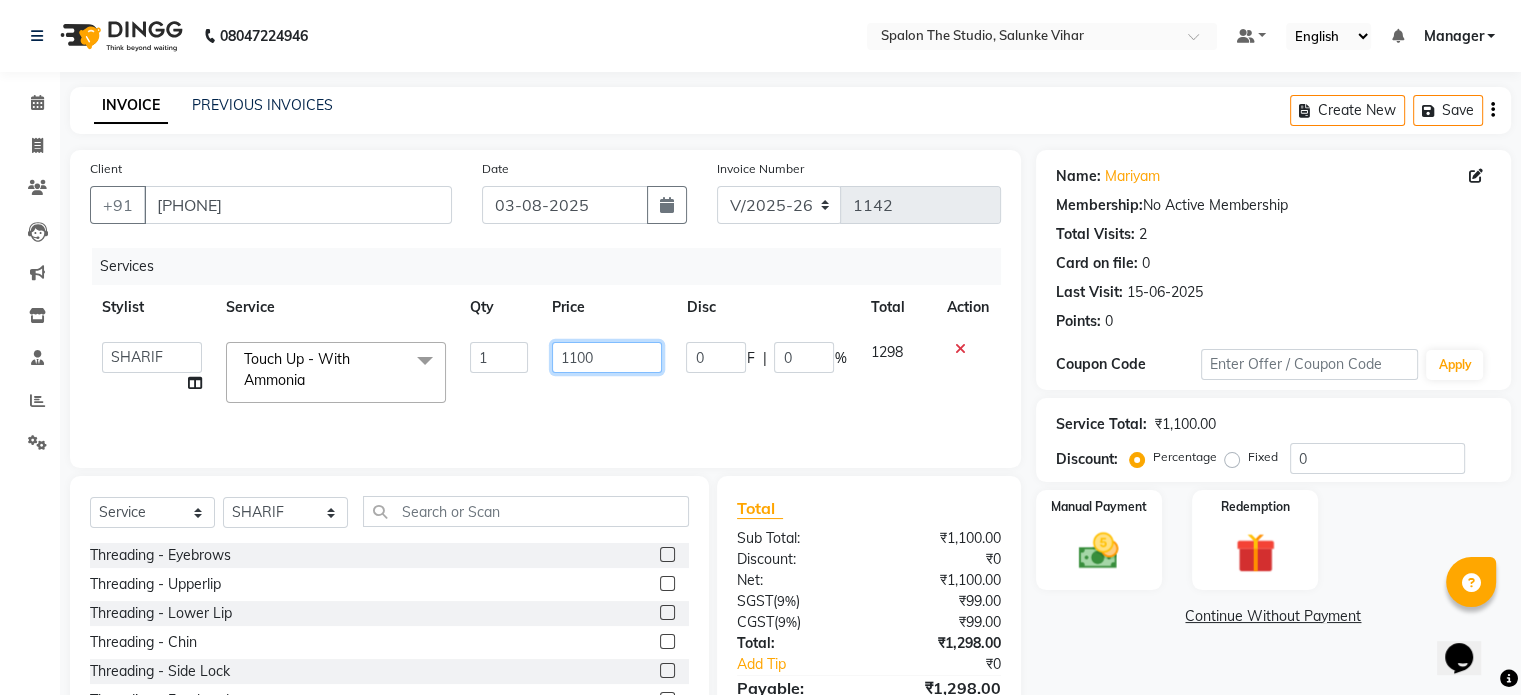 click on "1100" 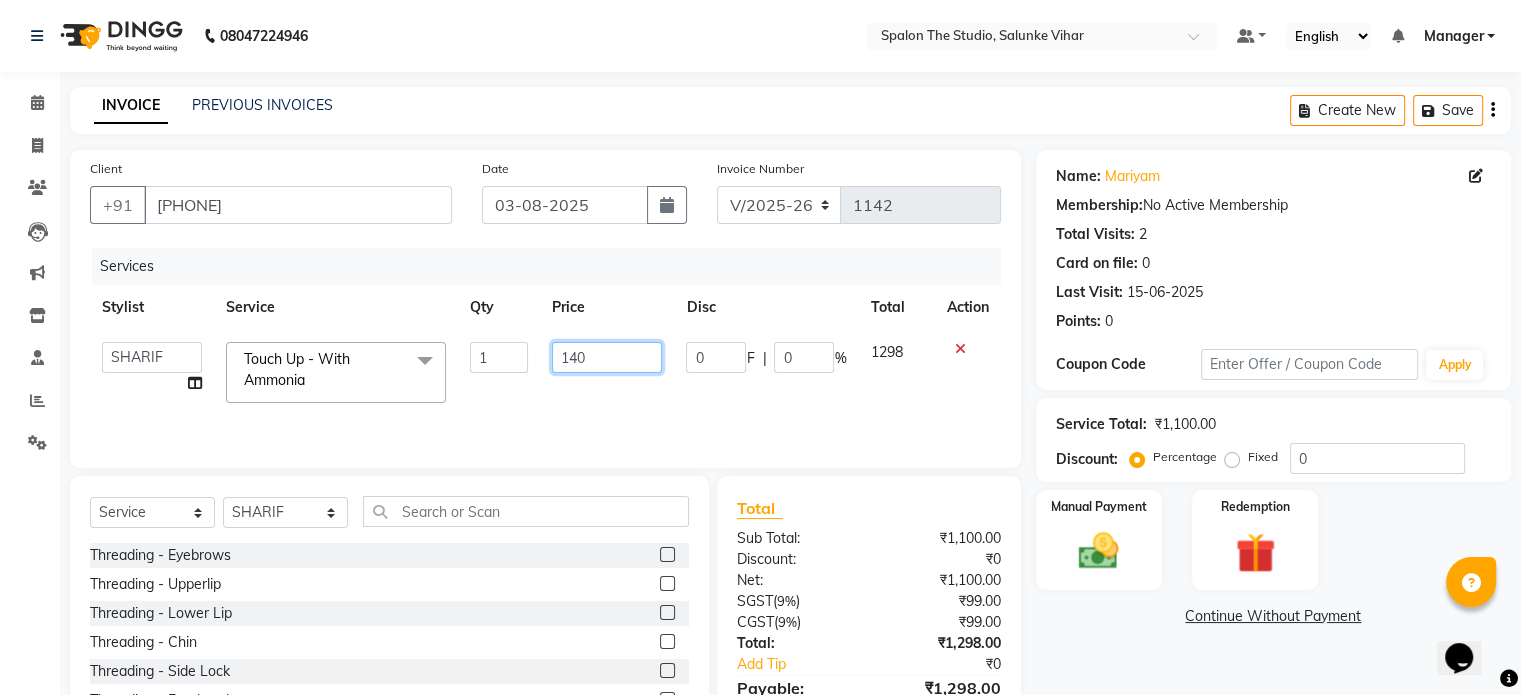 type on "1400" 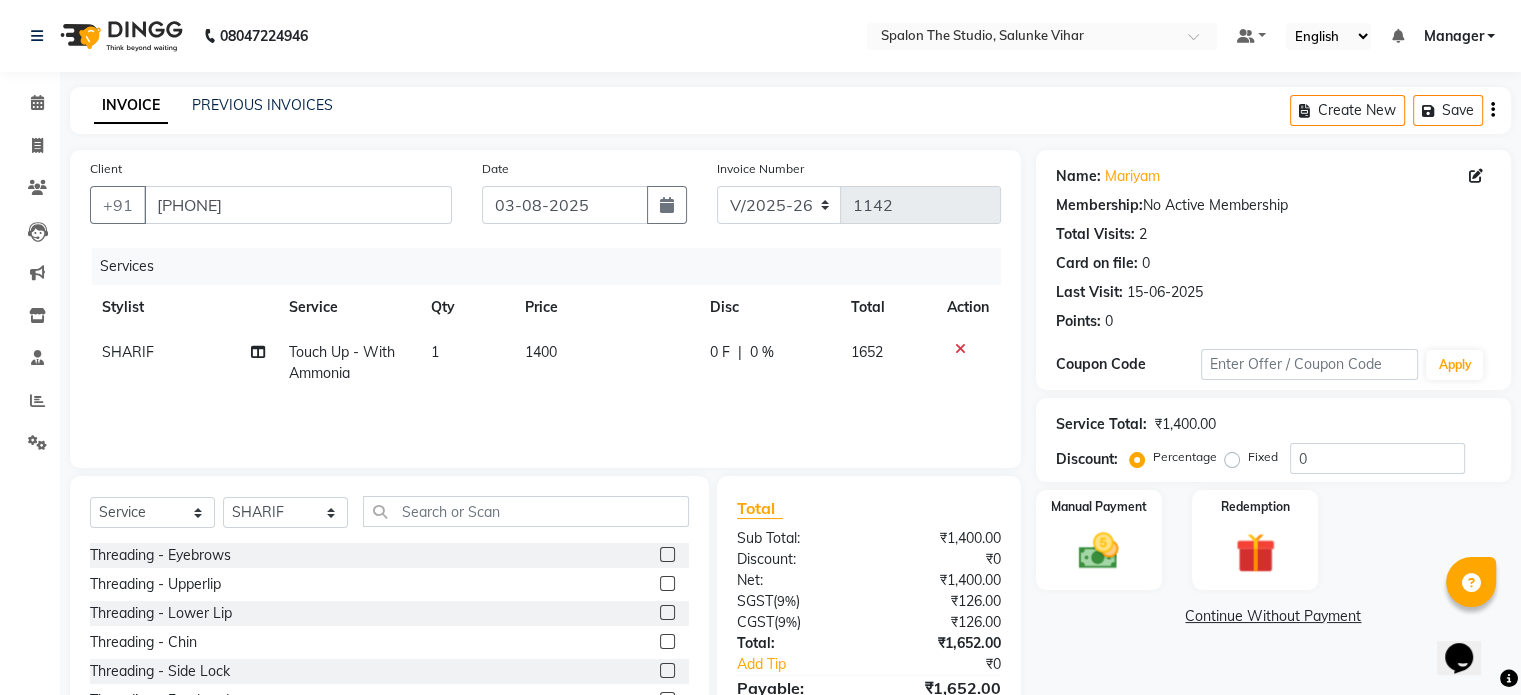click on "1400" 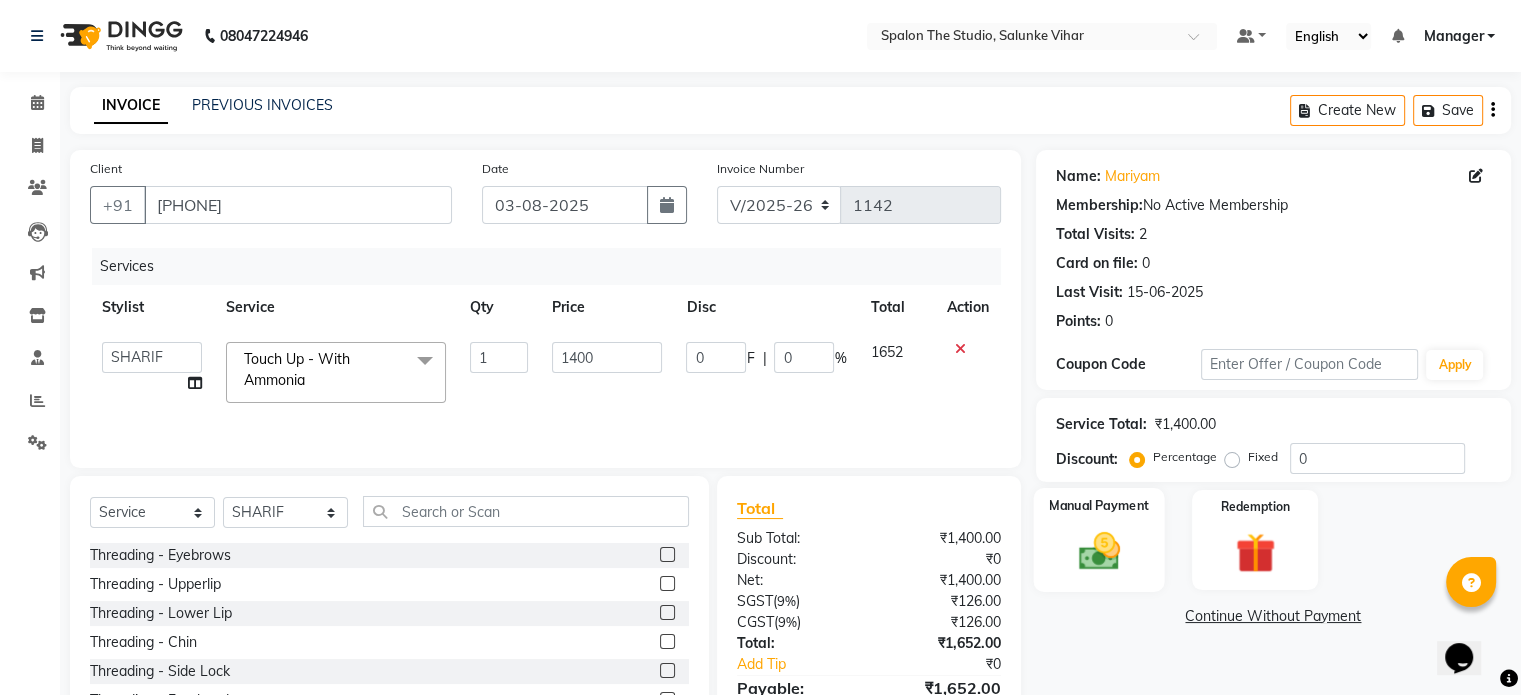 click 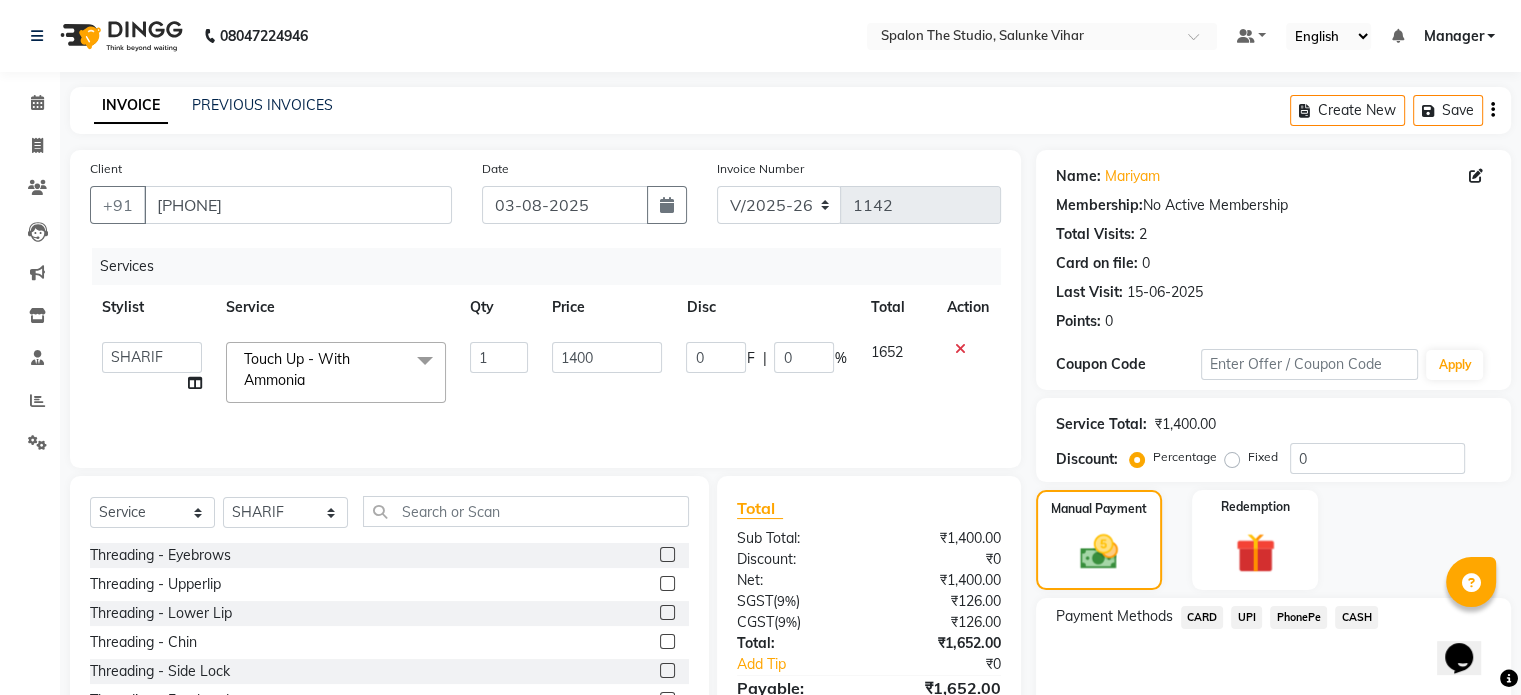 click on "UPI" 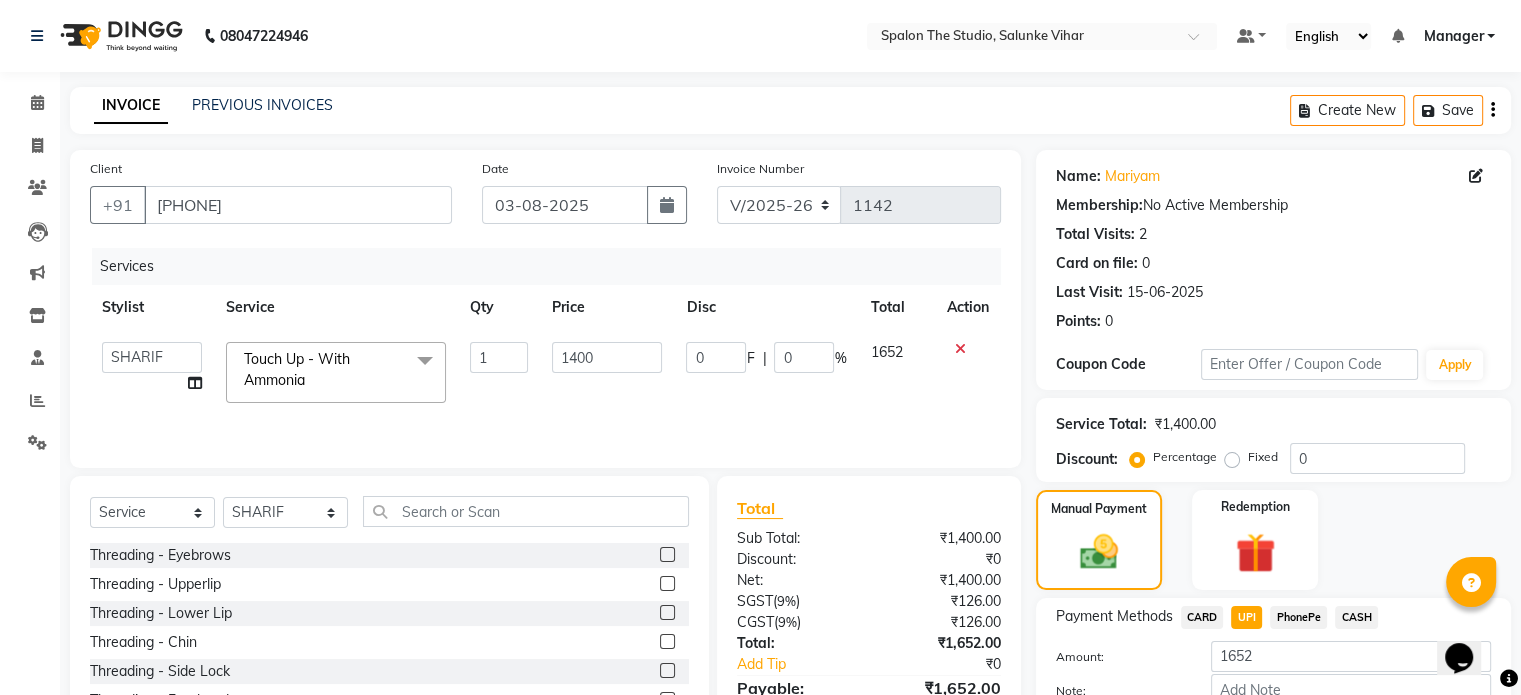 click on "Add Payment" 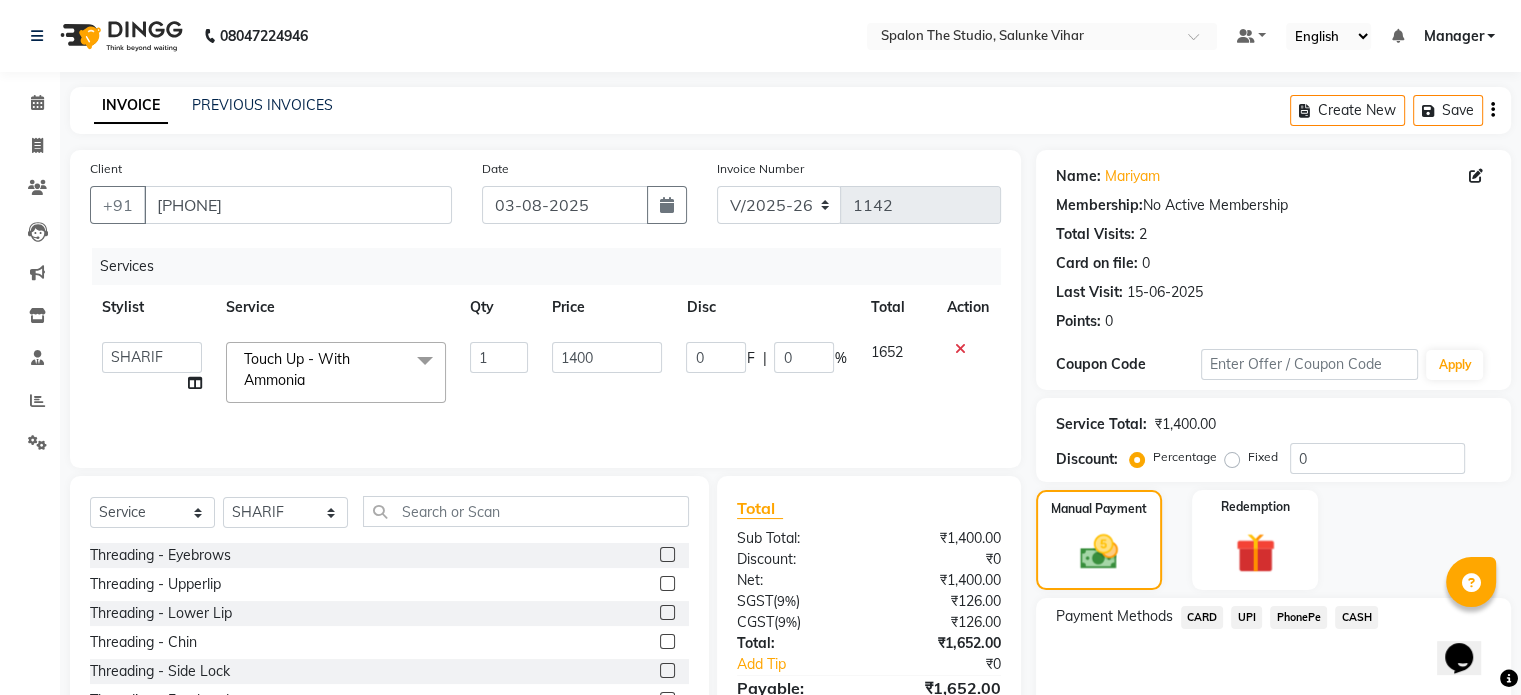 scroll, scrollTop: 124, scrollLeft: 0, axis: vertical 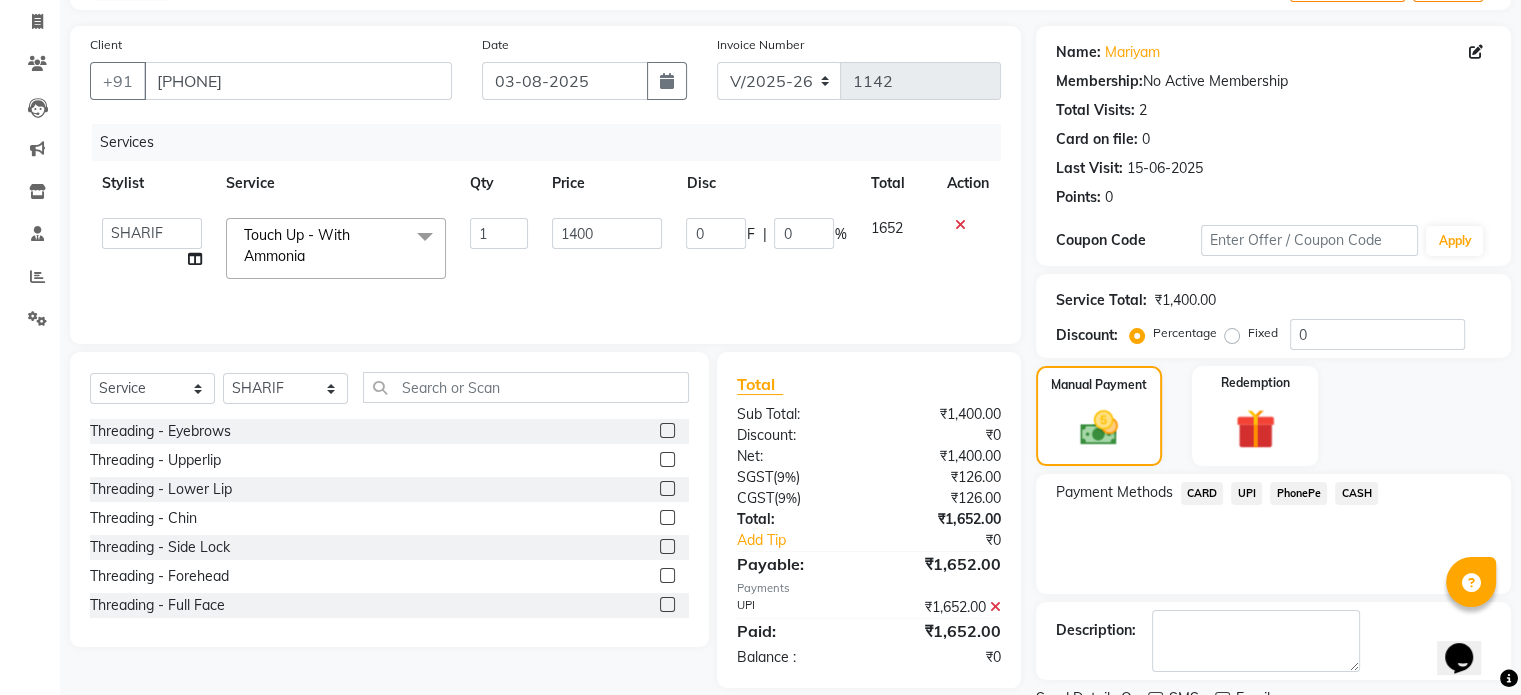 click on "Checkout" 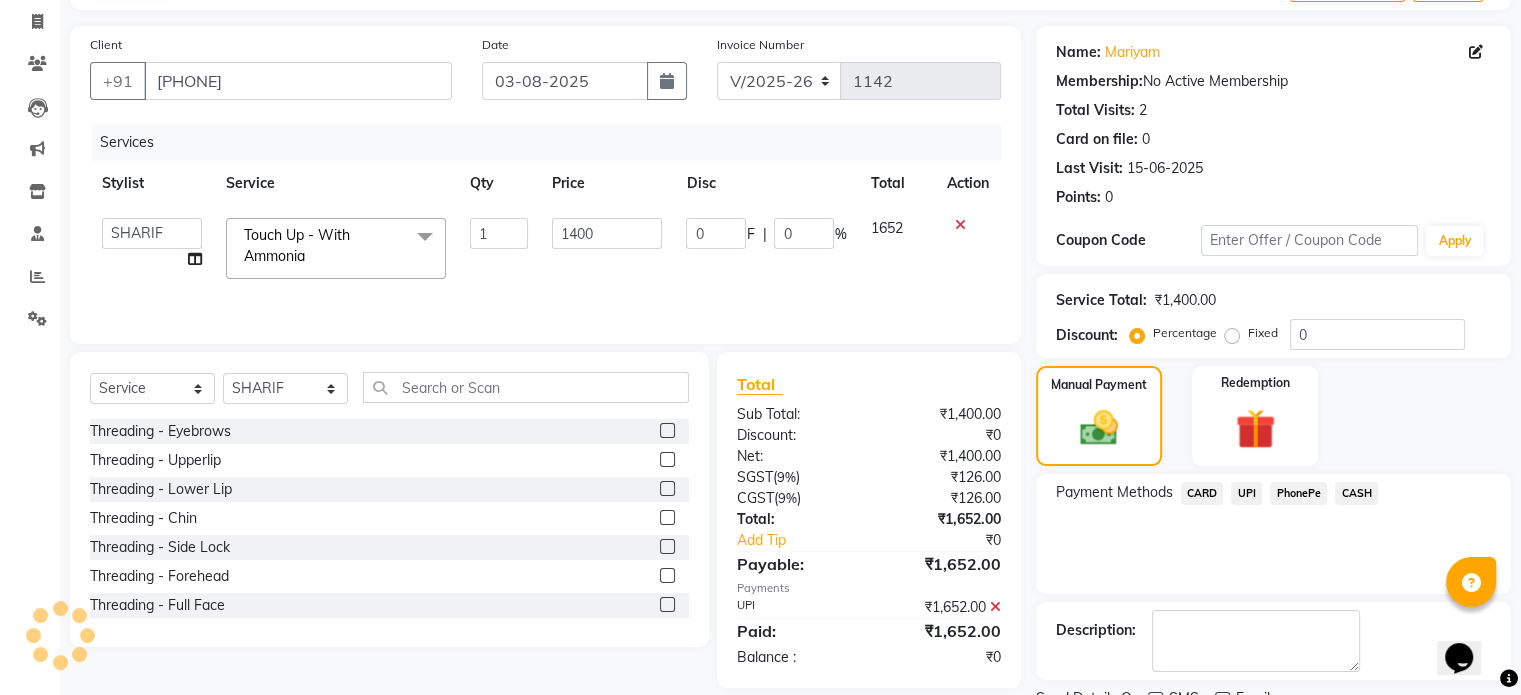 scroll, scrollTop: 205, scrollLeft: 0, axis: vertical 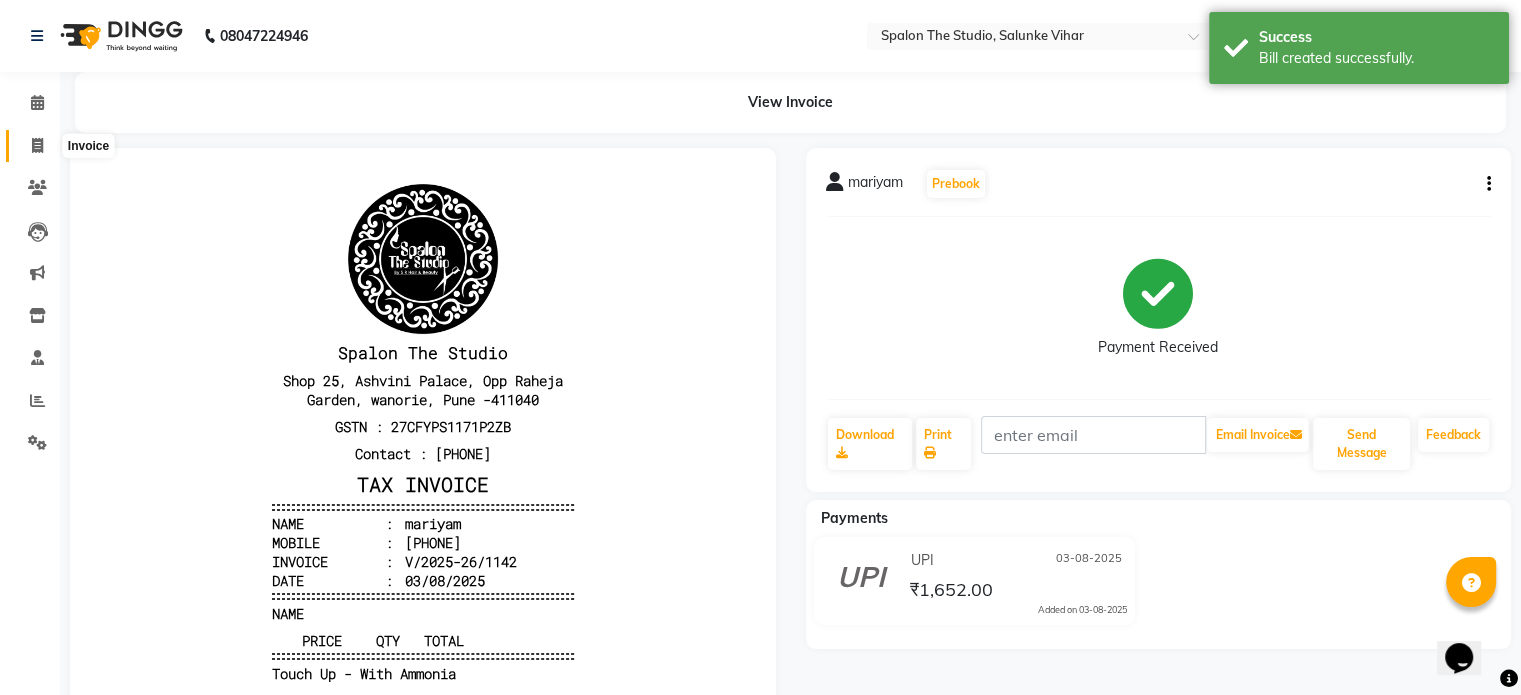 click 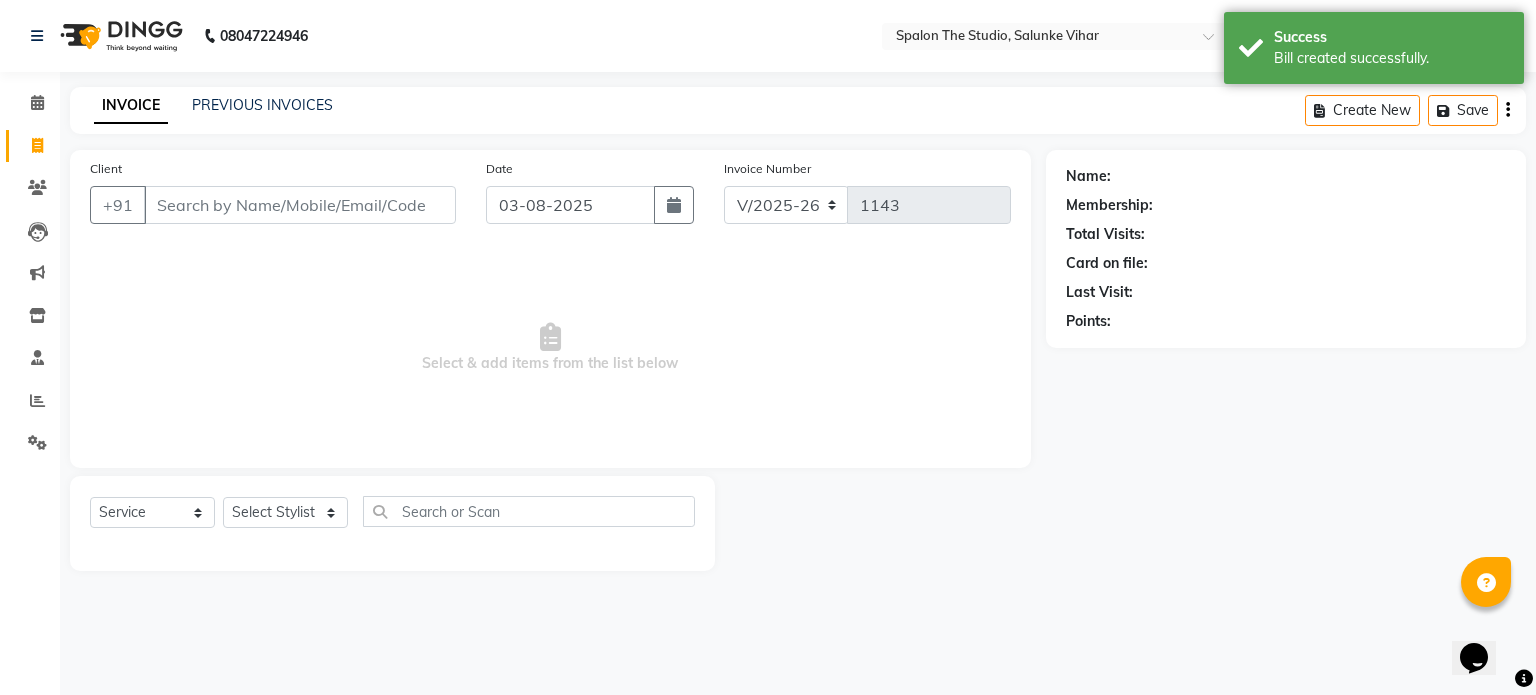 click on "Client" at bounding box center (300, 205) 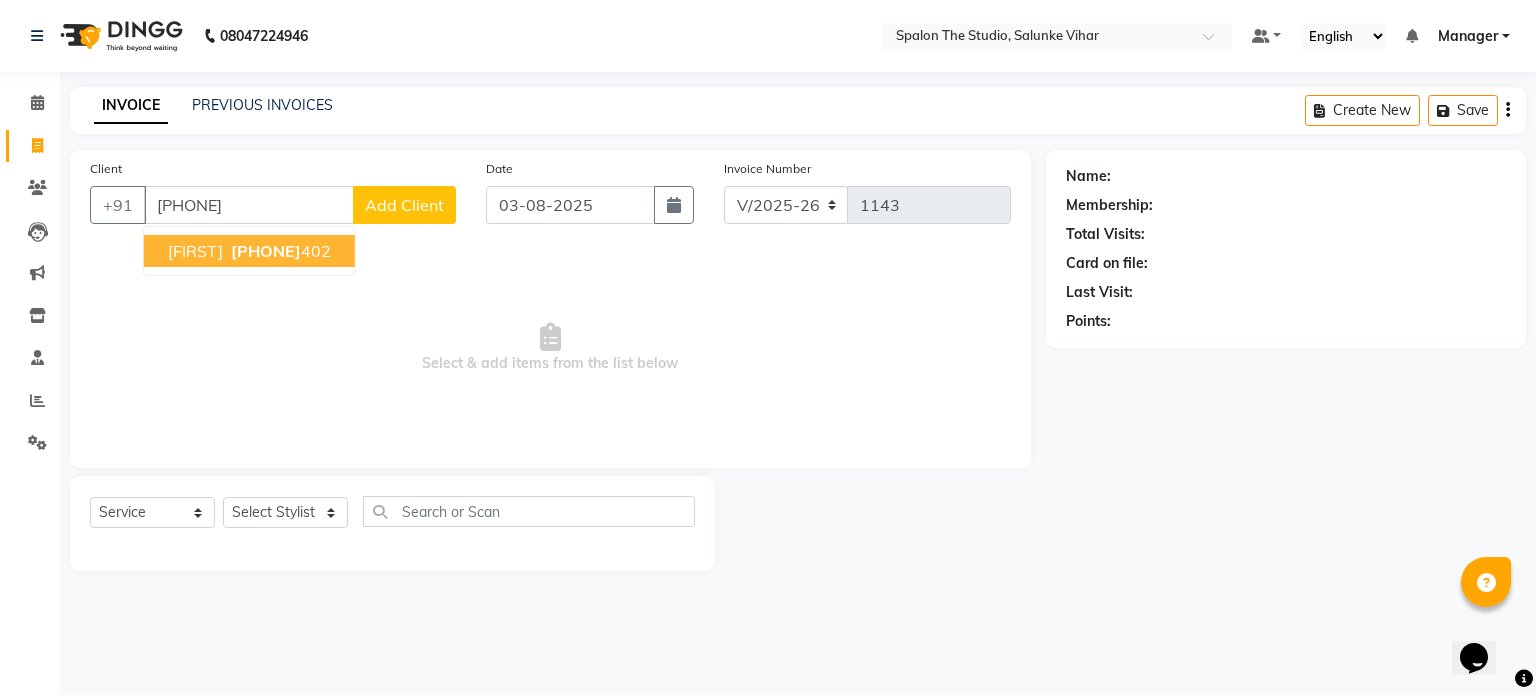 click on "[FIRST]  [PHONE]" at bounding box center [249, 251] 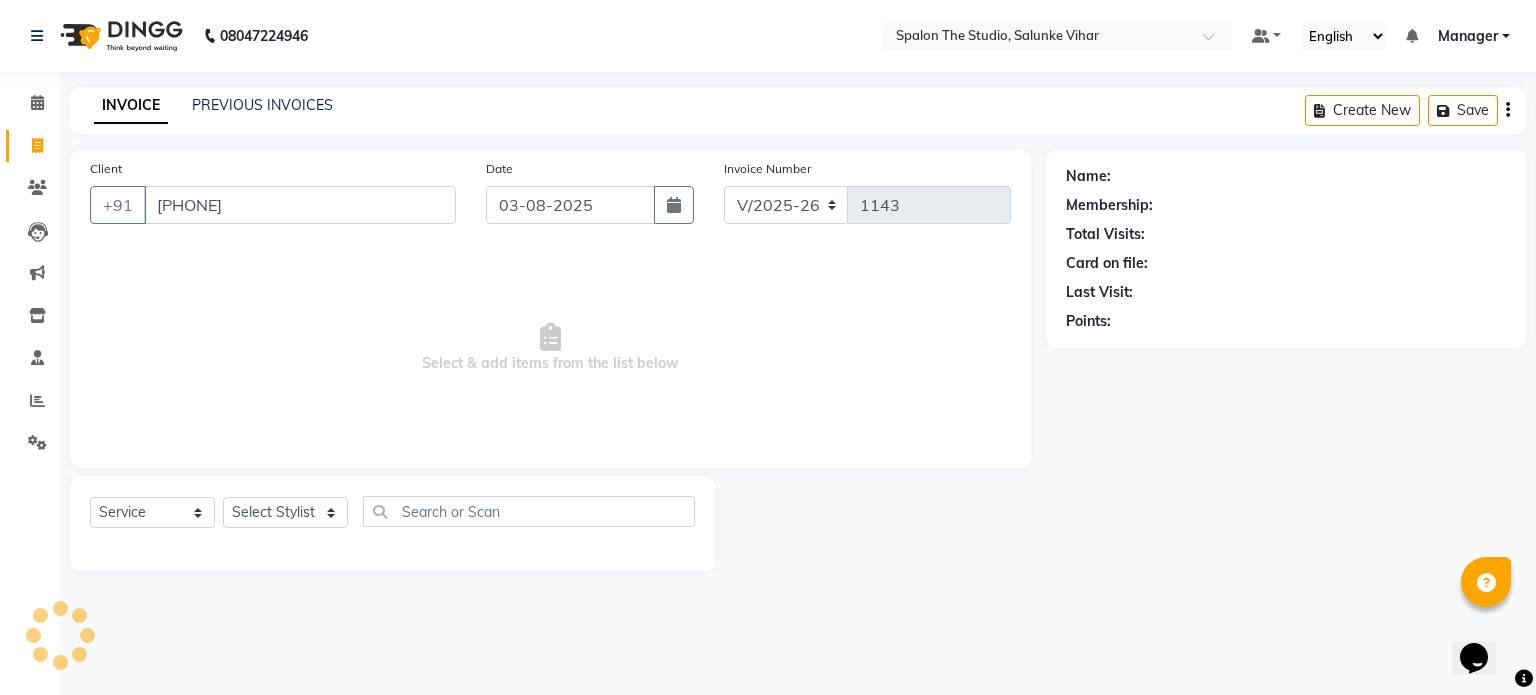 type on "[PHONE]" 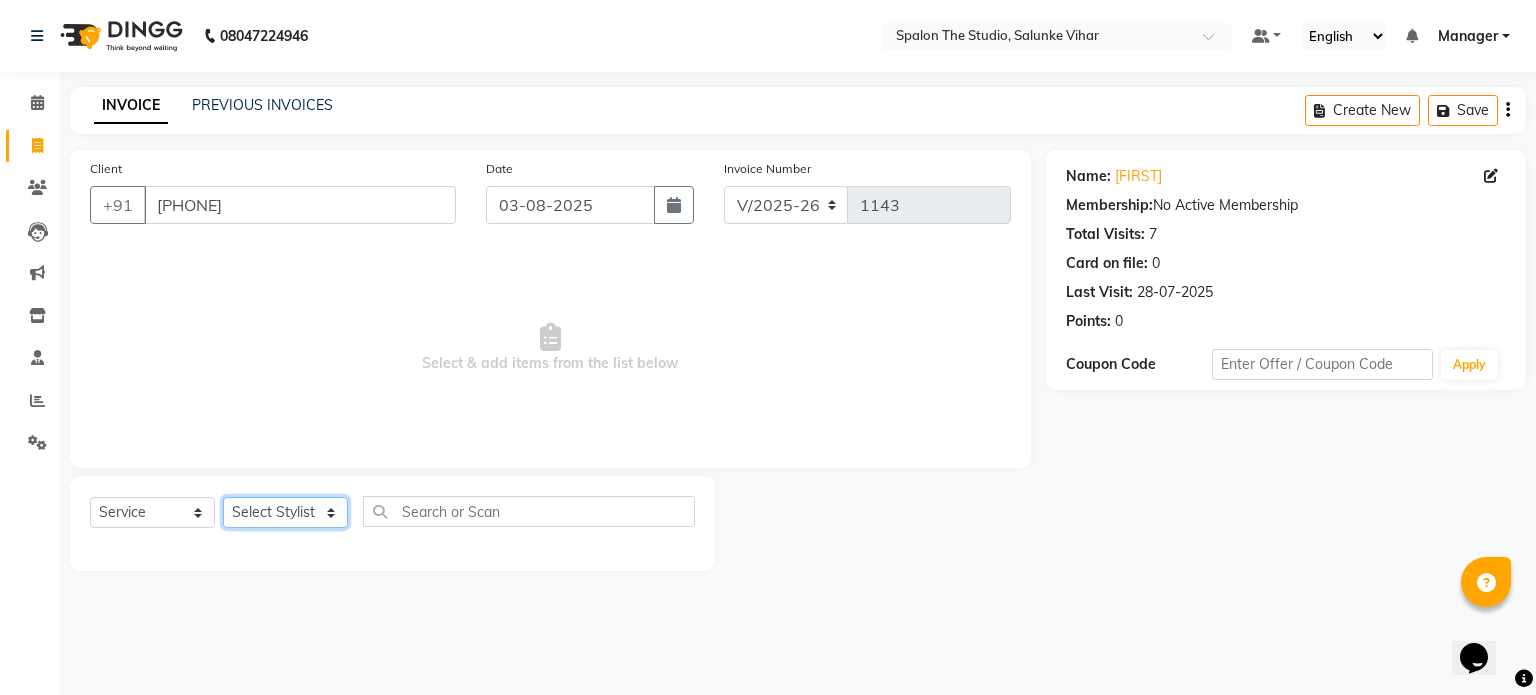 click on "Select Stylist Aarti AMBIKA farheen  Gernal komal  kusum Manager navazish pranali Riya Shetye Saisha SHARIF Shubham  Pawar siddhi sunil Vanshika" 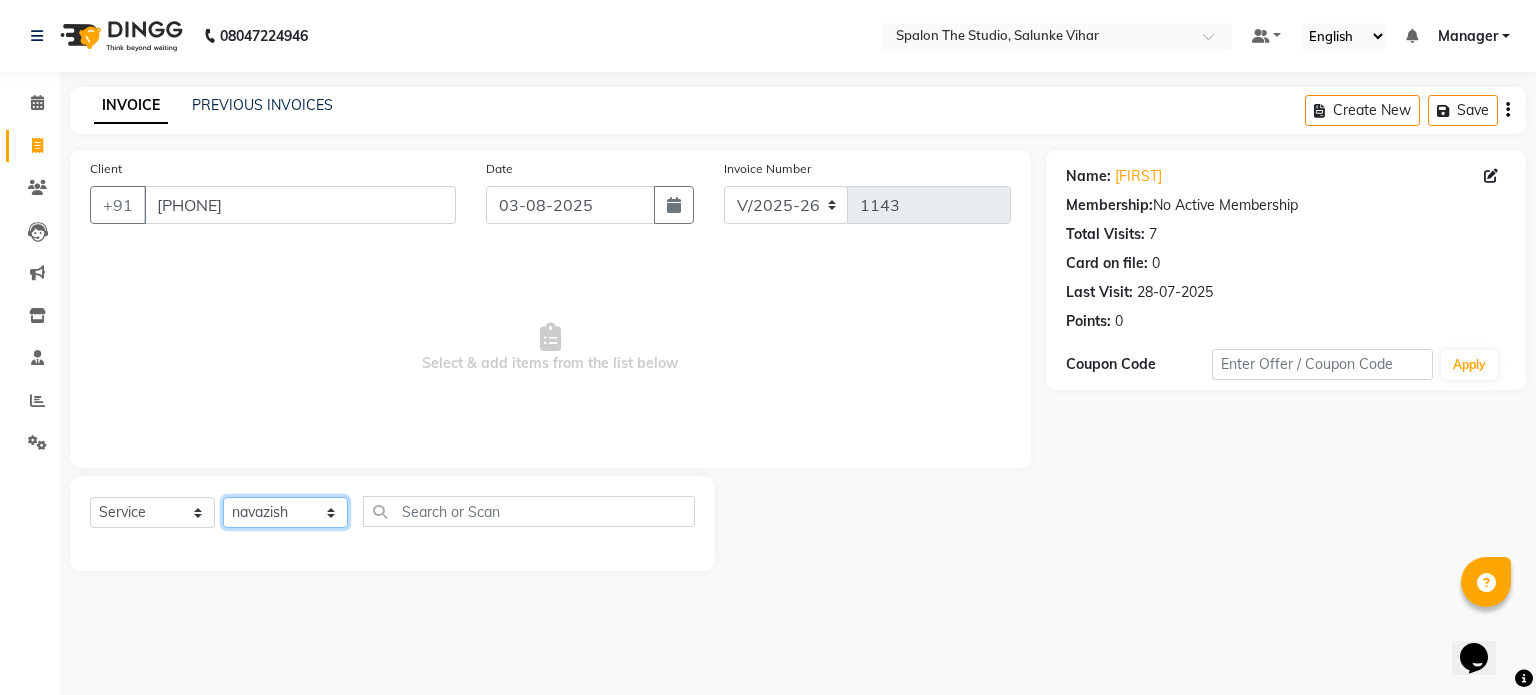 click on "Select Stylist Aarti AMBIKA farheen  Gernal komal  kusum Manager navazish pranali Riya Shetye Saisha SHARIF Shubham  Pawar siddhi sunil Vanshika" 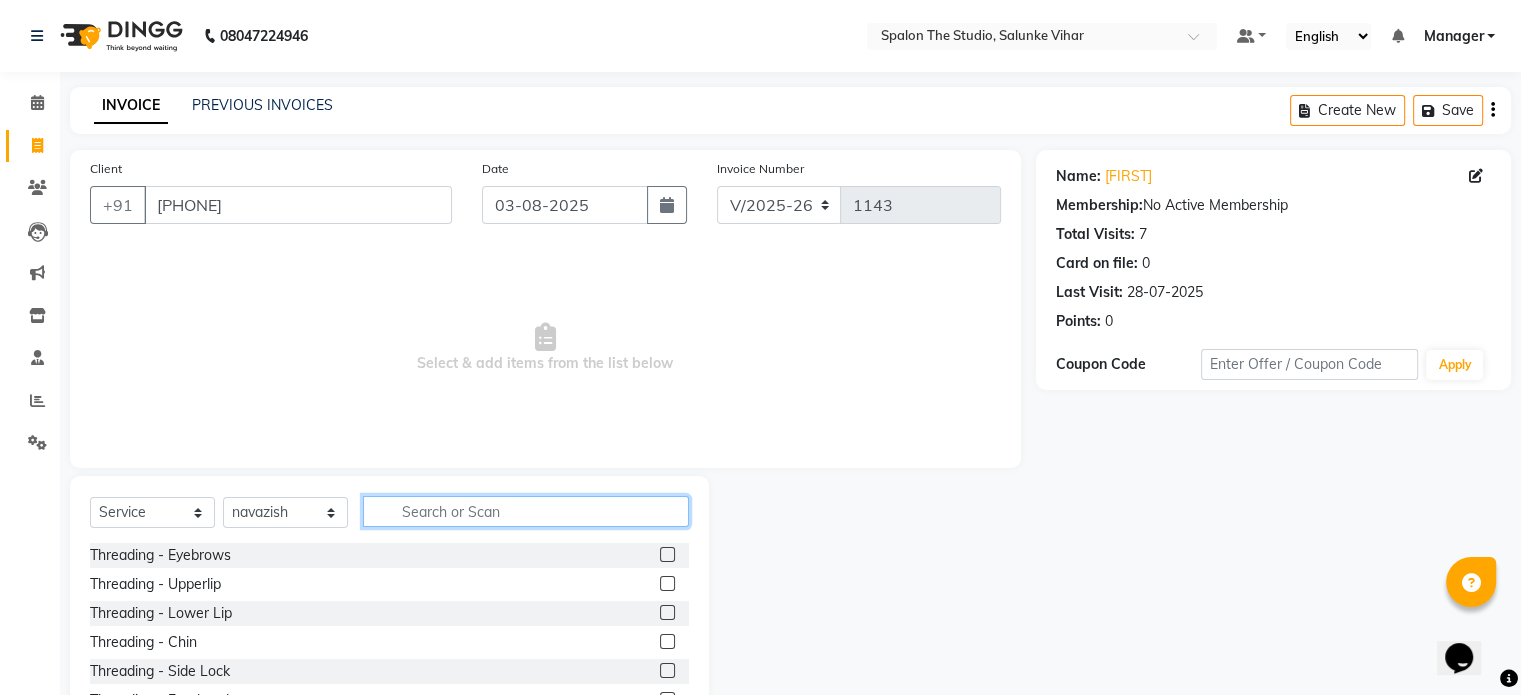 drag, startPoint x: 412, startPoint y: 518, endPoint x: 300, endPoint y: 475, distance: 119.97083 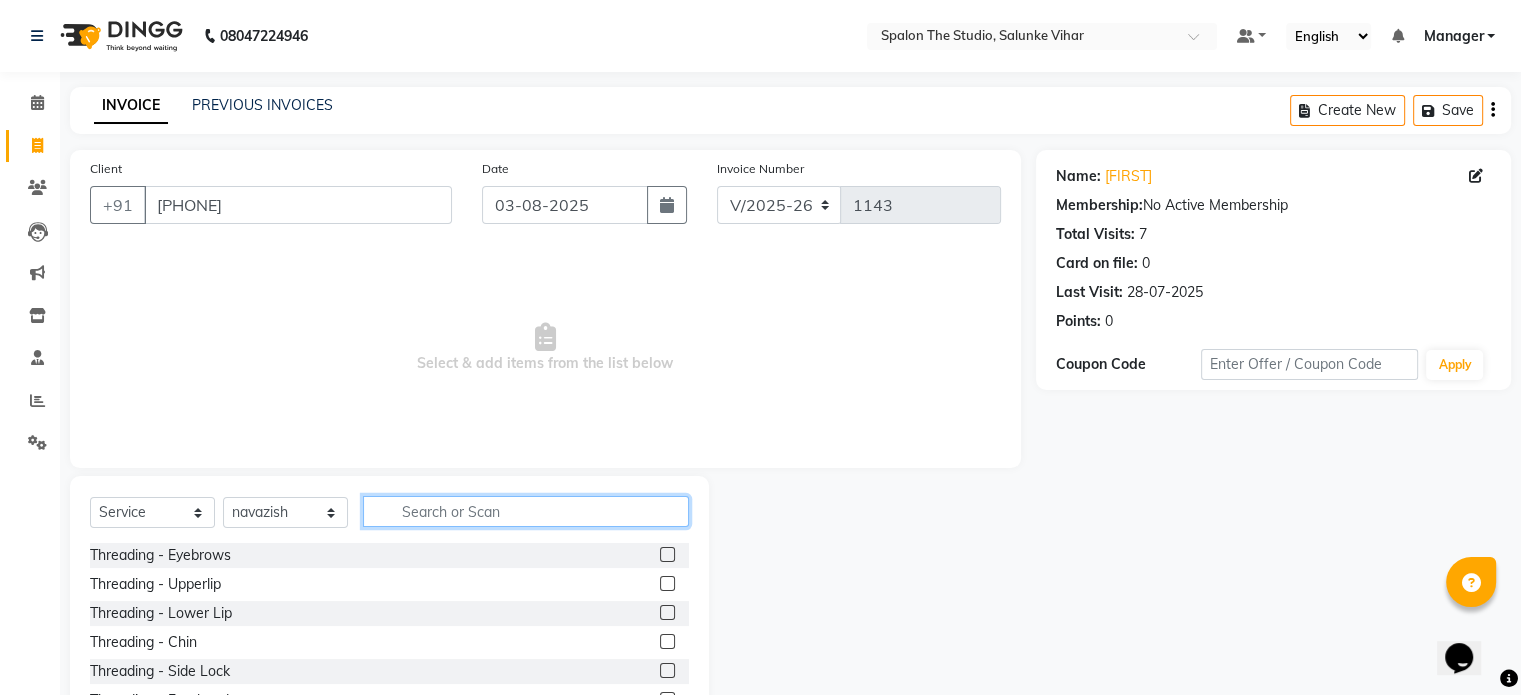 click 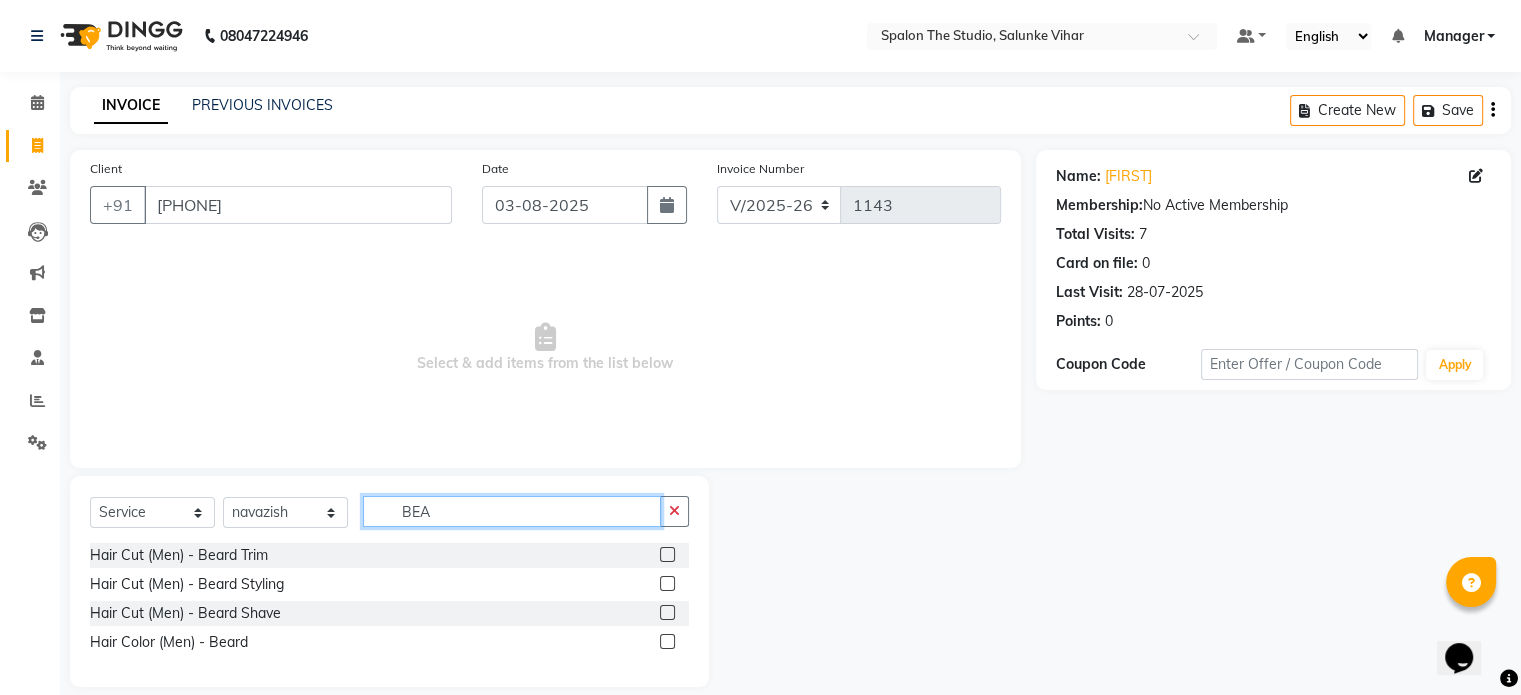 type on "BEA" 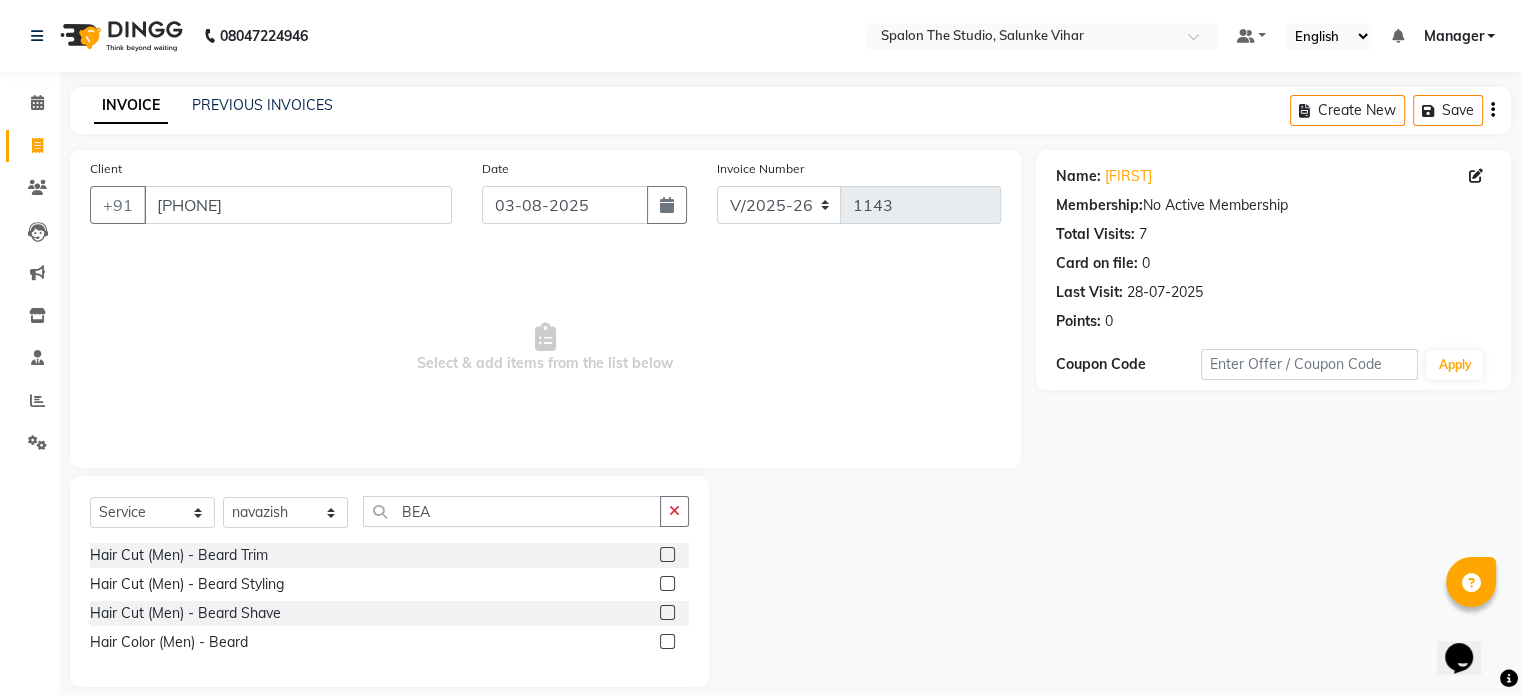 click 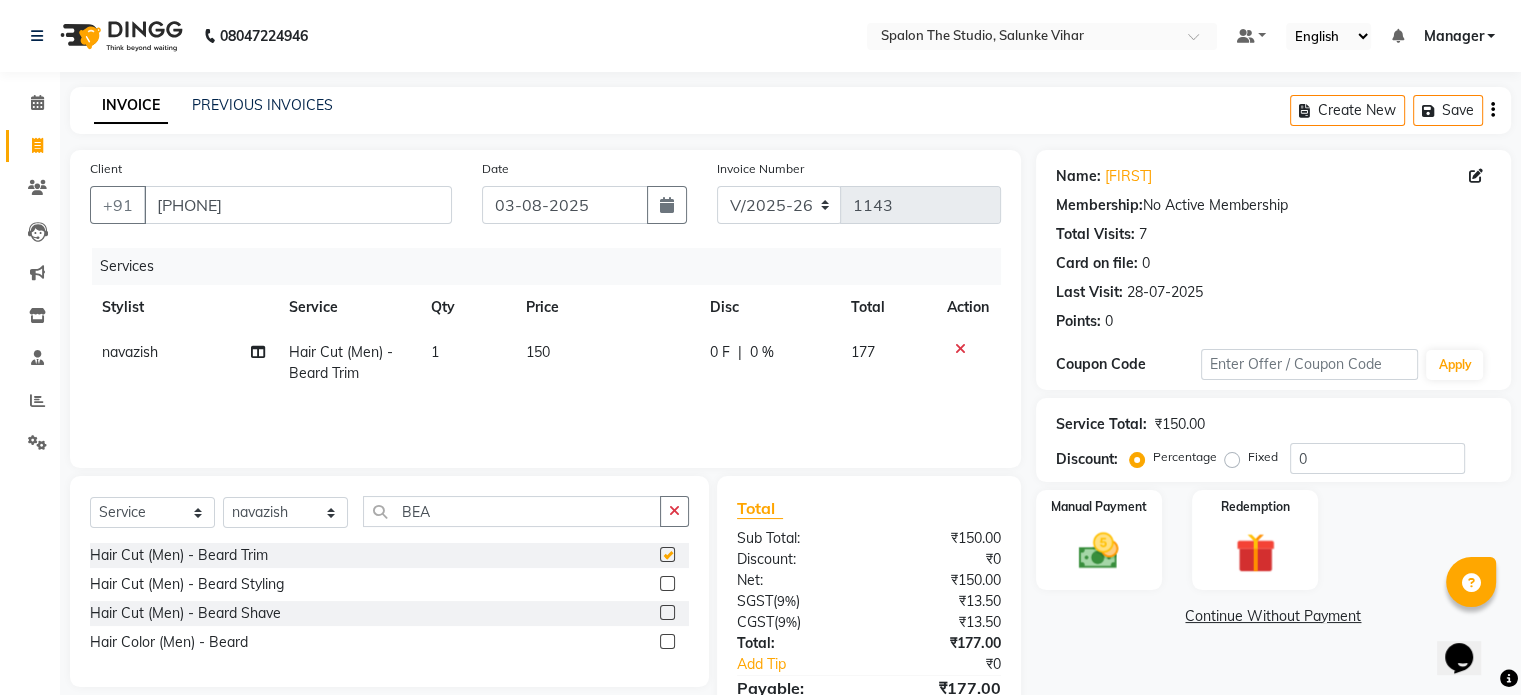 checkbox on "false" 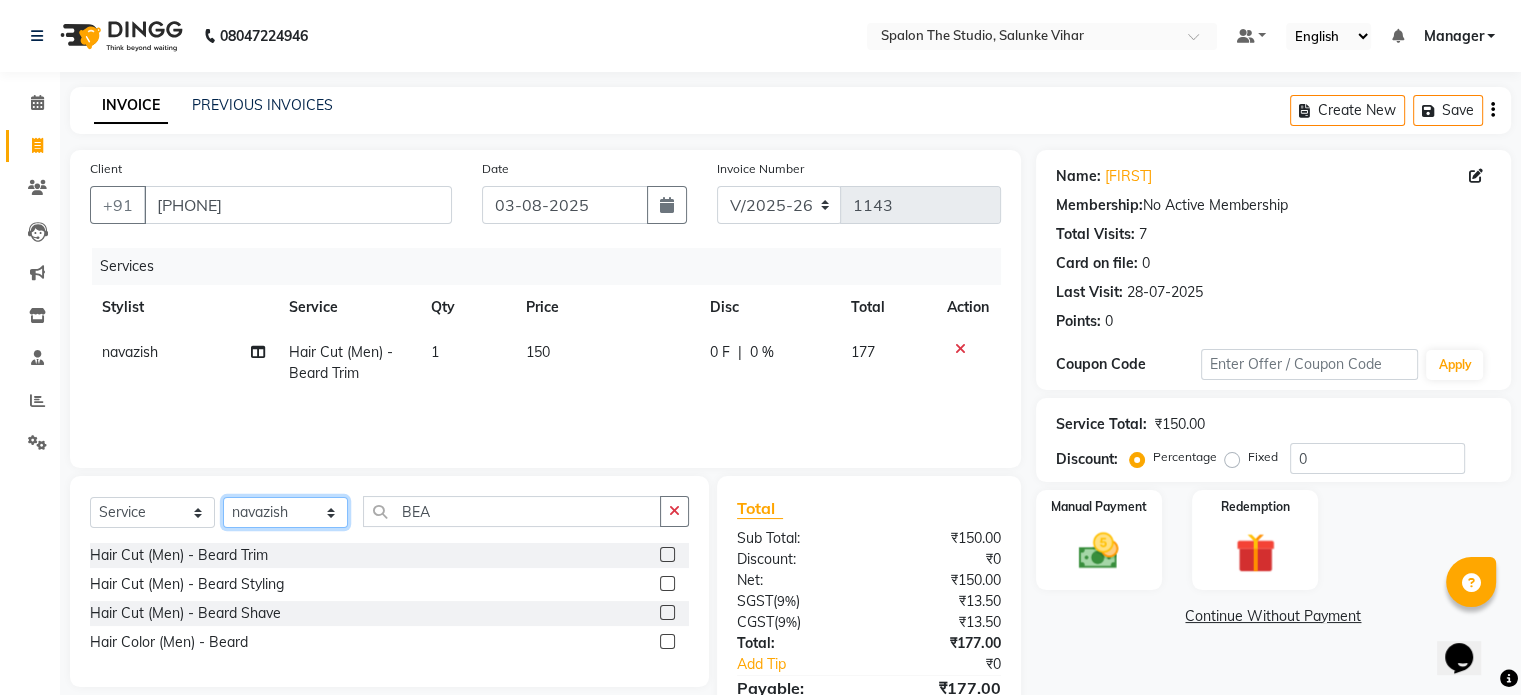 click on "Select Stylist Aarti AMBIKA farheen  Gernal komal  kusum Manager navazish pranali Riya Shetye Saisha SHARIF Shubham  Pawar siddhi sunil Vanshika" 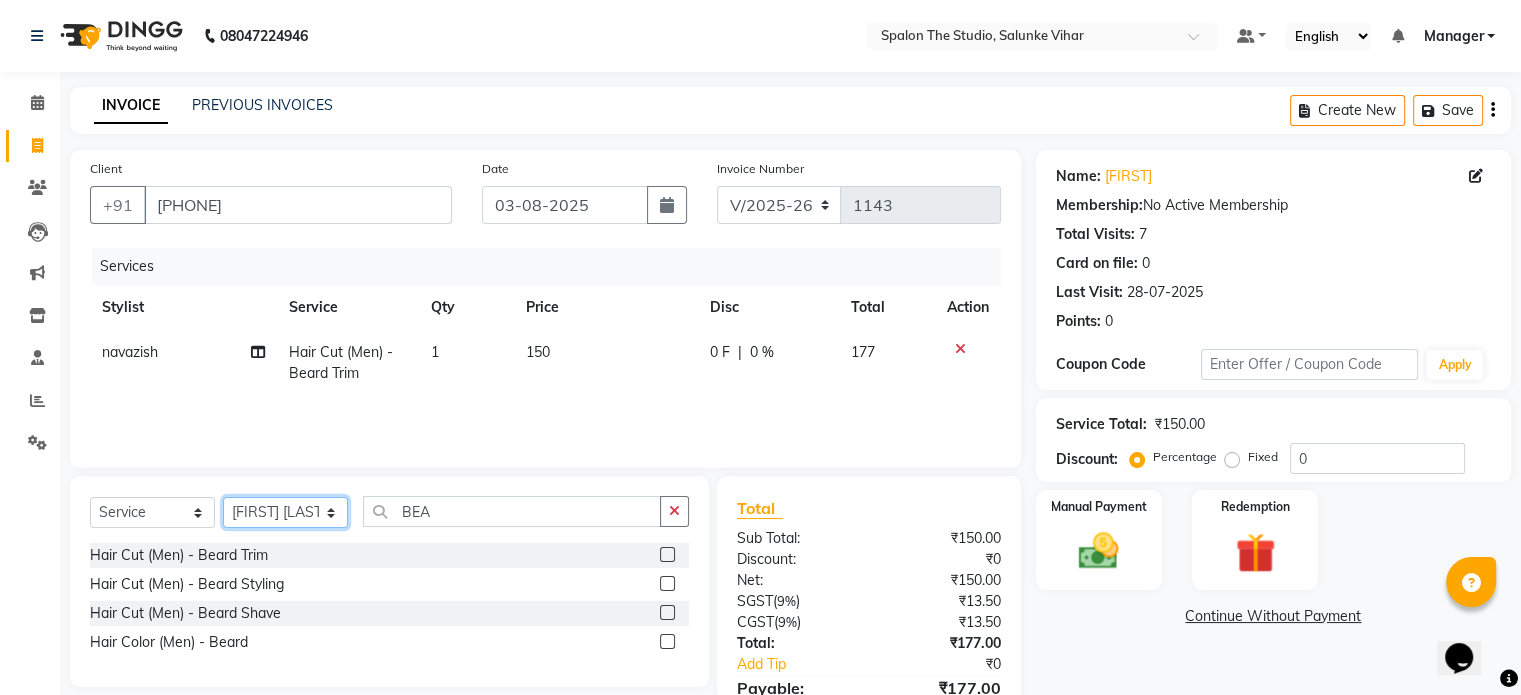 click on "Select Stylist Aarti AMBIKA farheen  Gernal komal  kusum Manager navazish pranali Riya Shetye Saisha SHARIF Shubham  Pawar siddhi sunil Vanshika" 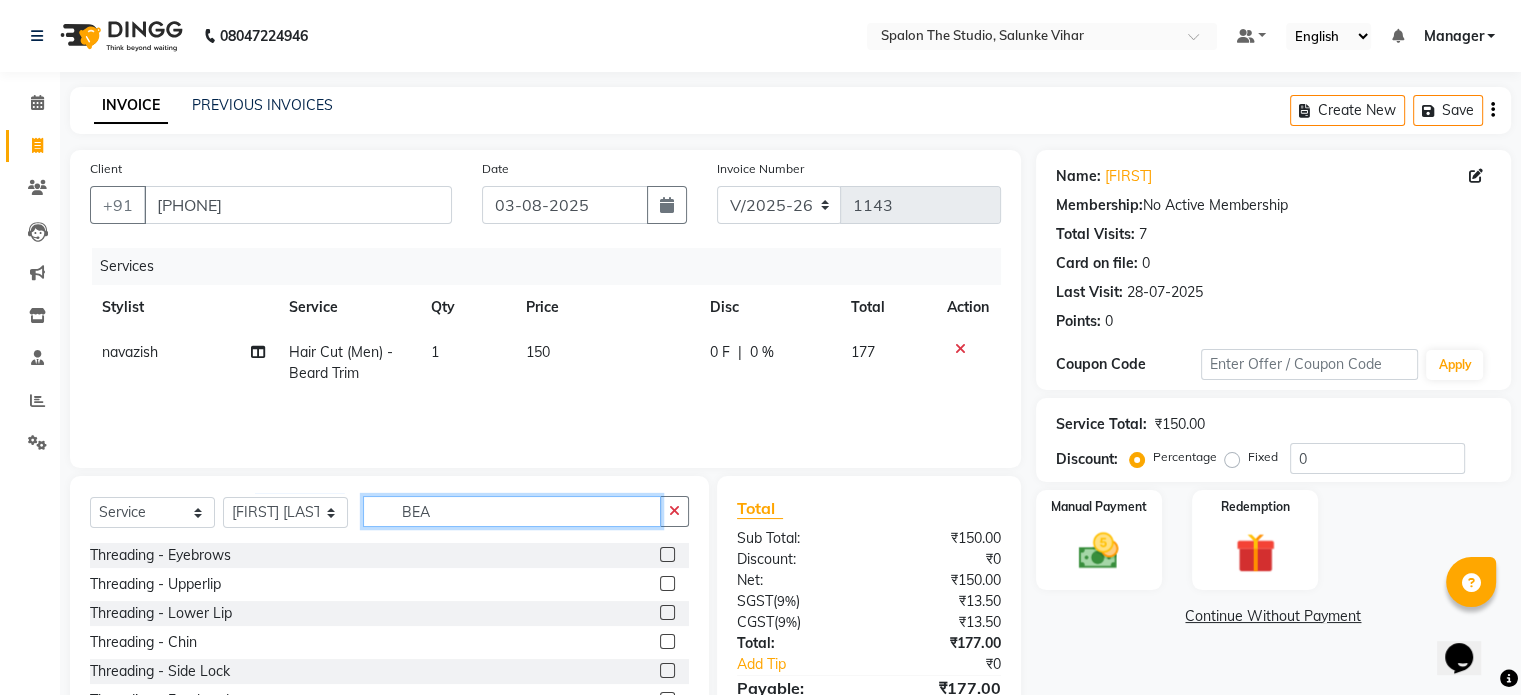 click on "BEA" 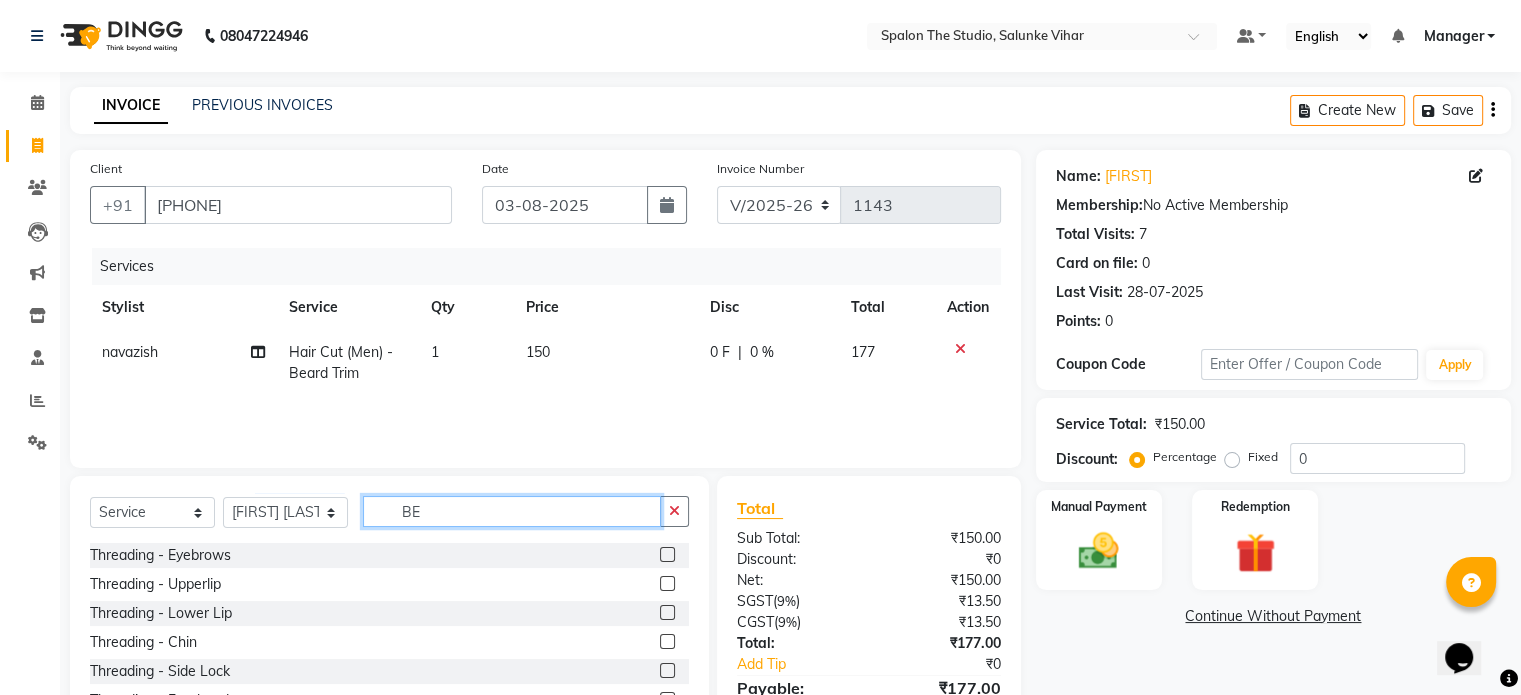 type on "B" 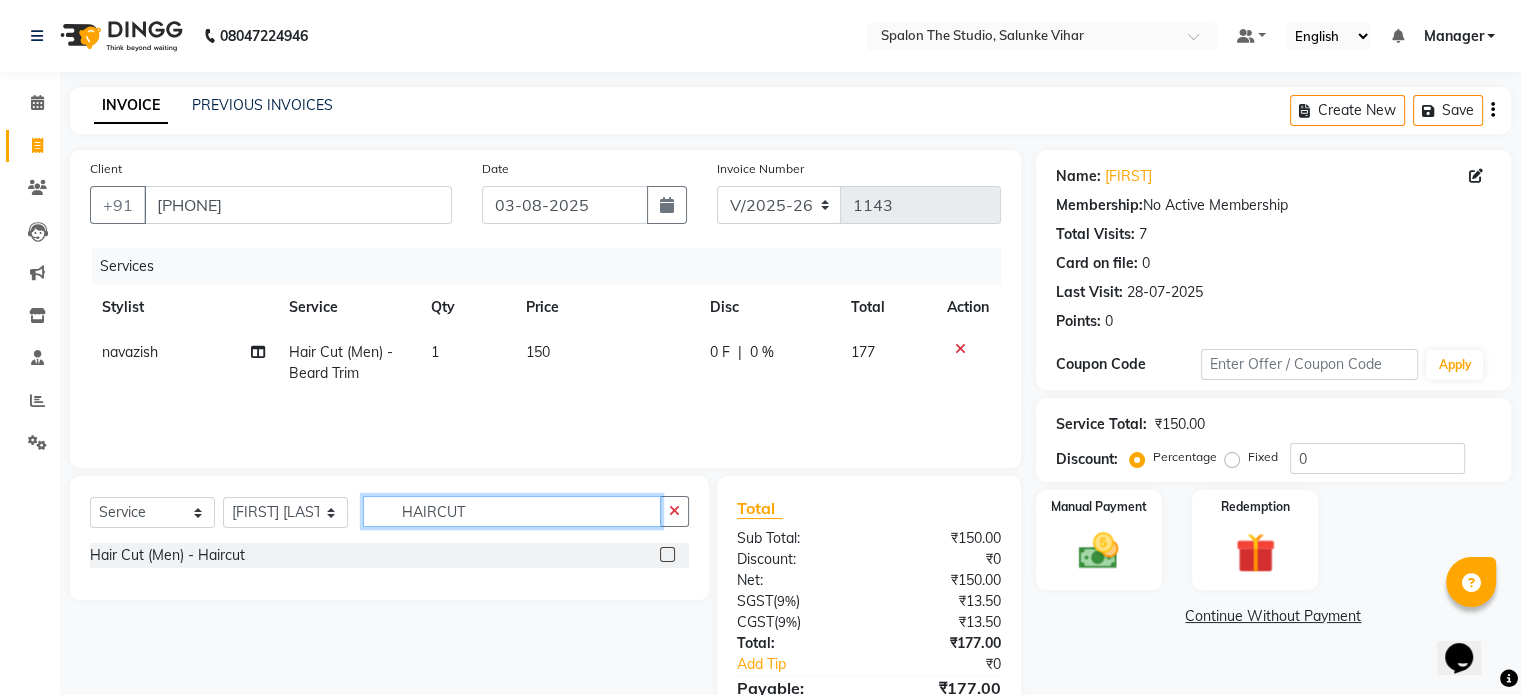 type on "HAIRCUT" 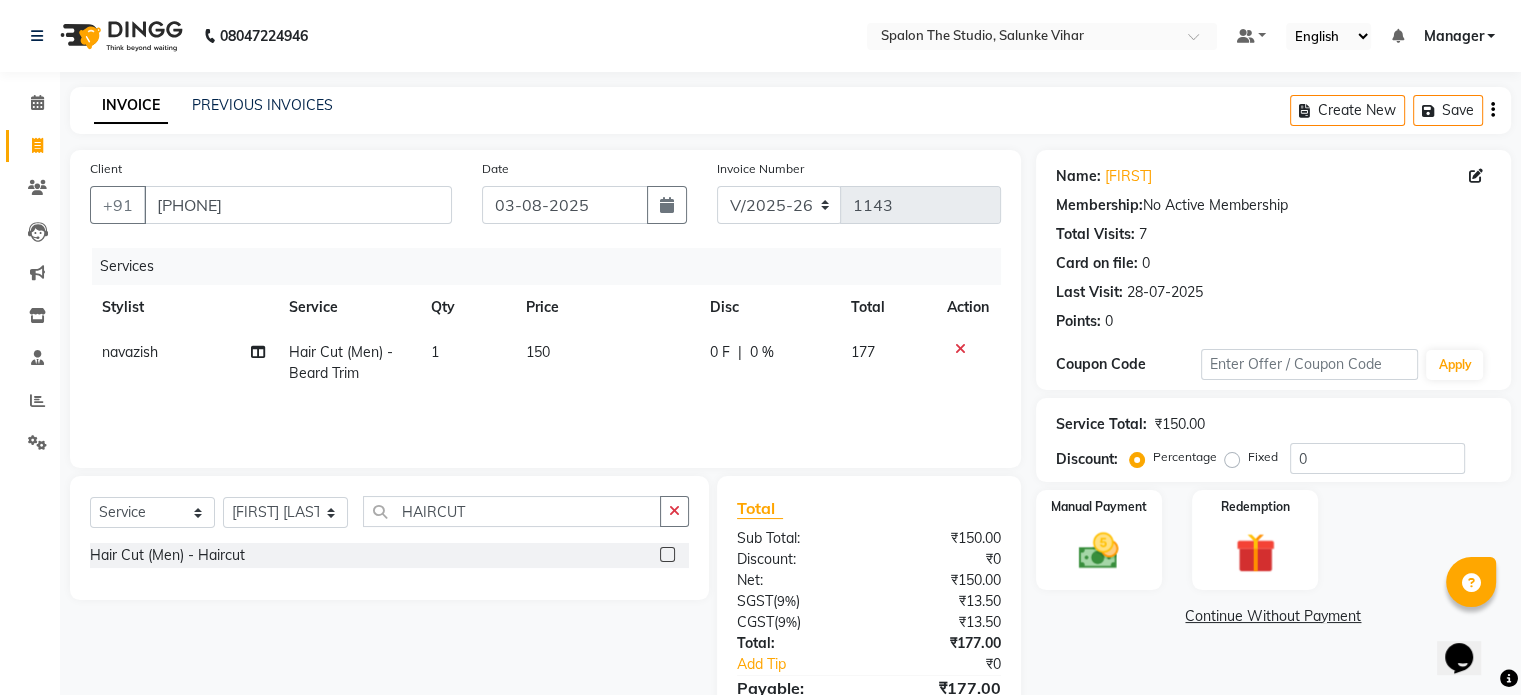 click 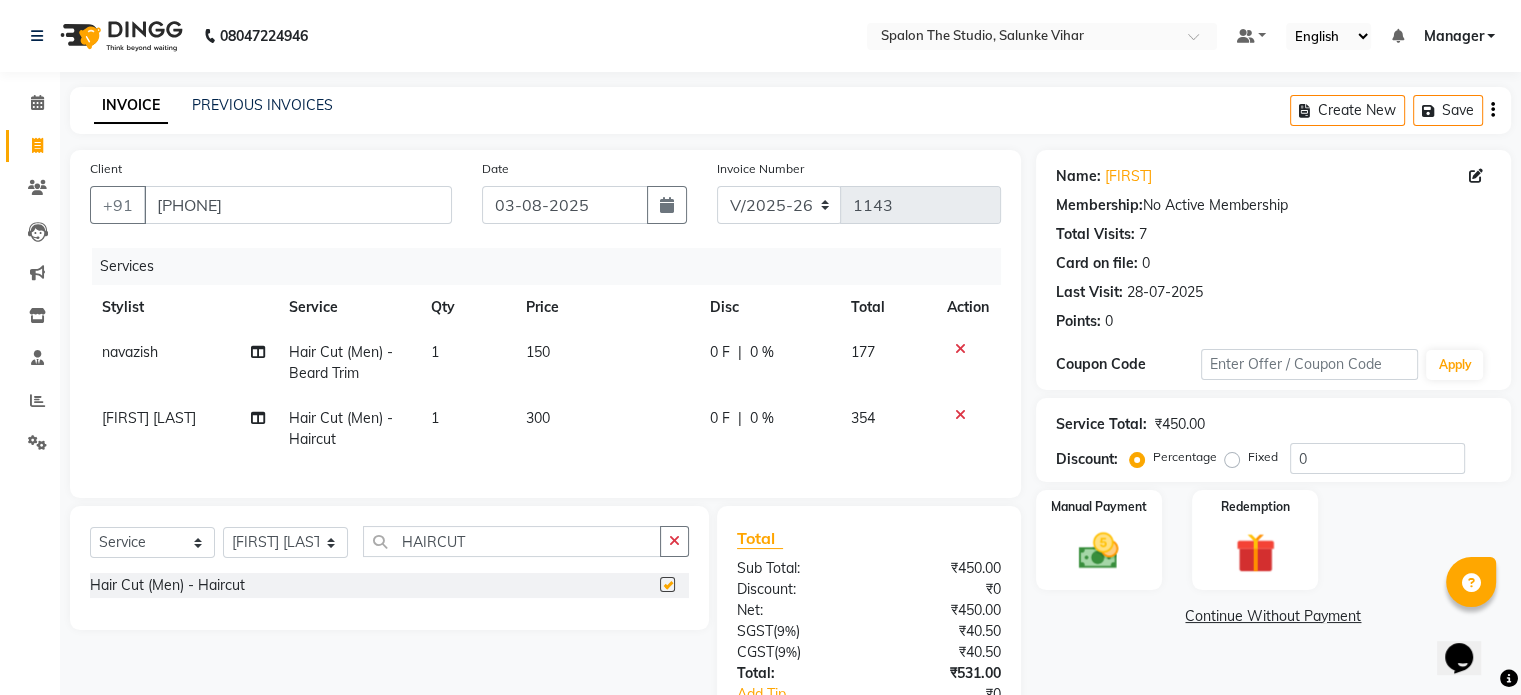 checkbox on "false" 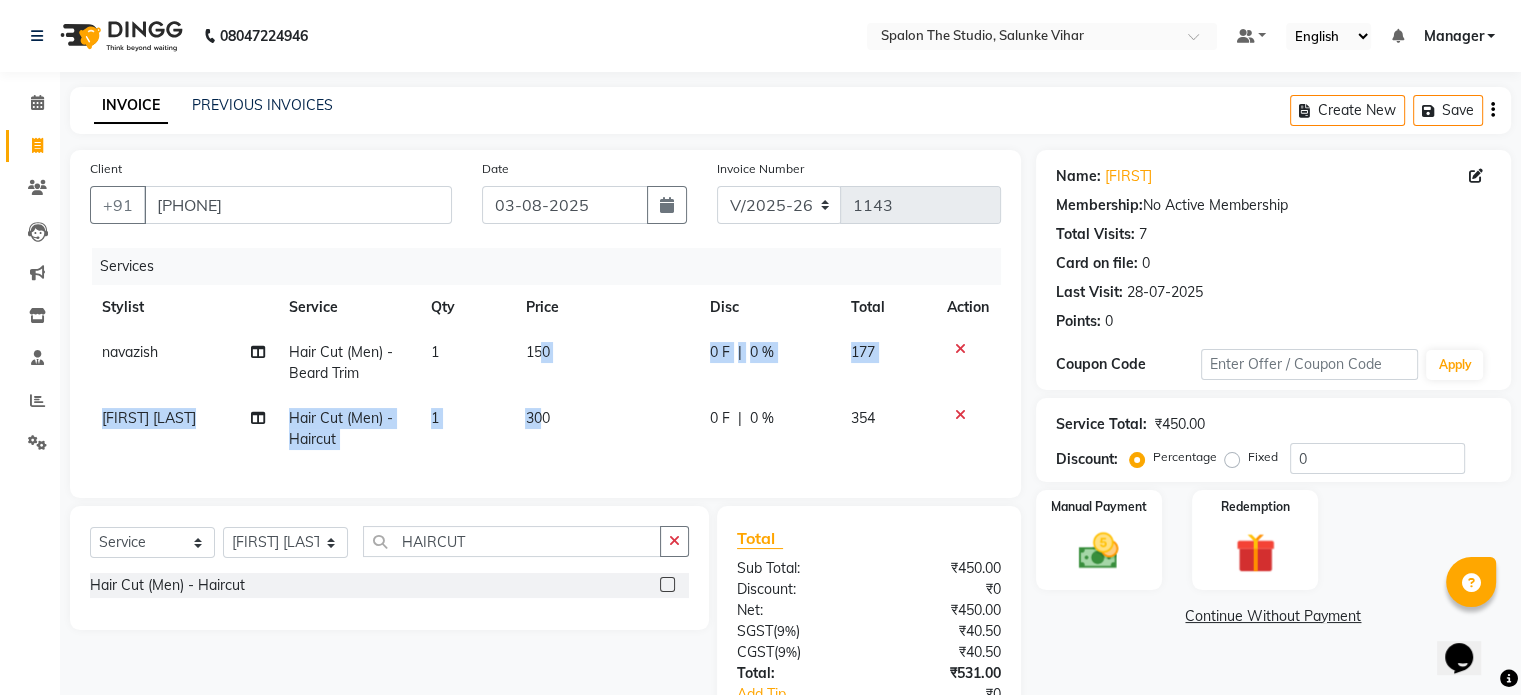 click on "[FIRST] Hair Cut (Men) - Beard Trim 1 150 0 F | 0 % 177 [FIRST]  [LAST] Hair Cut (Men) - Haircut 1 300 0 F | 0 % 354" 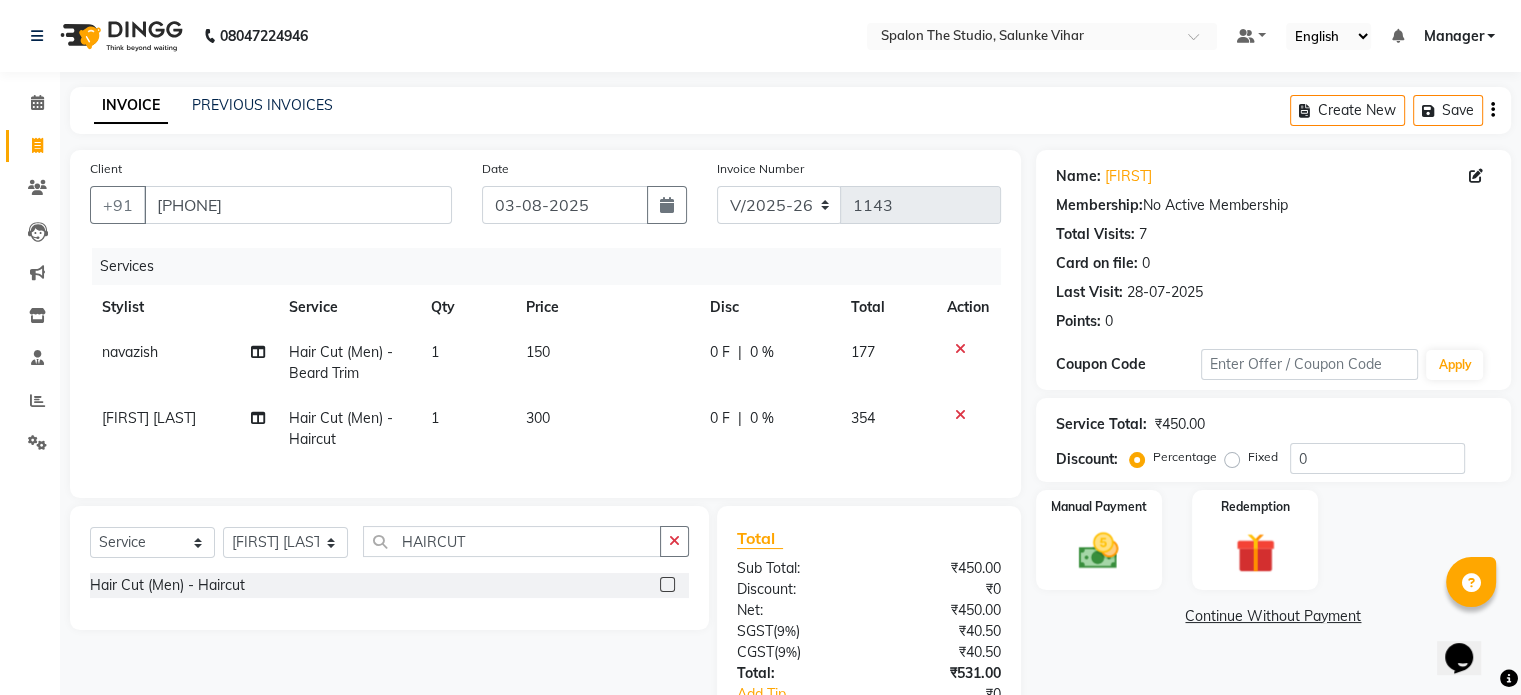 click on "300" 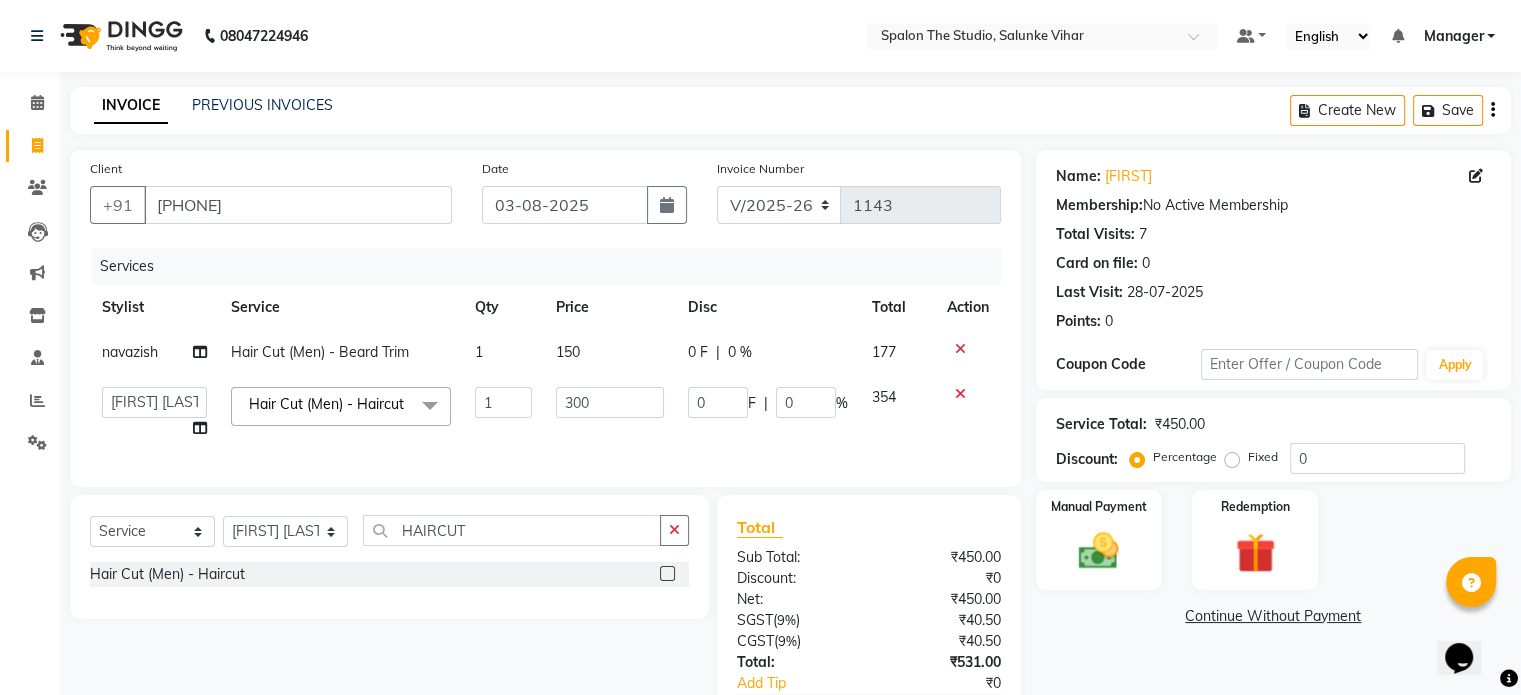 click on "300" 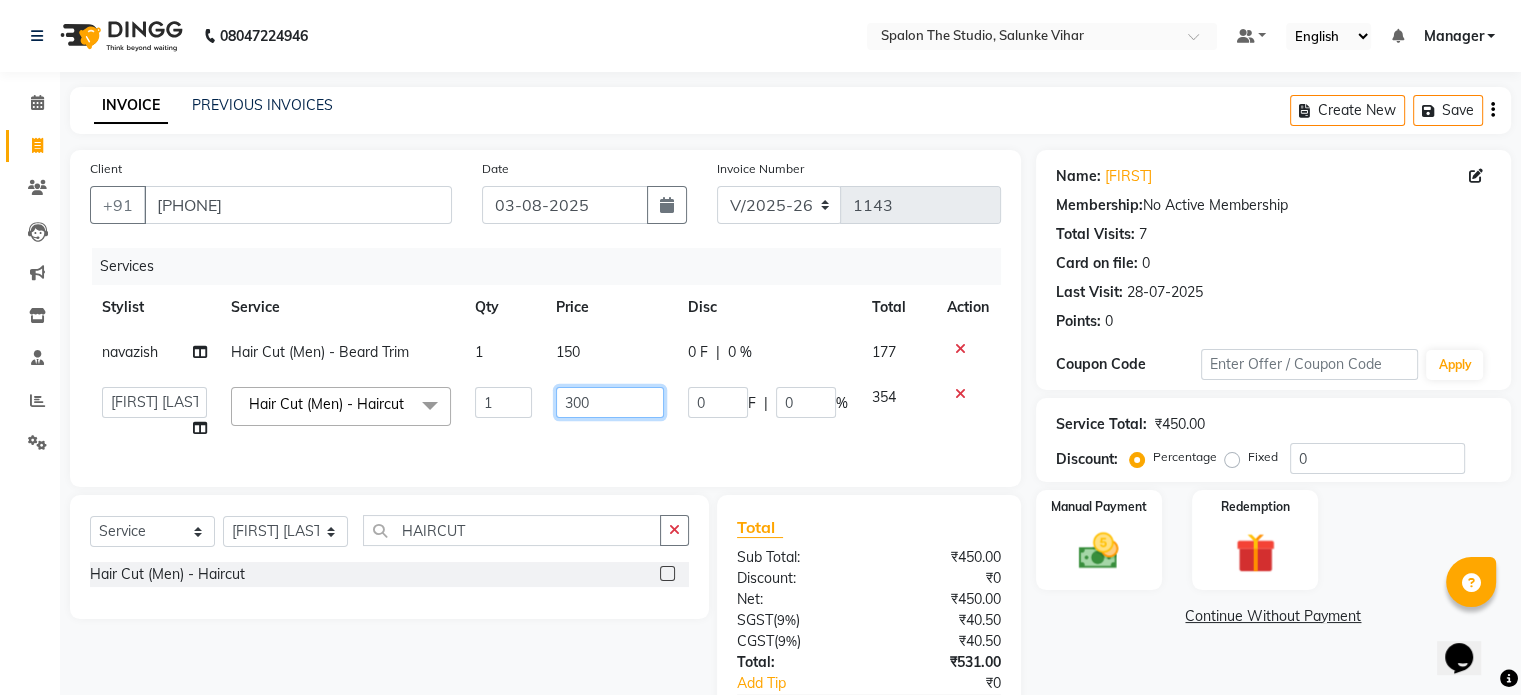 click on "300" 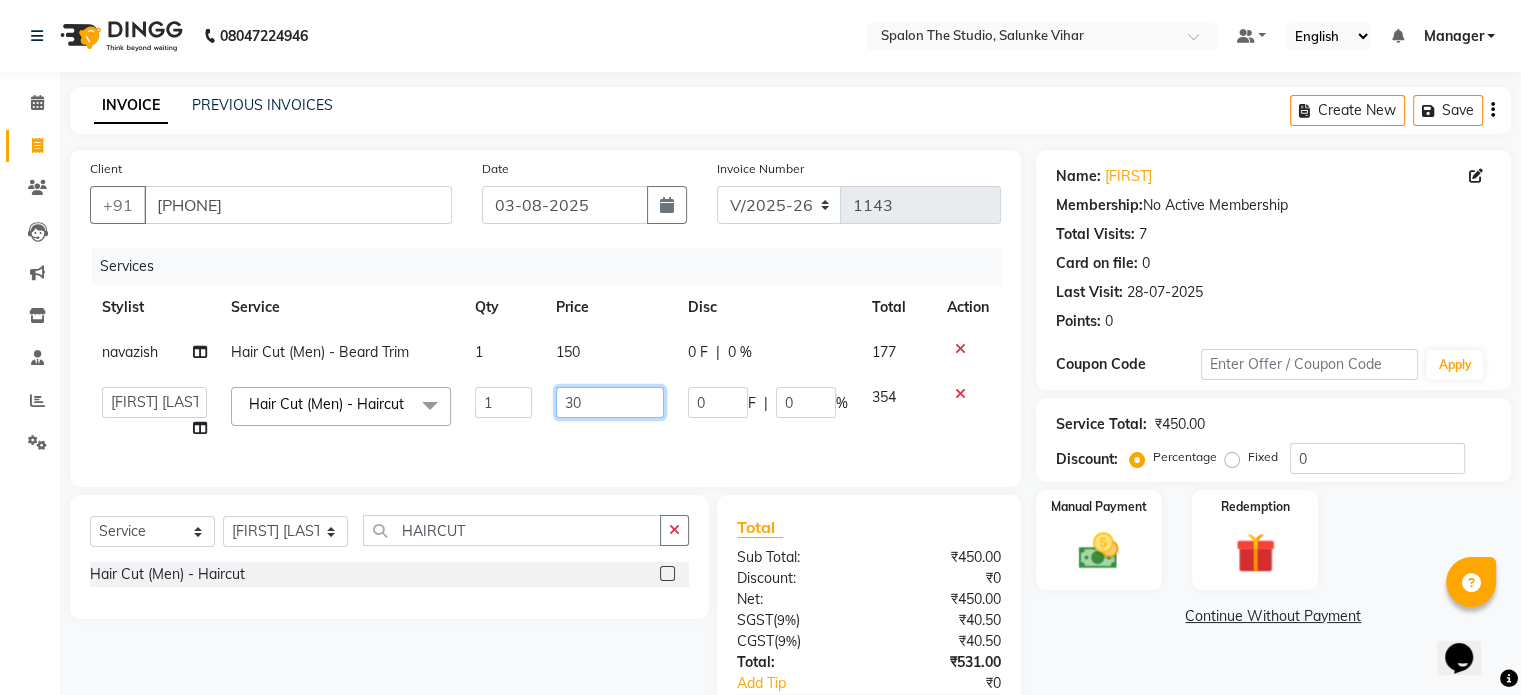 type on "3" 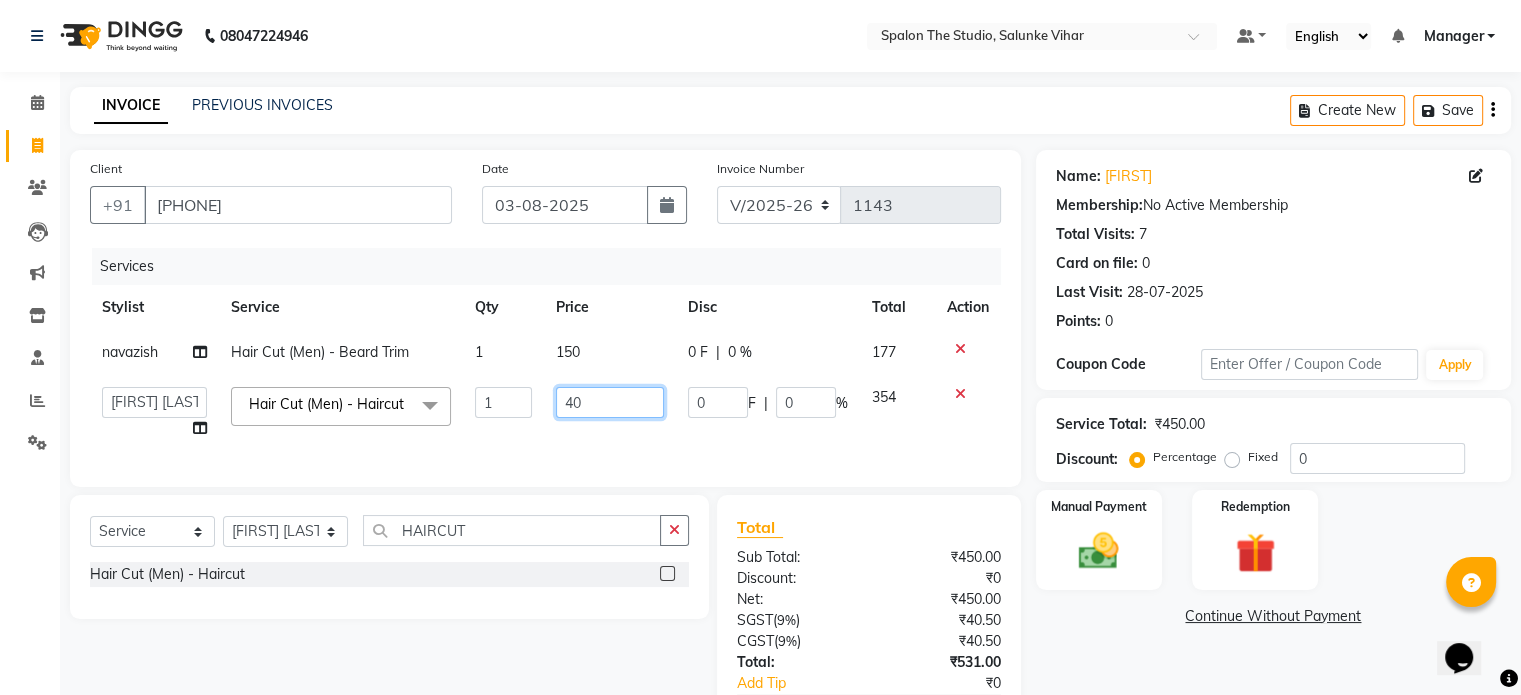 type on "400" 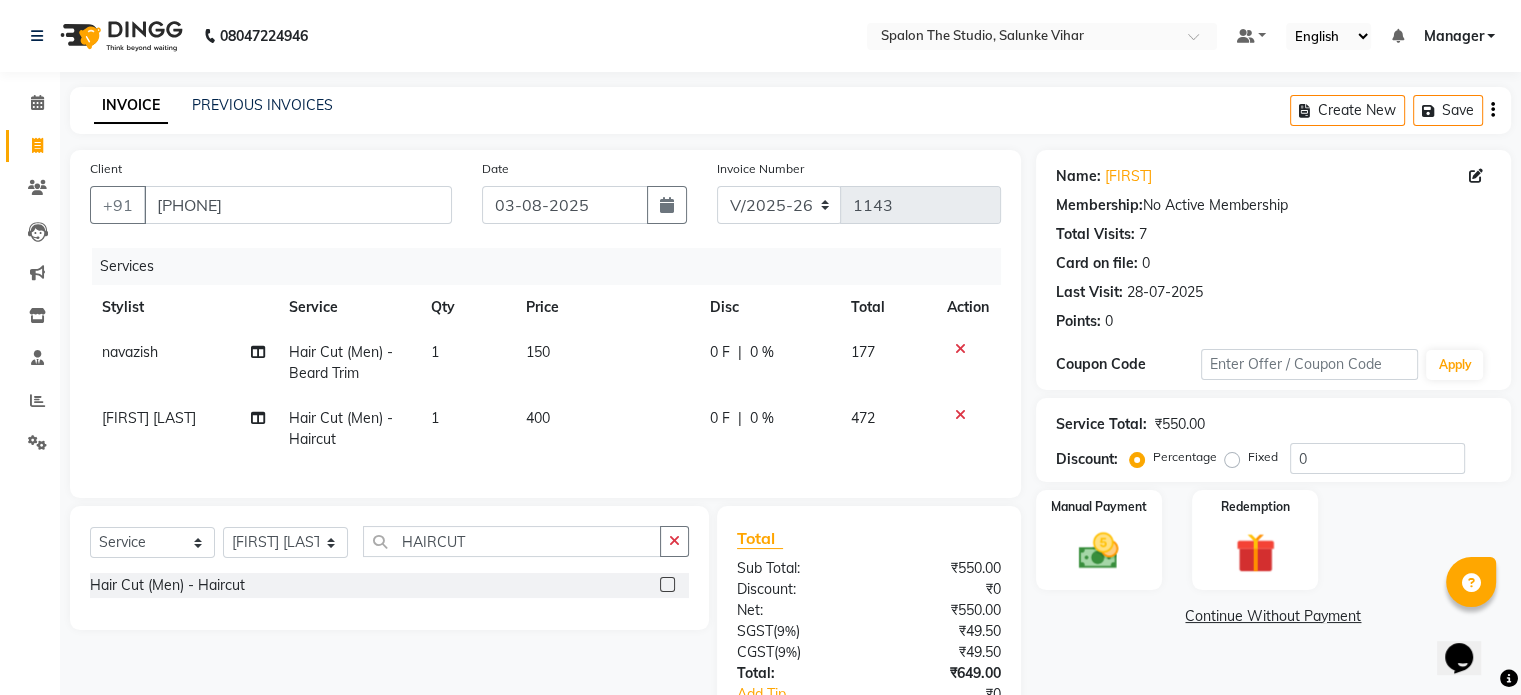click on "400" 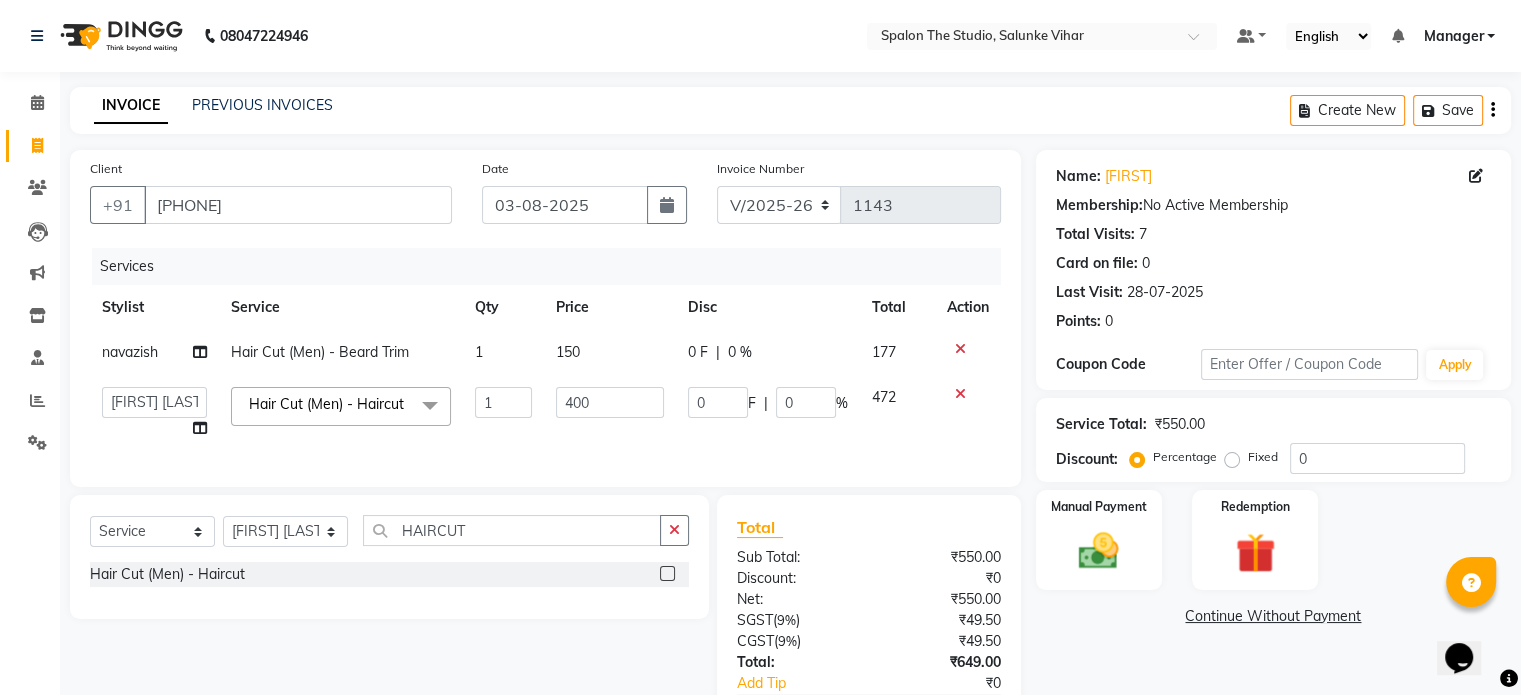 click on "150" 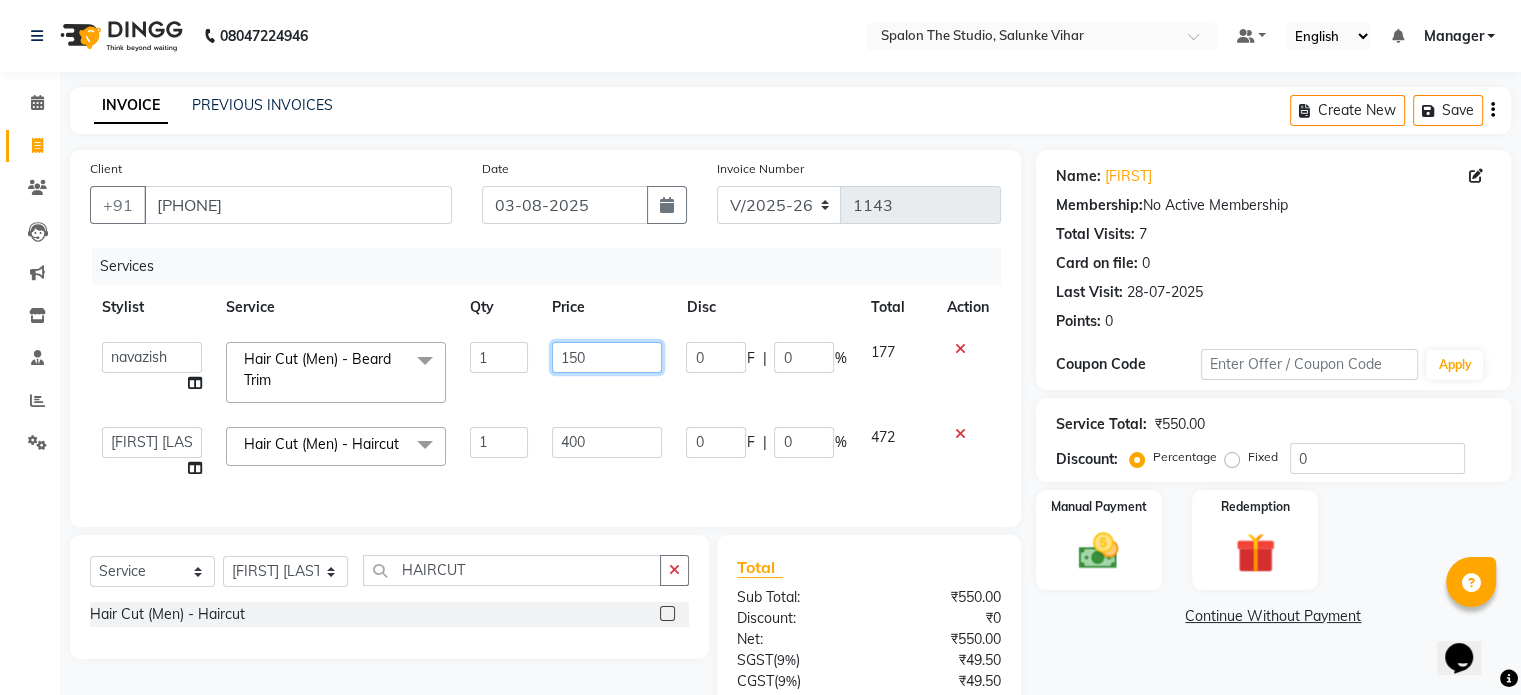 click on "150" 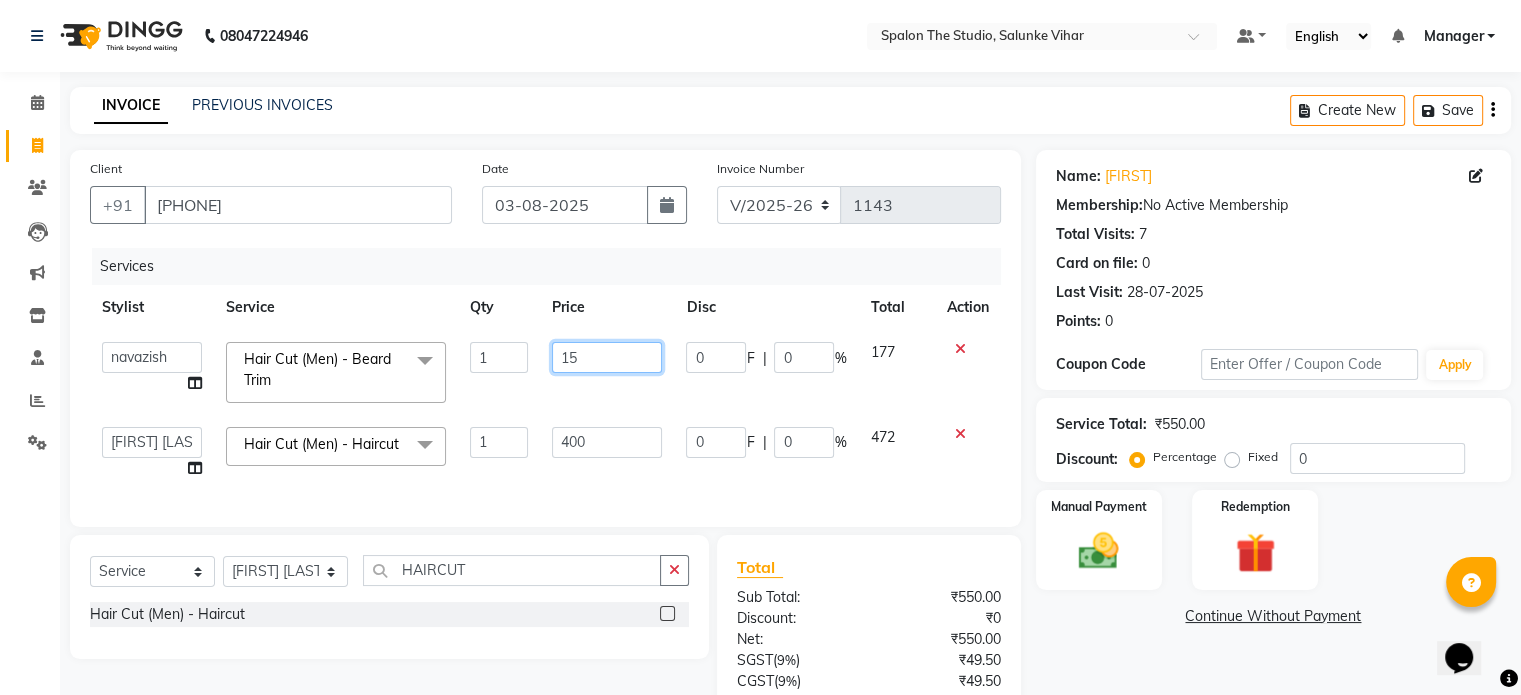 type on "1" 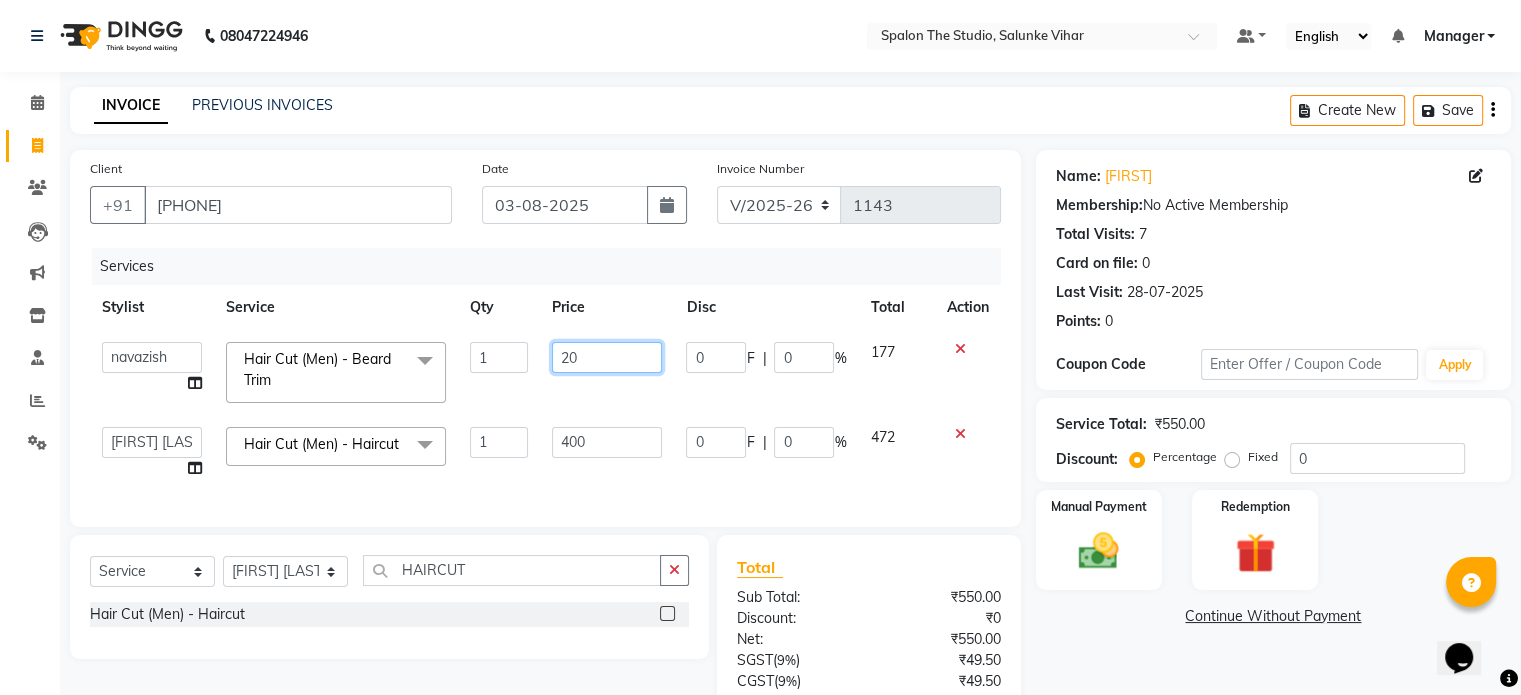 type on "200" 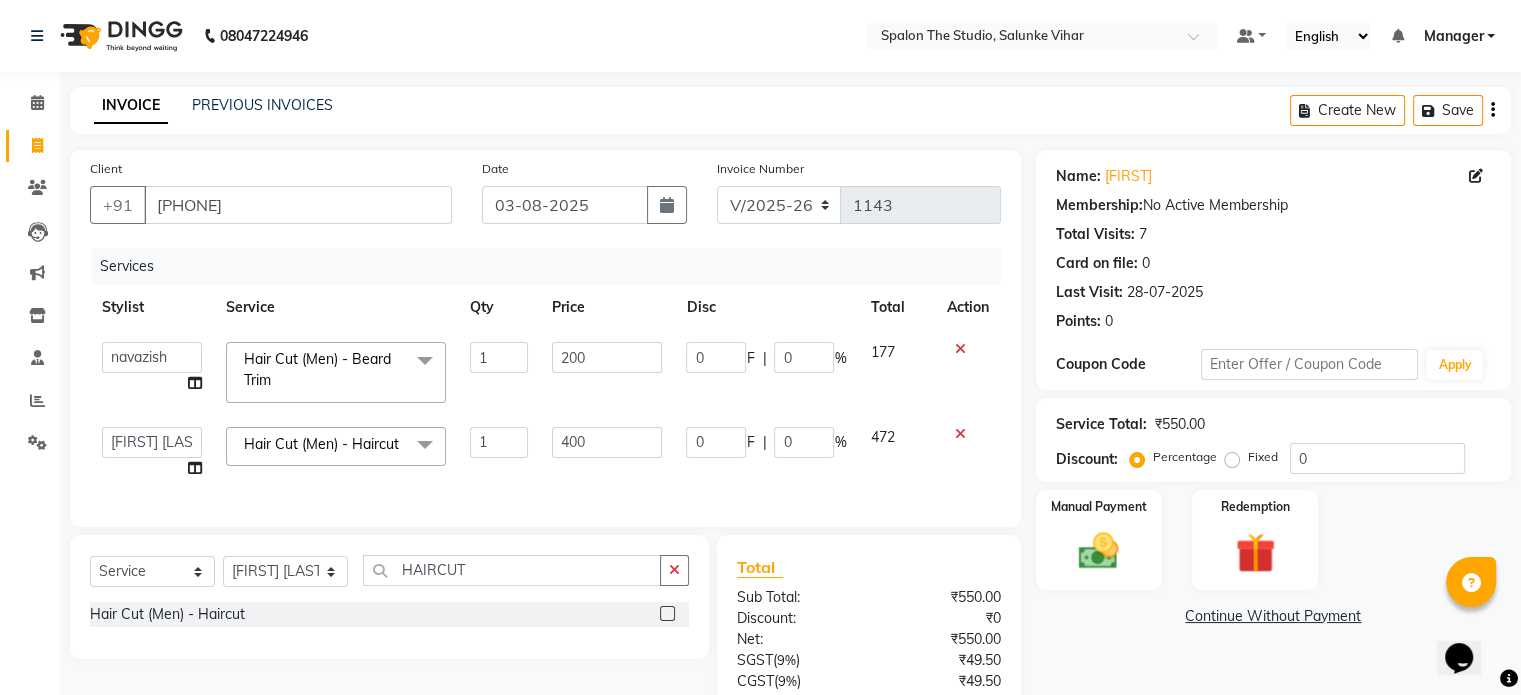 click on "[FIRST]   [FIRST]    [FIRST]    [FIRST]    [FIRST]    [FIRST]   Manager   [FIRST]   [FIRST]   [FIRST] [LAST]   [FIRST]   [FIRST]   [FIRST]   [FIRST]  [FIRST]  [FIRST]  [FIRST]  Hair Cut (Men) - Beard Trim  x Threading - Eyebrows Threading - Upperlip Threading - Lower Lip Threading - Chin Threading - Side Lock Threading - Forehead Threading - Full Face Threading - Jawline Threading - Neck Scieutific Combing green peel DERMA PEELING  LHR YELLOW PEEL LE MARINE TREATMENT tatto removal D - Tan - Underarm D - Tan - Feet D - Tan - Face & Neck D - Tan - Full Arm/Half Arm D - Tan - Half Back/Front D - Tan - Midriff D - Tan - Face Neck & Blouse Line D - Tan - Full Back/Front D - Tan - Full Leg/Half Leg D - Tan - Full Body Waxing - Sugar Wax Full Arm Waxing - Sugar Wax Full Leg Waxing - Sugar Wax Half Arm Waxing - Sugar Wax Half Leg Waxing - Sugar Wax Under Arm Waxing - Sugar Wax Chin Waxing - Sugar Wax Upperlip/Lowerlip Waxing - Sugar Wax Side Lock Waxing - Sugar Wax Forehead Waxing - Sugar Wax Jawline Waxing - Sugar Wax Face 1 200" 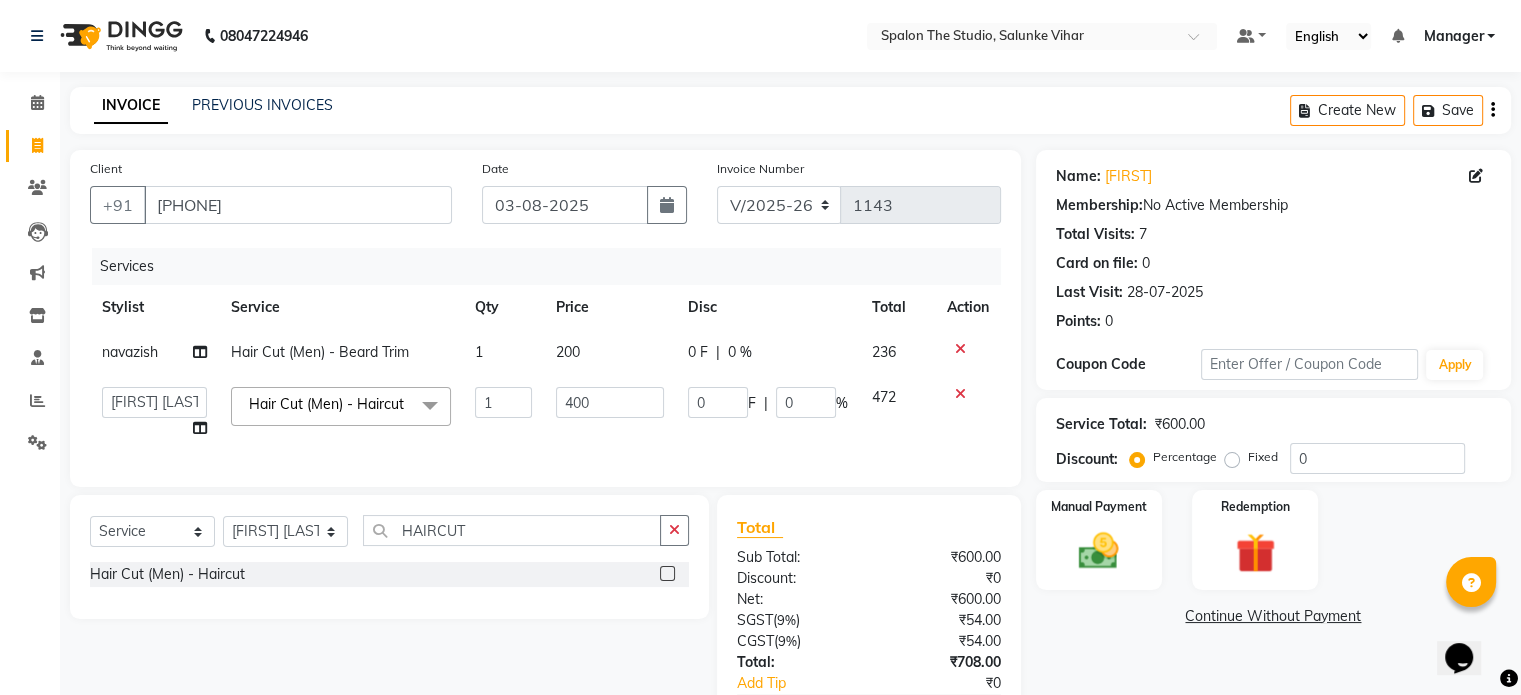 scroll, scrollTop: 100, scrollLeft: 0, axis: vertical 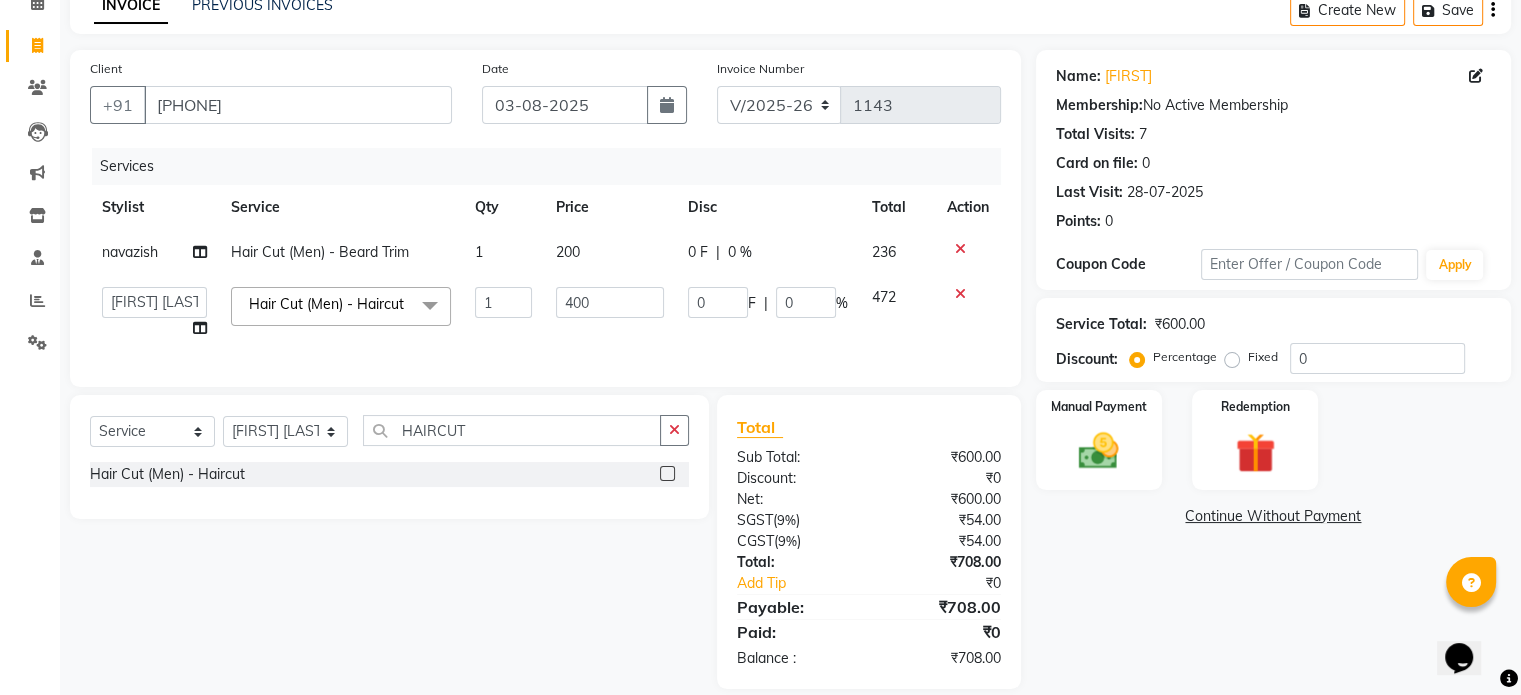 click on "200" 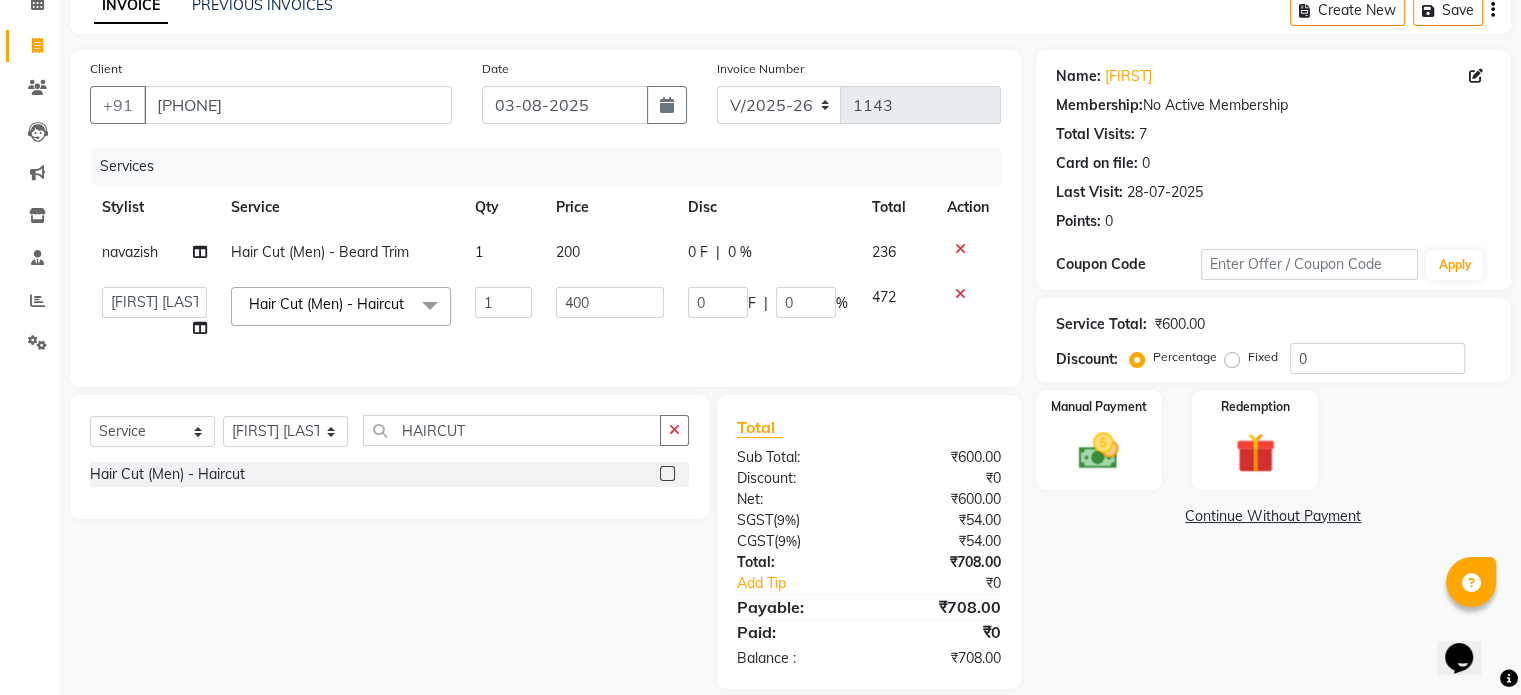 select on "63779" 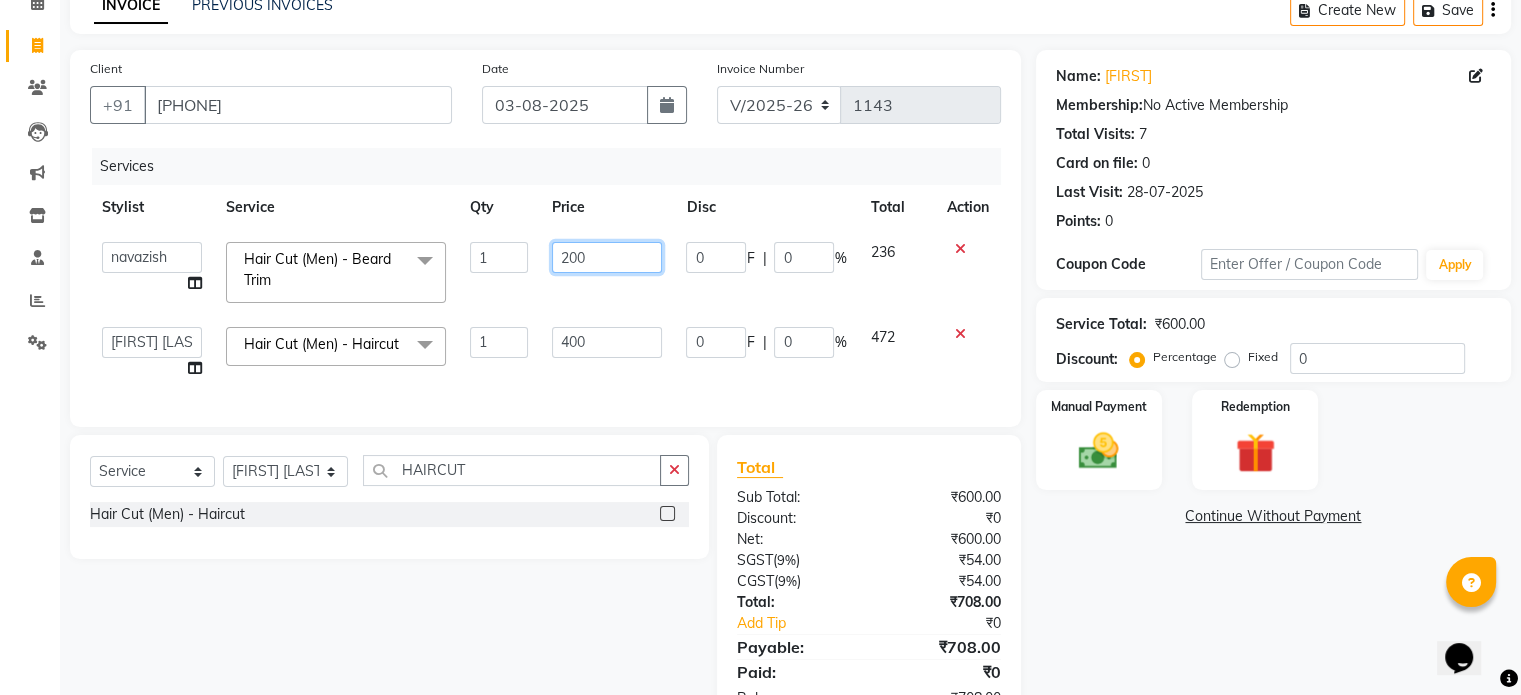click on "200" 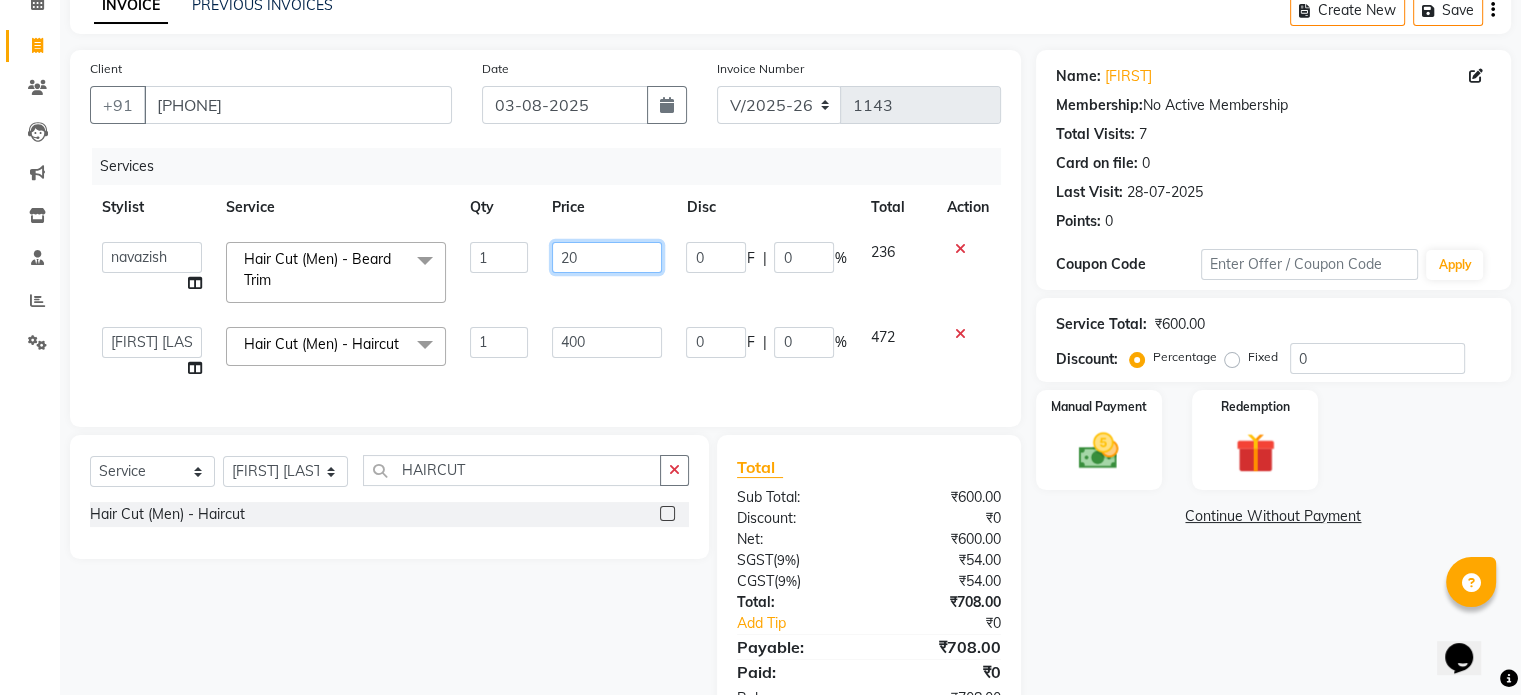 type on "2" 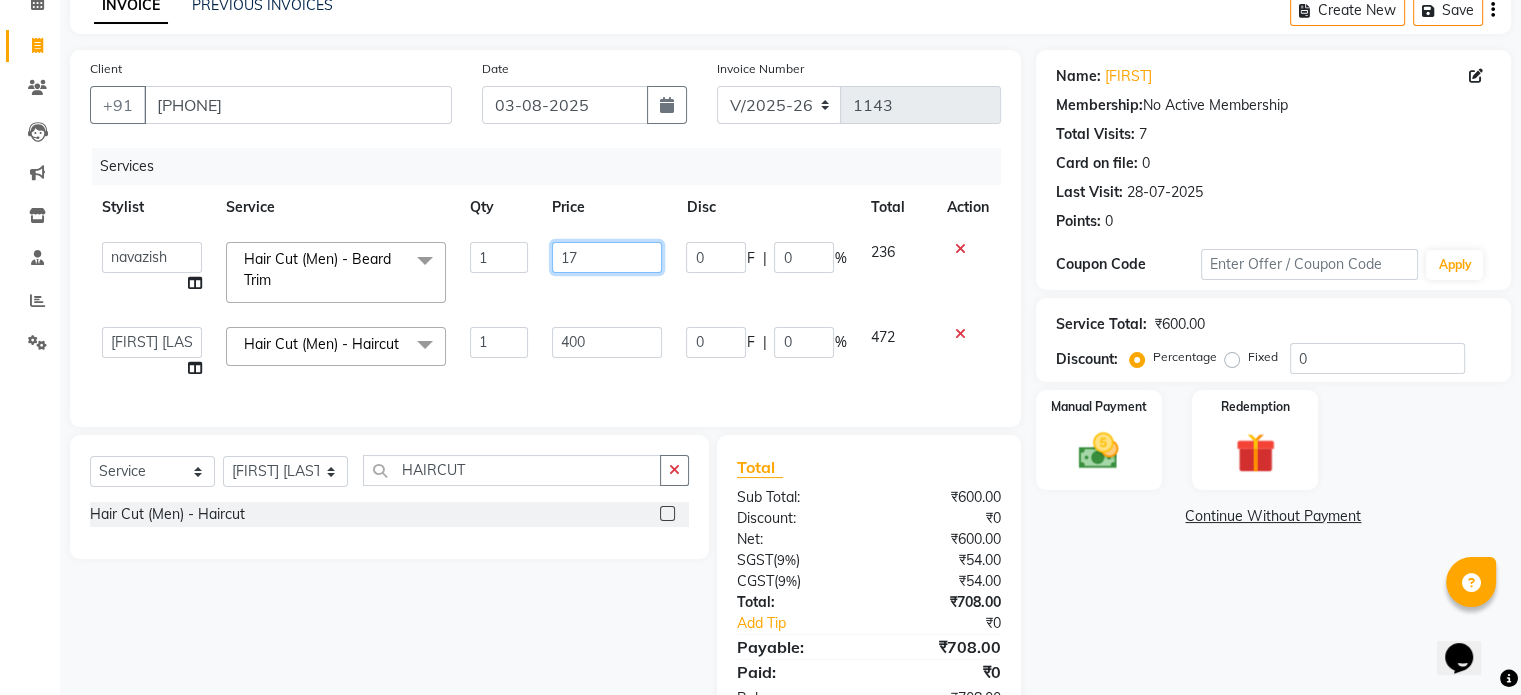 type on "175" 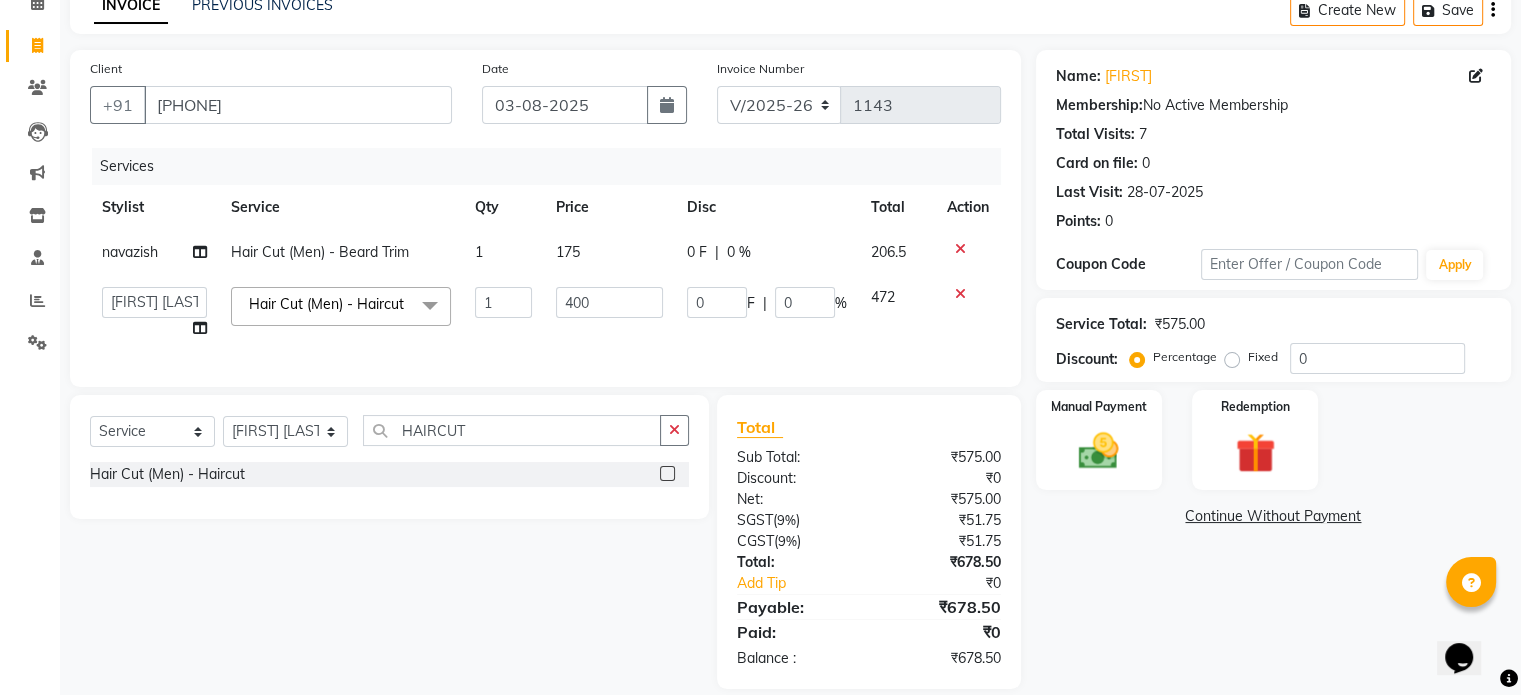 click on "[FIRST] Hair Cut (Men) - Beard Trim 1 175 0 F | 0 % 206.5  [FIRST]   [FIRST]    [FIRST]    [FIRST]    [FIRST]    [FIRST]   Manager   [FIRST]   [FIRST]   [FIRST] [LAST]   [FIRST]   [FIRST]   [FIRST]   [FIRST]  [FIRST]  [FIRST]  [FIRST]  Hair Cut (Men) - Haircut  x Threading - Eyebrows Threading - Upperlip Threading - Lower Lip Threading - Chin Threading - Side Lock Threading - Forehead Threading - Full Face Threading - Jawline Threading - Neck Scieutific Combing green peel DERMA PEELING  LHR YELLOW PEEL LE MARINE TREATMENT tatto removal D - Tan - Underarm D - Tan - Feet D - Tan - Face & Neck D - Tan - Full Arm/Half Arm D - Tan - Half Back/Front D - Tan - Midriff D - Tan - Face Neck & Blouse Line D - Tan - Full Back/Front D - Tan - Full Leg/Half Leg D - Tan - Full Body Waxing - Sugar Wax Full Arm Waxing - Sugar Wax Full Leg Waxing - Sugar Wax Half Arm Waxing - Sugar Wax Half Leg Waxing - Sugar Wax Under Arm Waxing - Sugar Wax Chin Waxing - Sugar Wax Upperlip/Lowerlip Waxing - Sugar Wax Side Lock Waxing - Sugar Wax Forehead 1" 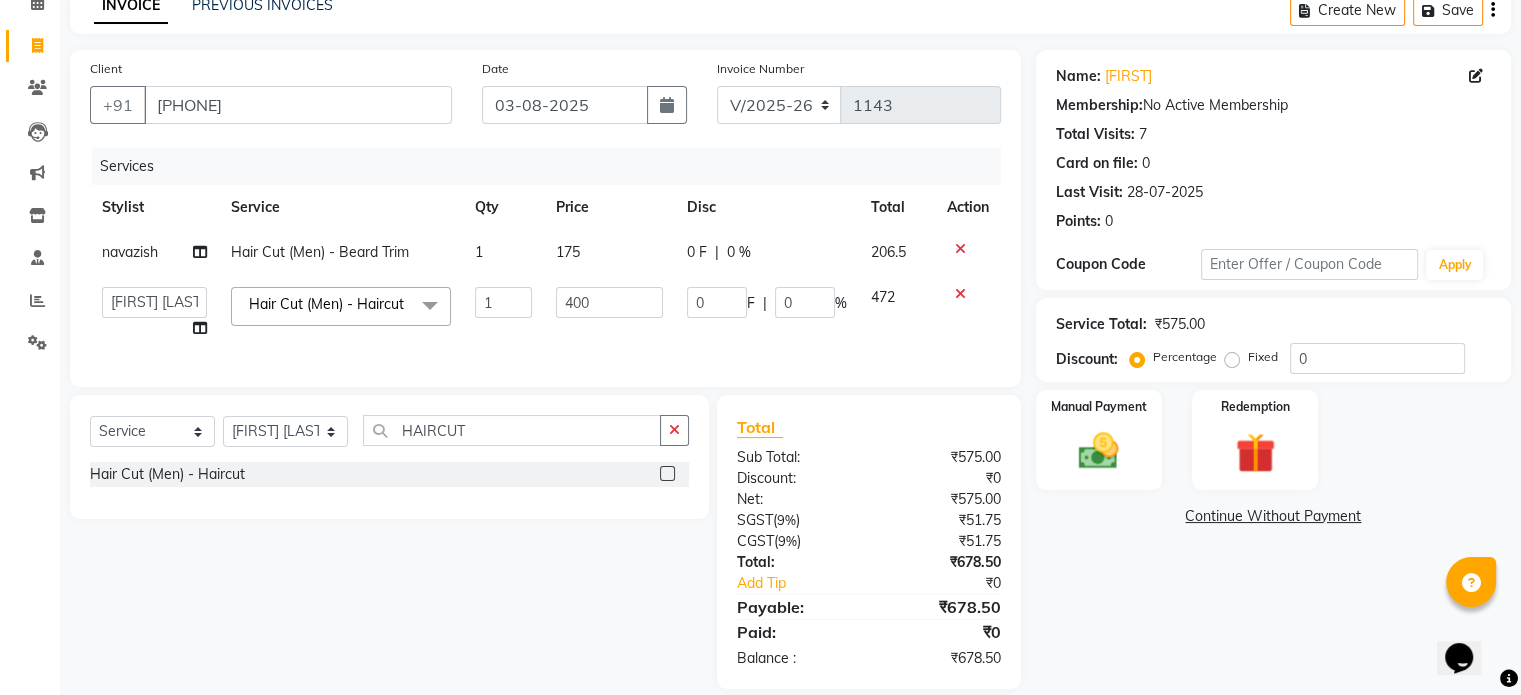 select on "63779" 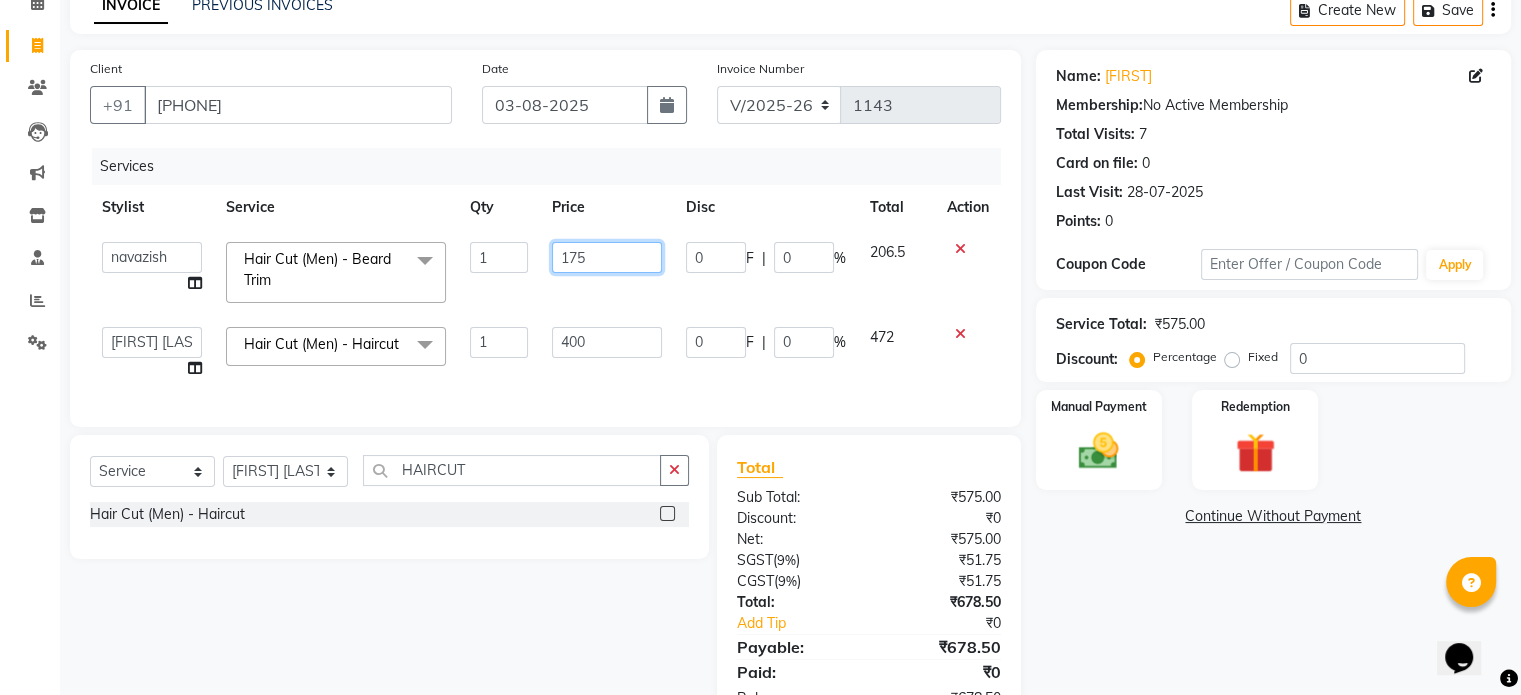click on "175" 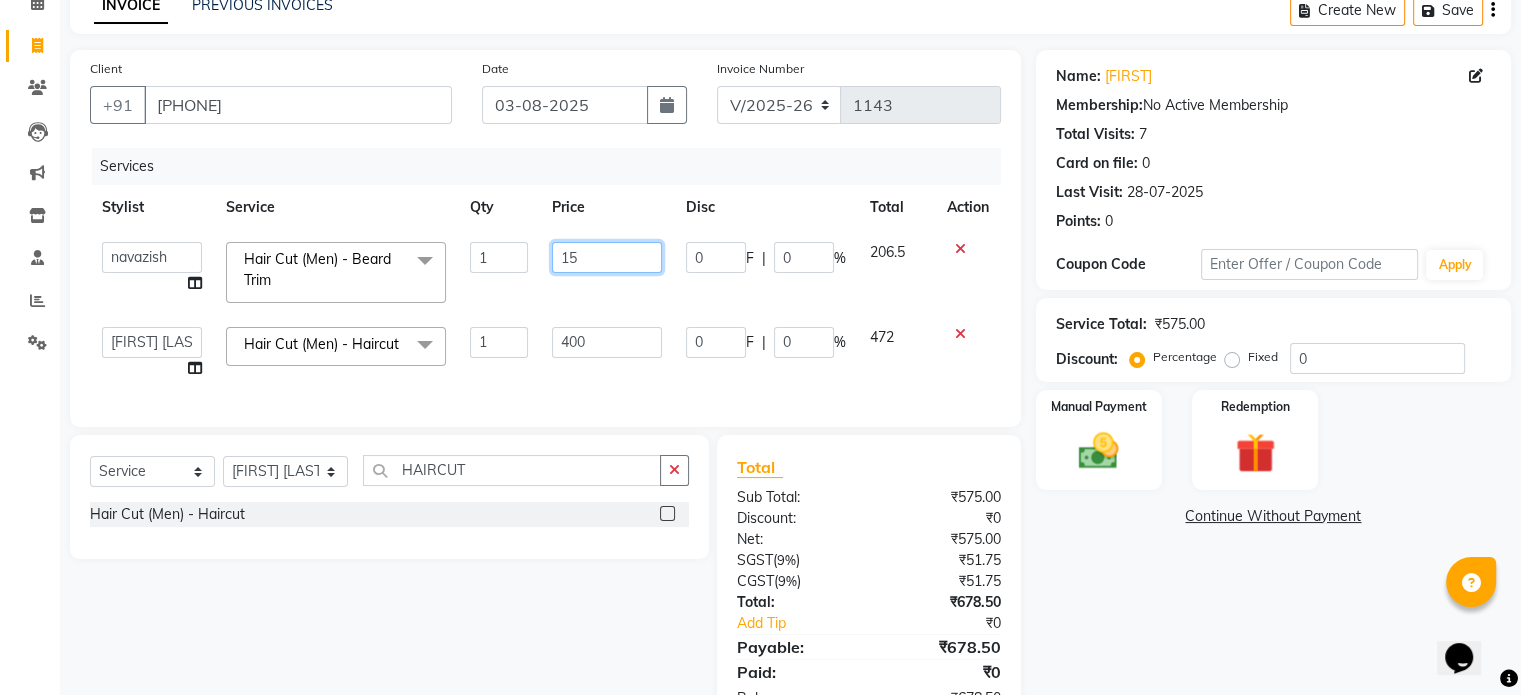 type on "150" 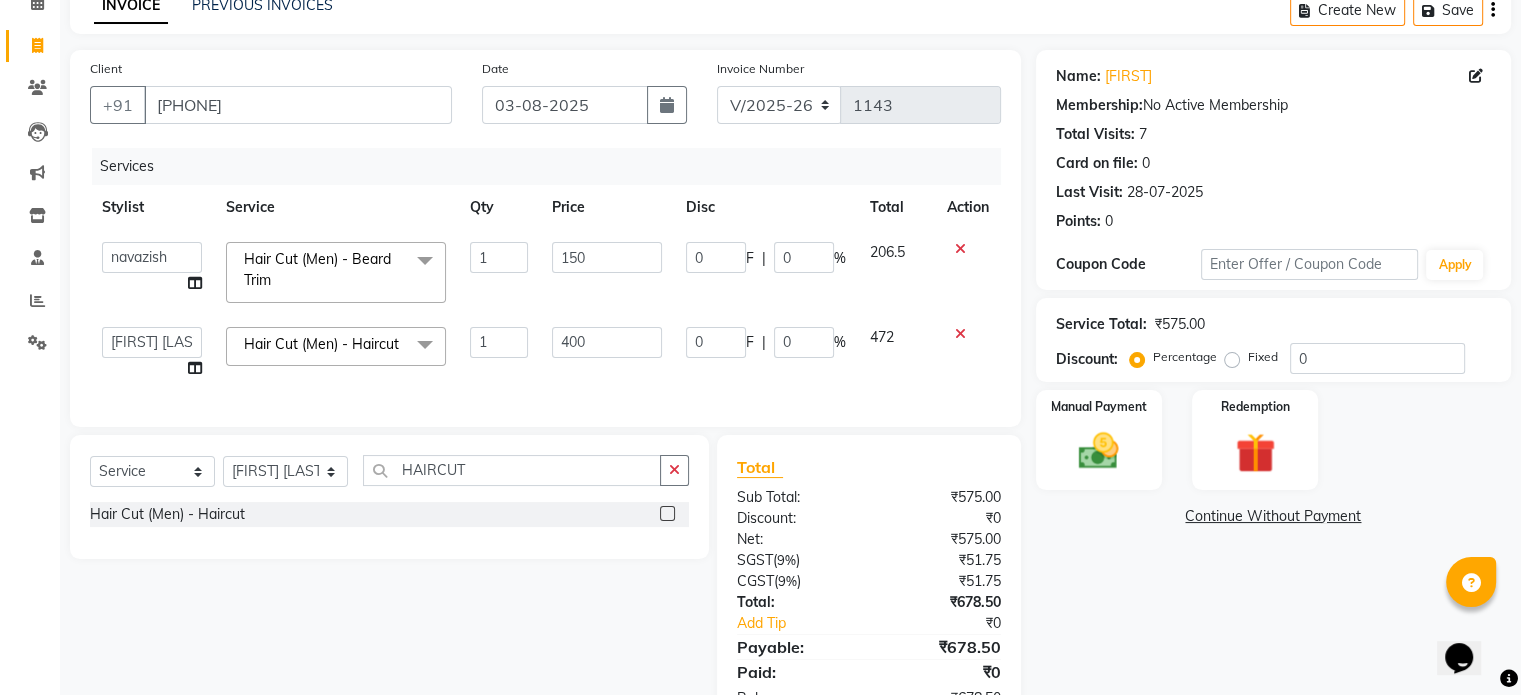 click on "[FIRST]   [FIRST]    [FIRST]    [FIRST]    [FIRST]    [FIRST]   Manager   [FIRST]   [FIRST]   [FIRST] [LAST]   [FIRST]   [FIRST]   [FIRST]   [FIRST]  [FIRST]  [FIRST]  [FIRST]  Hair Cut (Men) - Beard Trim  x Threading - Eyebrows Threading - Upperlip Threading - Lower Lip Threading - Chin Threading - Side Lock Threading - Forehead Threading - Full Face Threading - Jawline Threading - Neck Scieutific Combing green peel DERMA PEELING  LHR YELLOW PEEL LE MARINE TREATMENT tatto removal D - Tan - Underarm D - Tan - Feet D - Tan - Face & Neck D - Tan - Full Arm/Half Arm D - Tan - Half Back/Front D - Tan - Midriff D - Tan - Face Neck & Blouse Line D - Tan - Full Back/Front D - Tan - Full Leg/Half Leg D - Tan - Full Body Waxing - Sugar Wax Full Arm Waxing - Sugar Wax Full Leg Waxing - Sugar Wax Half Arm Waxing - Sugar Wax Half Leg Waxing - Sugar Wax Under Arm Waxing - Sugar Wax Chin Waxing - Sugar Wax Upperlip/Lowerlip Waxing - Sugar Wax Side Lock Waxing - Sugar Wax Forehead Waxing - Sugar Wax Jawline Waxing - Sugar Wax Face 1" 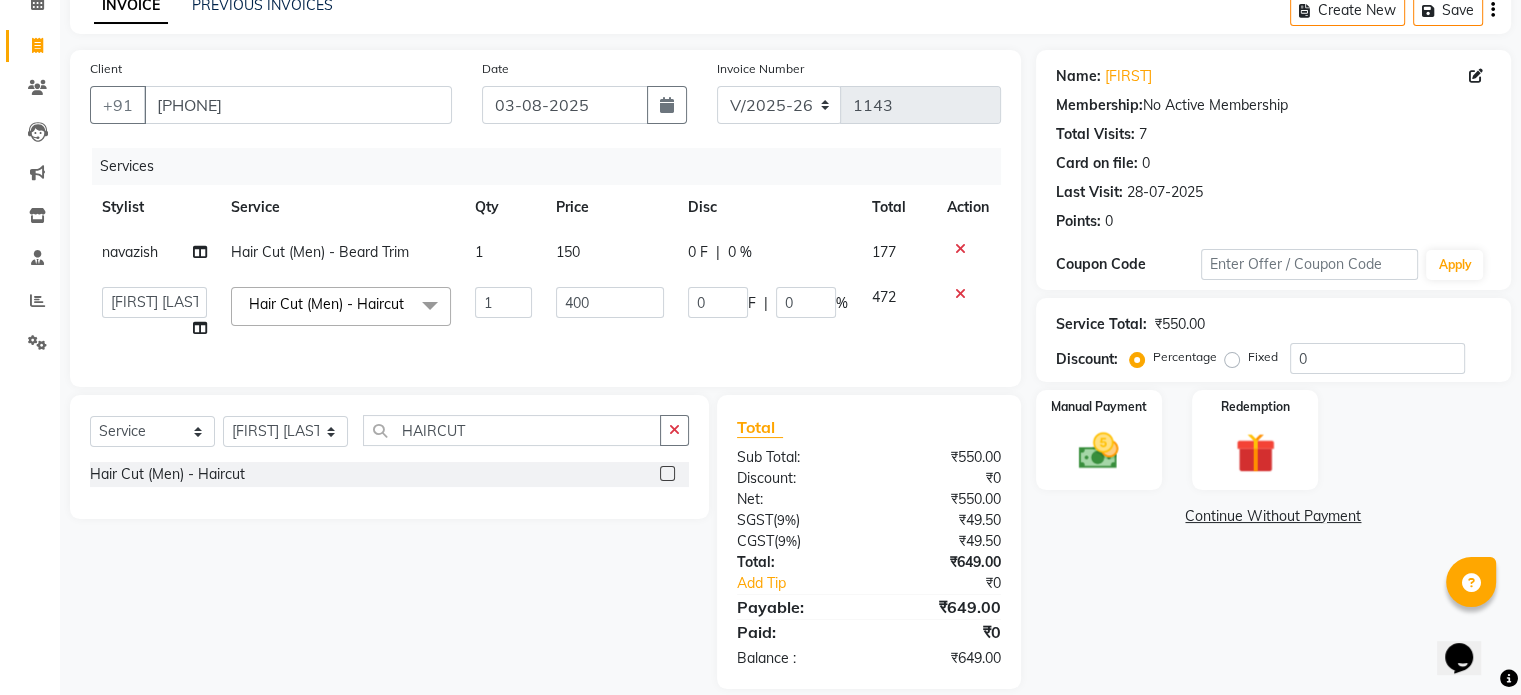 click on "Create New   Save" 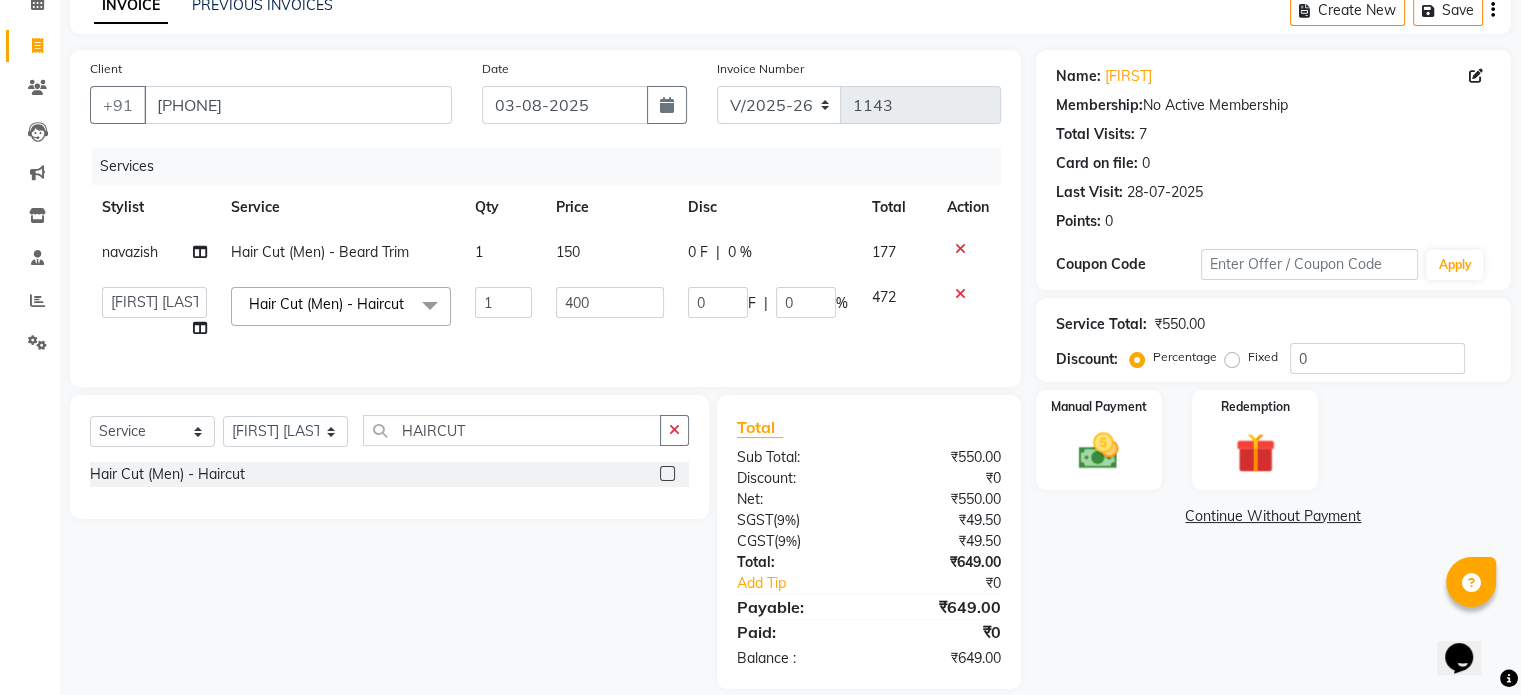 click 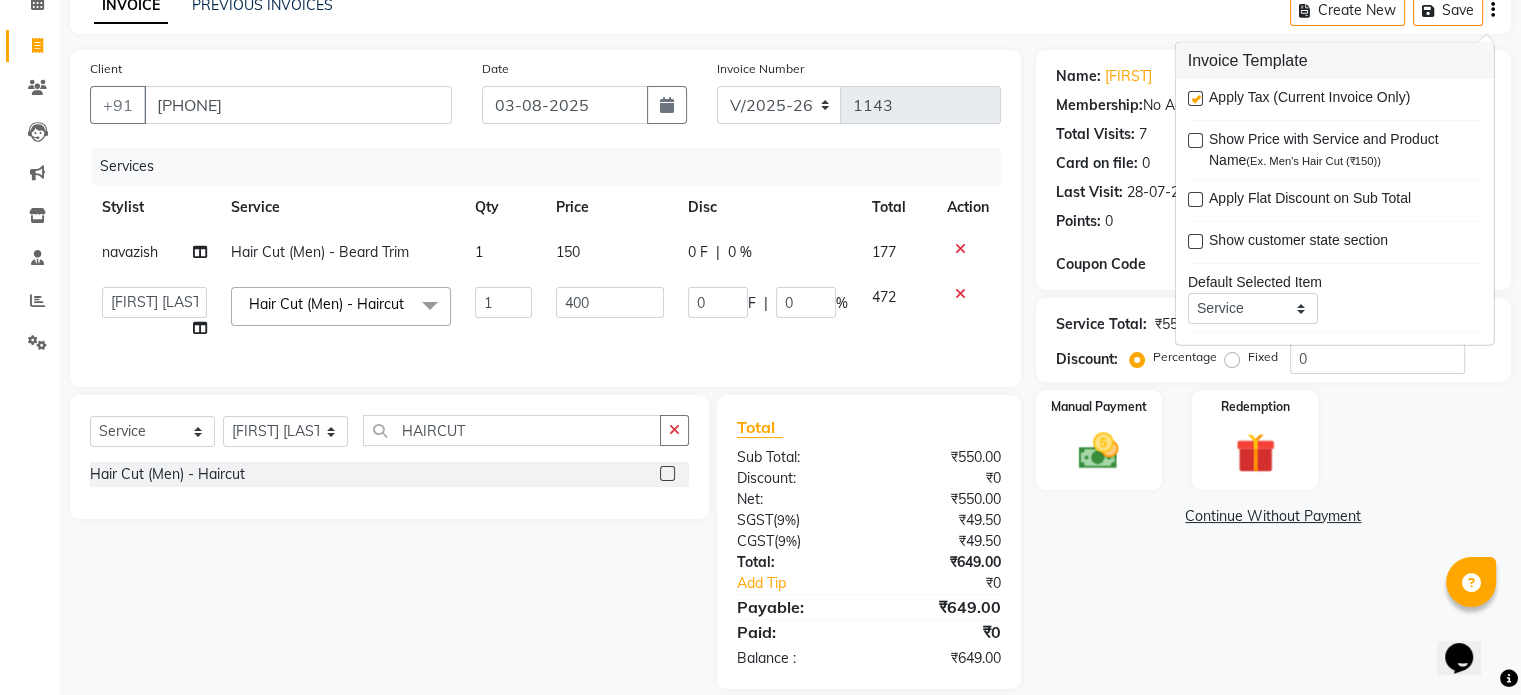 click at bounding box center (1195, 98) 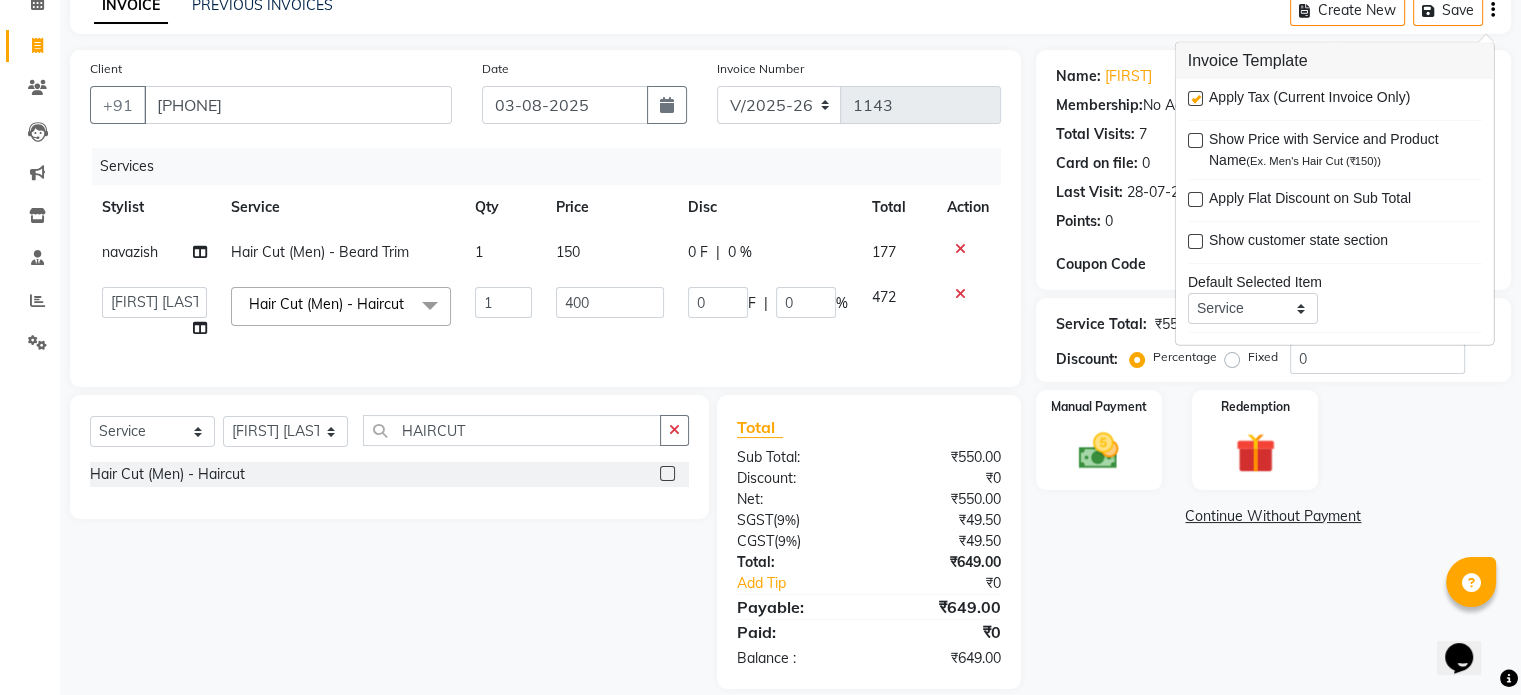 click at bounding box center [1194, 99] 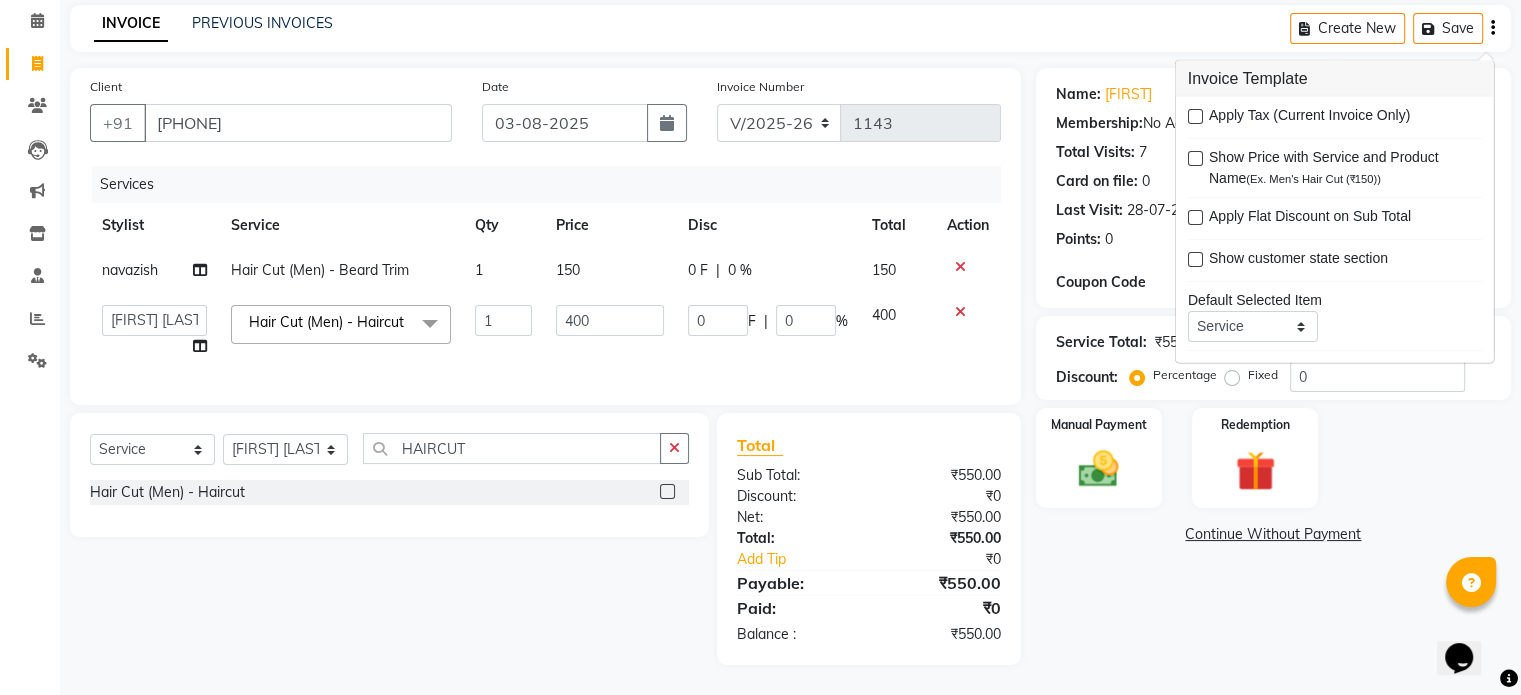 click on "150" 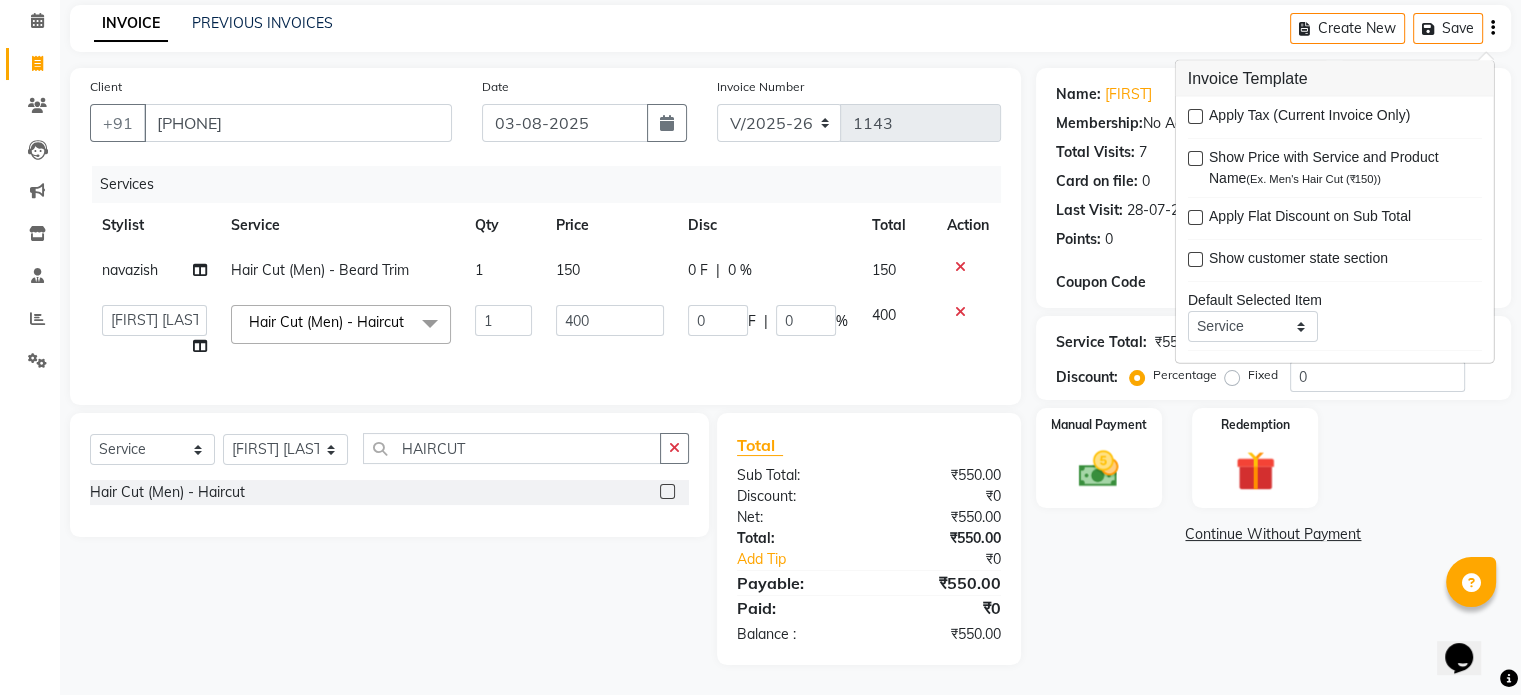 select on "63779" 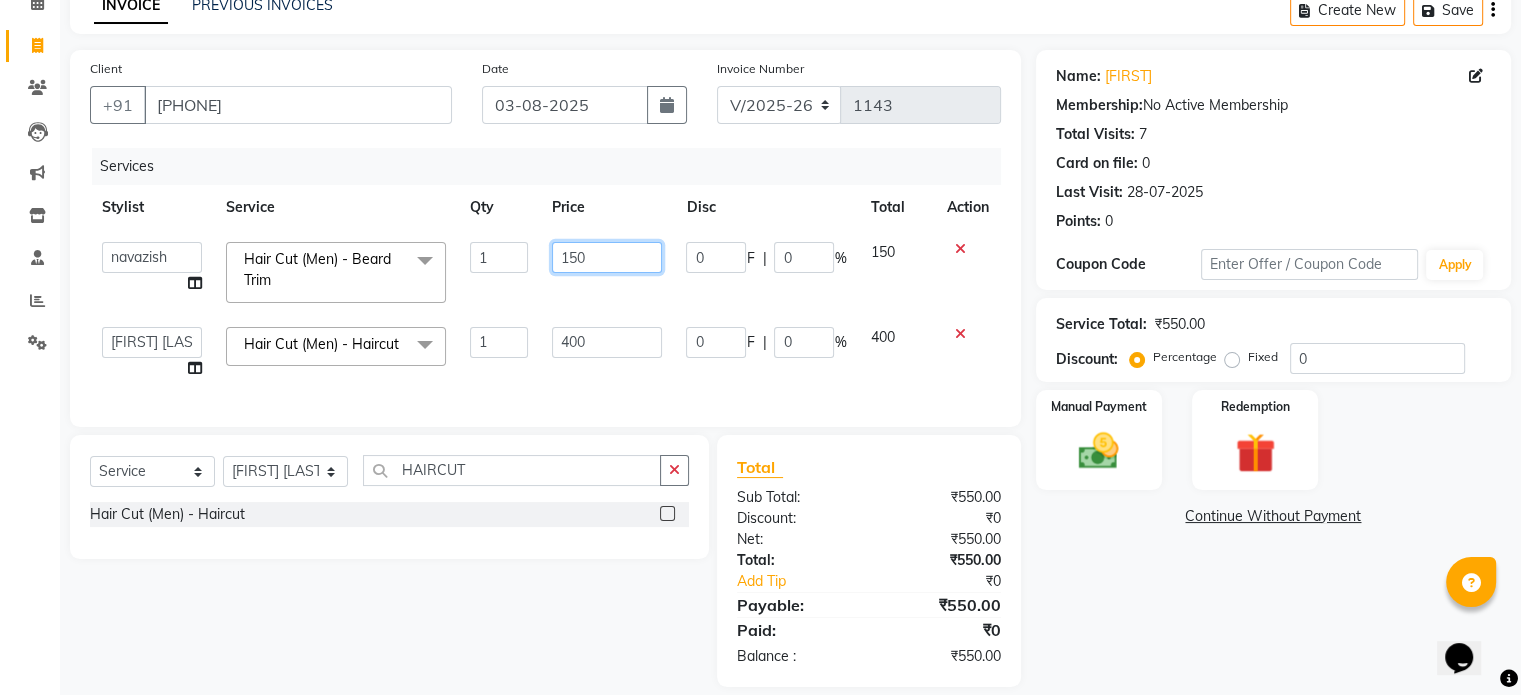 click on "150" 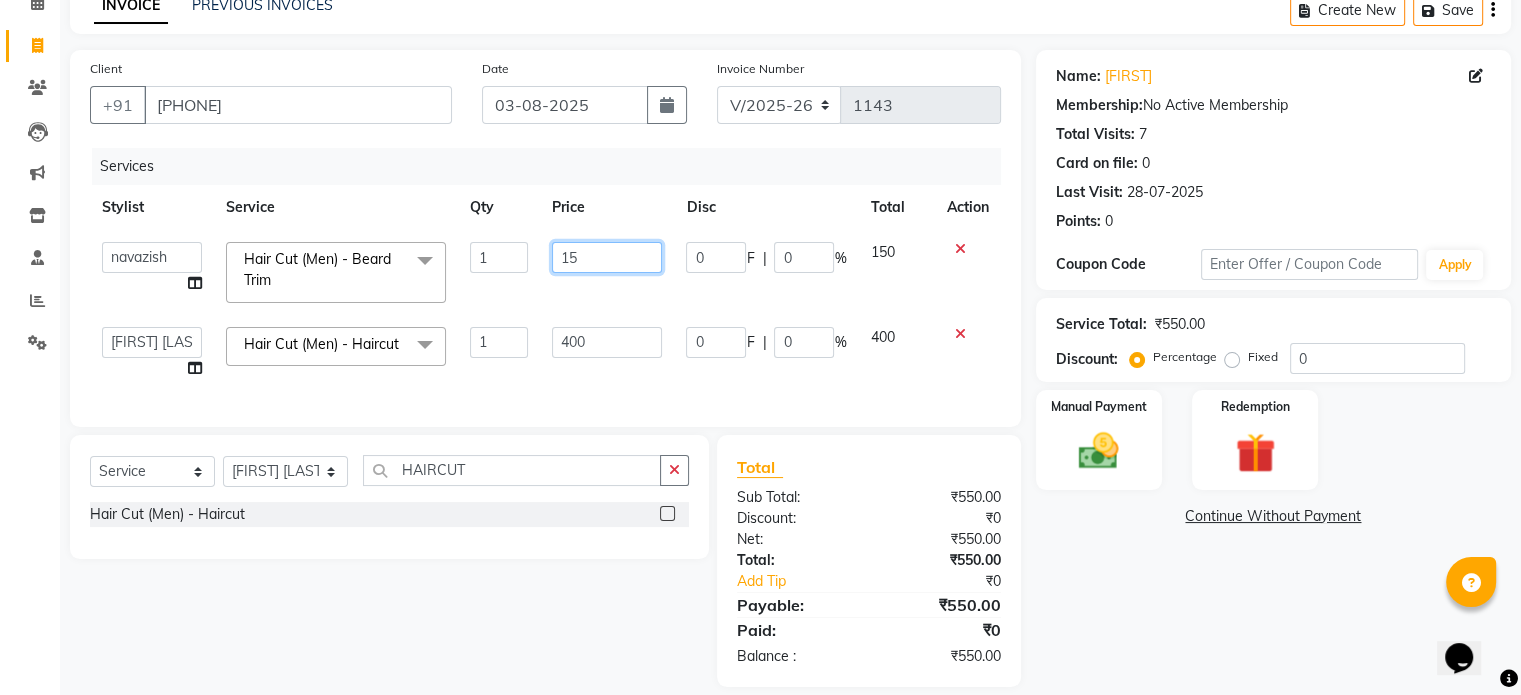 type on "1" 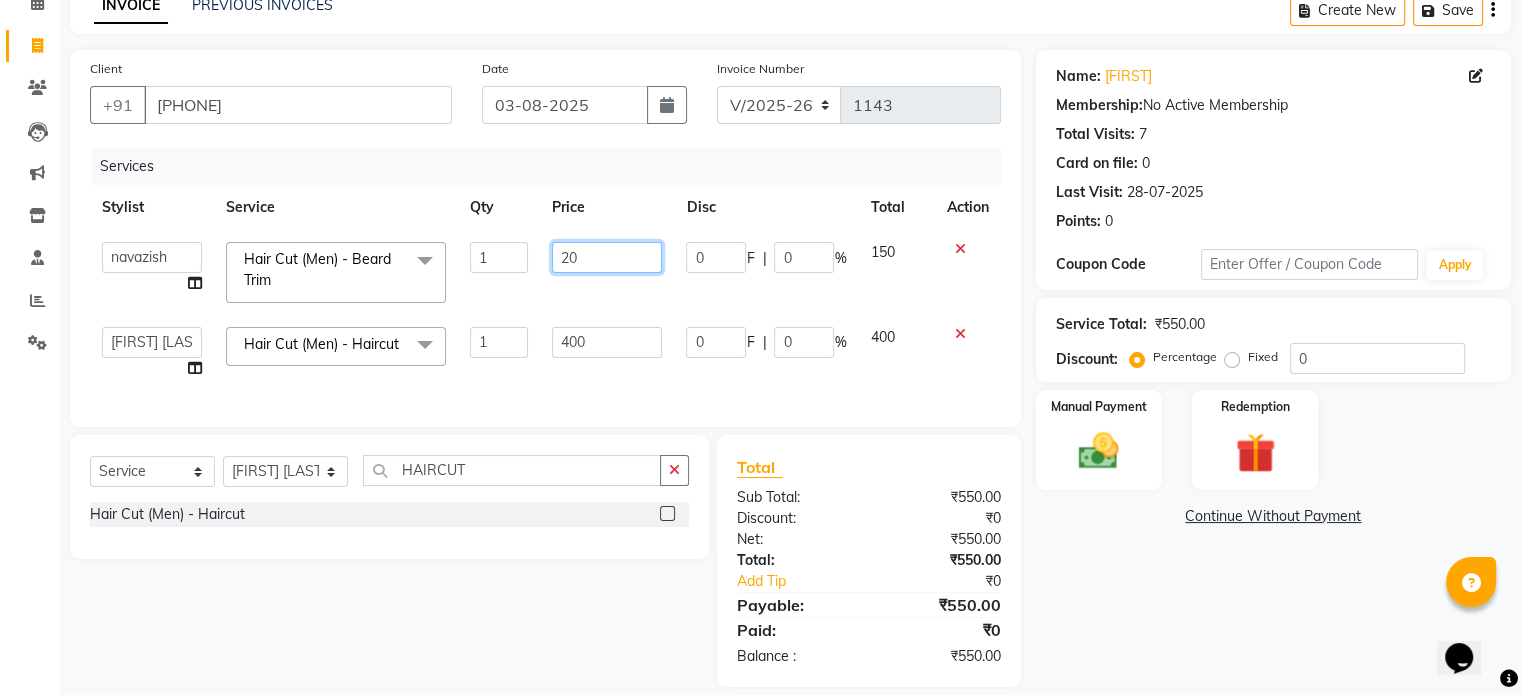 type on "200" 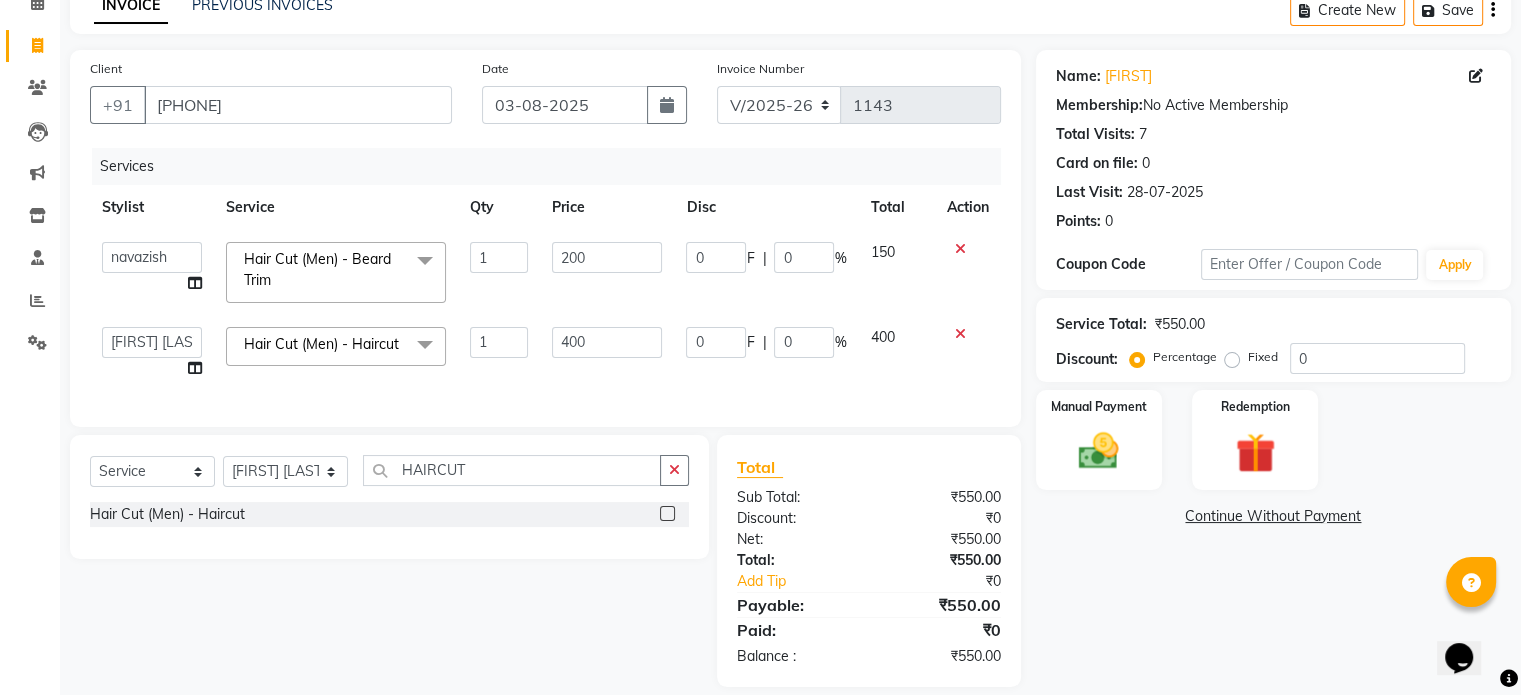 click on "[FIRST]   [FIRST]    [FIRST]    [FIRST]    [FIRST]    [FIRST]   Manager   [FIRST]   [FIRST]   [FIRST] [LAST]   [FIRST]   [FIRST]   [FIRST]   [FIRST]  [FIRST]  [FIRST]  [FIRST]  Hair Cut (Men) - Beard Trim  x Threading - Eyebrows Threading - Upperlip Threading - Lower Lip Threading - Chin Threading - Side Lock Threading - Forehead Threading - Full Face Threading - Jawline Threading - Neck Scieutific Combing green peel DERMA PEELING  LHR YELLOW PEEL LE MARINE TREATMENT tatto removal D - Tan - Underarm D - Tan - Feet D - Tan - Face & Neck D - Tan - Full Arm/Half Arm D - Tan - Half Back/Front D - Tan - Midriff D - Tan - Face Neck & Blouse Line D - Tan - Full Back/Front D - Tan - Full Leg/Half Leg D - Tan - Full Body Waxing - Sugar Wax Full Arm Waxing - Sugar Wax Full Leg Waxing - Sugar Wax Half Arm Waxing - Sugar Wax Half Leg Waxing - Sugar Wax Under Arm Waxing - Sugar Wax Chin Waxing - Sugar Wax Upperlip/Lowerlip Waxing - Sugar Wax Side Lock Waxing - Sugar Wax Forehead Waxing - Sugar Wax Jawline Waxing - Sugar Wax Face 1 200" 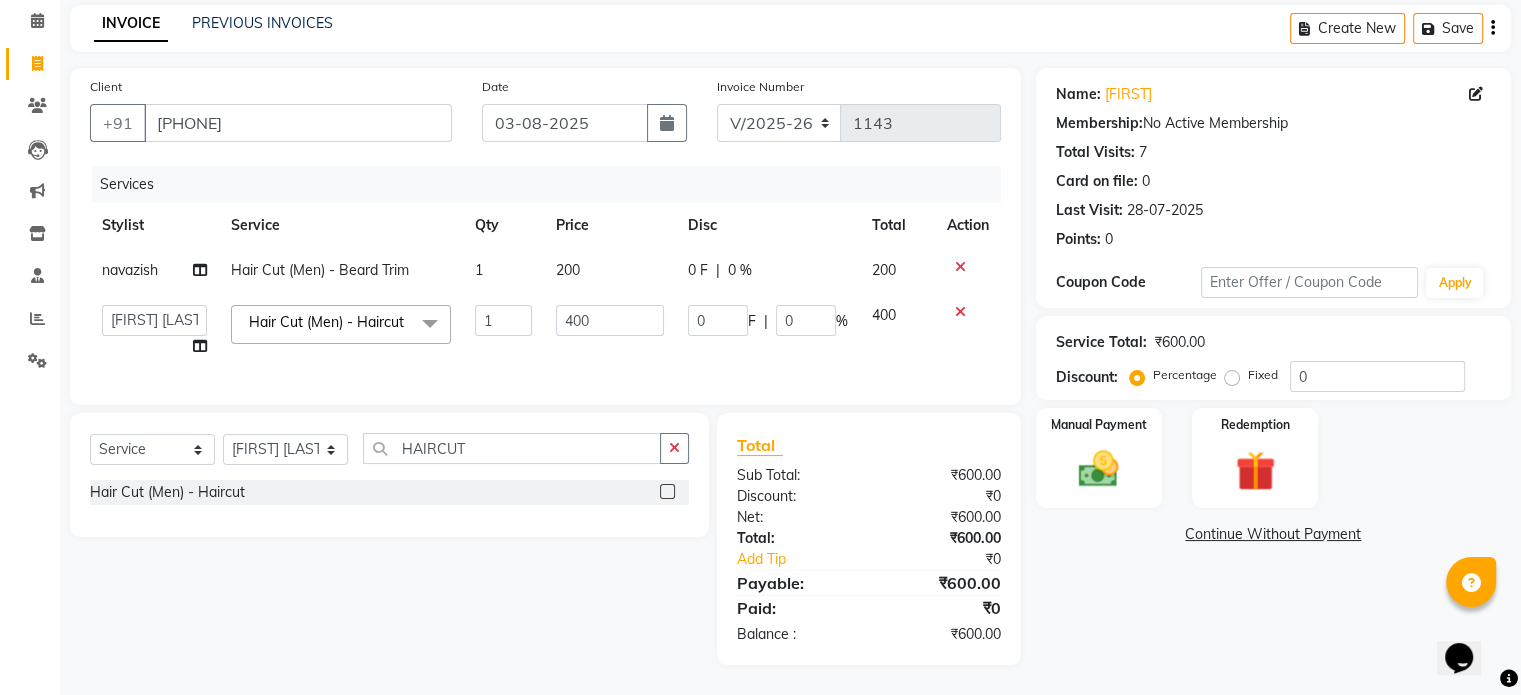 click on "200" 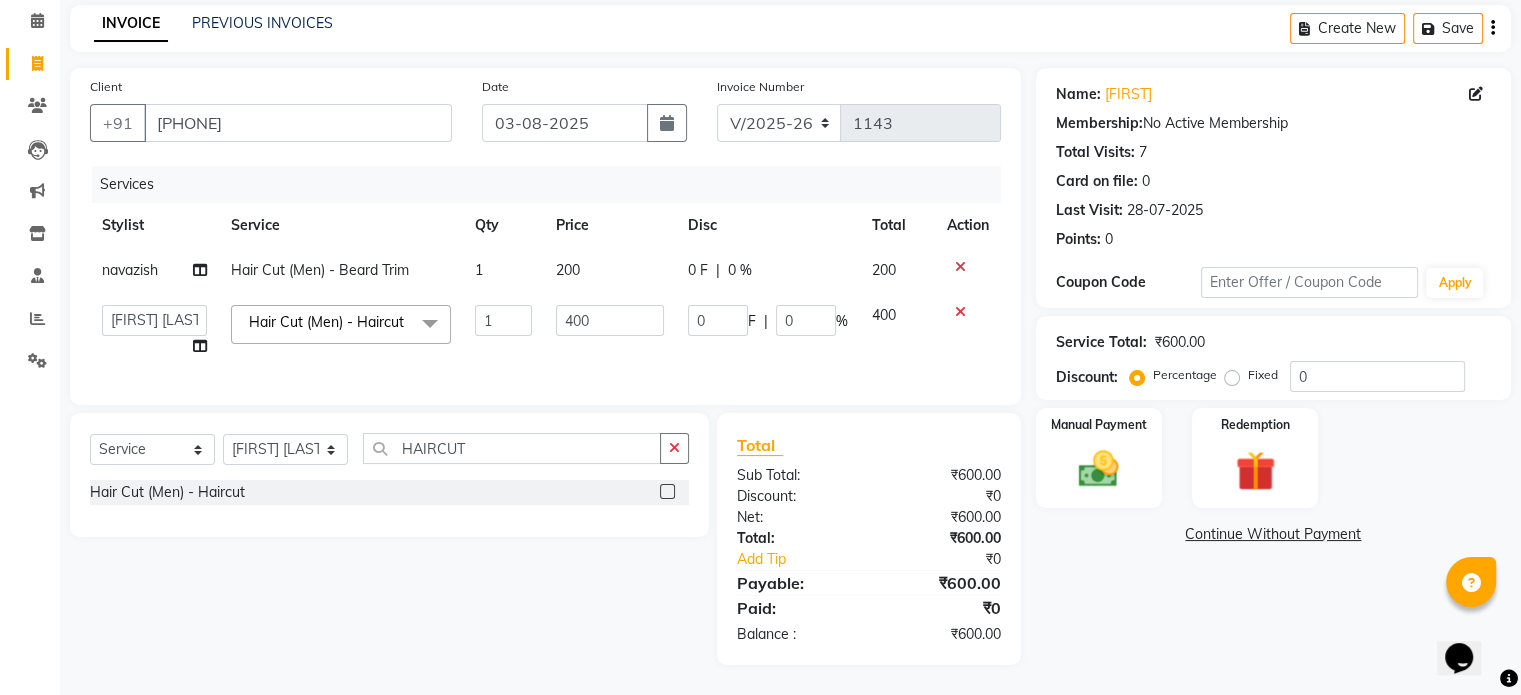 select on "63779" 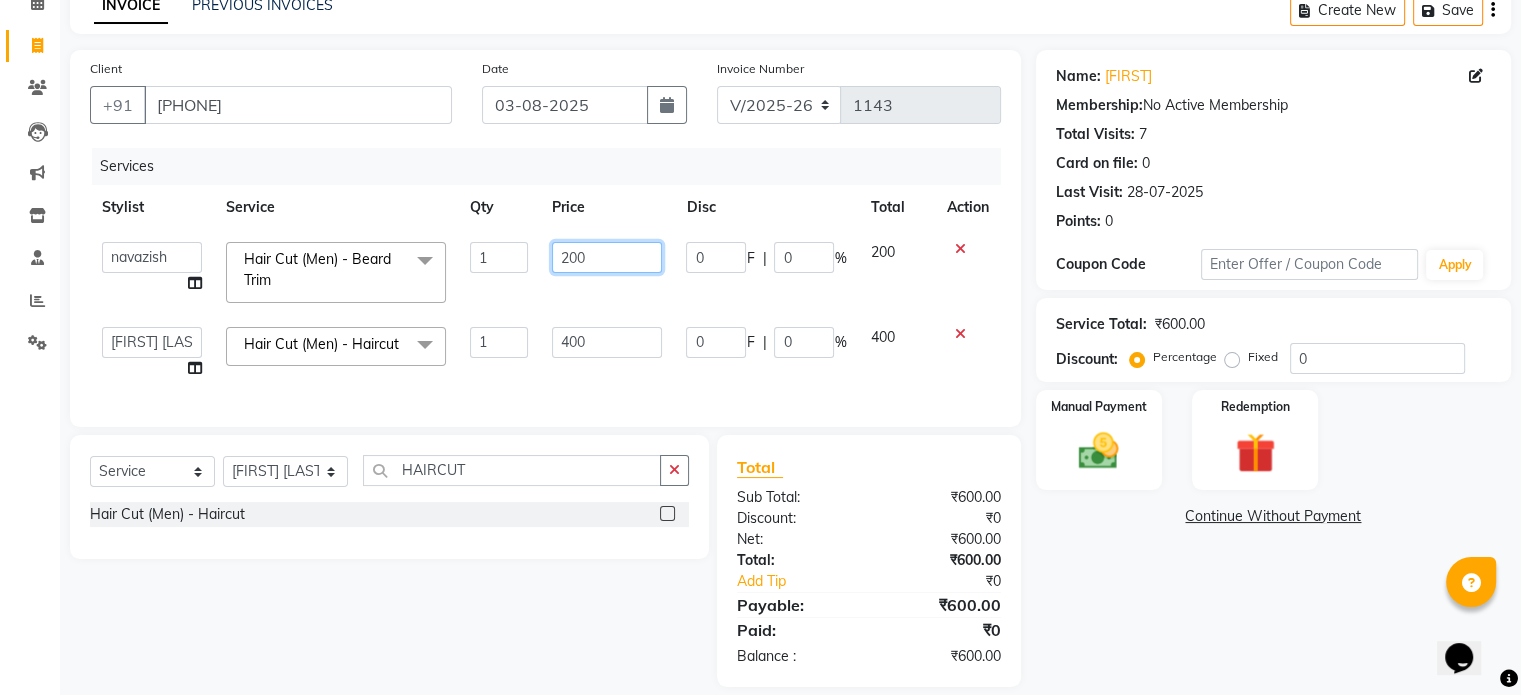 click on "200" 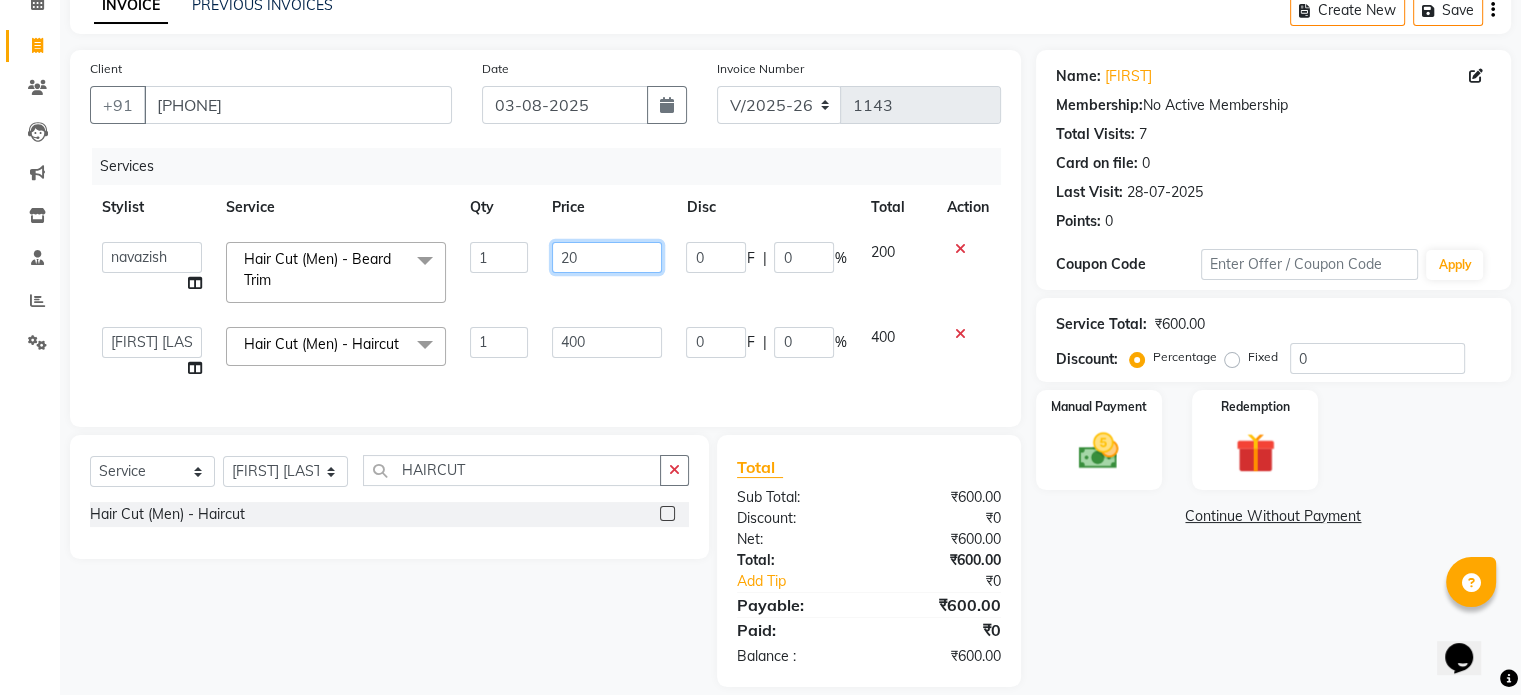 type on "2" 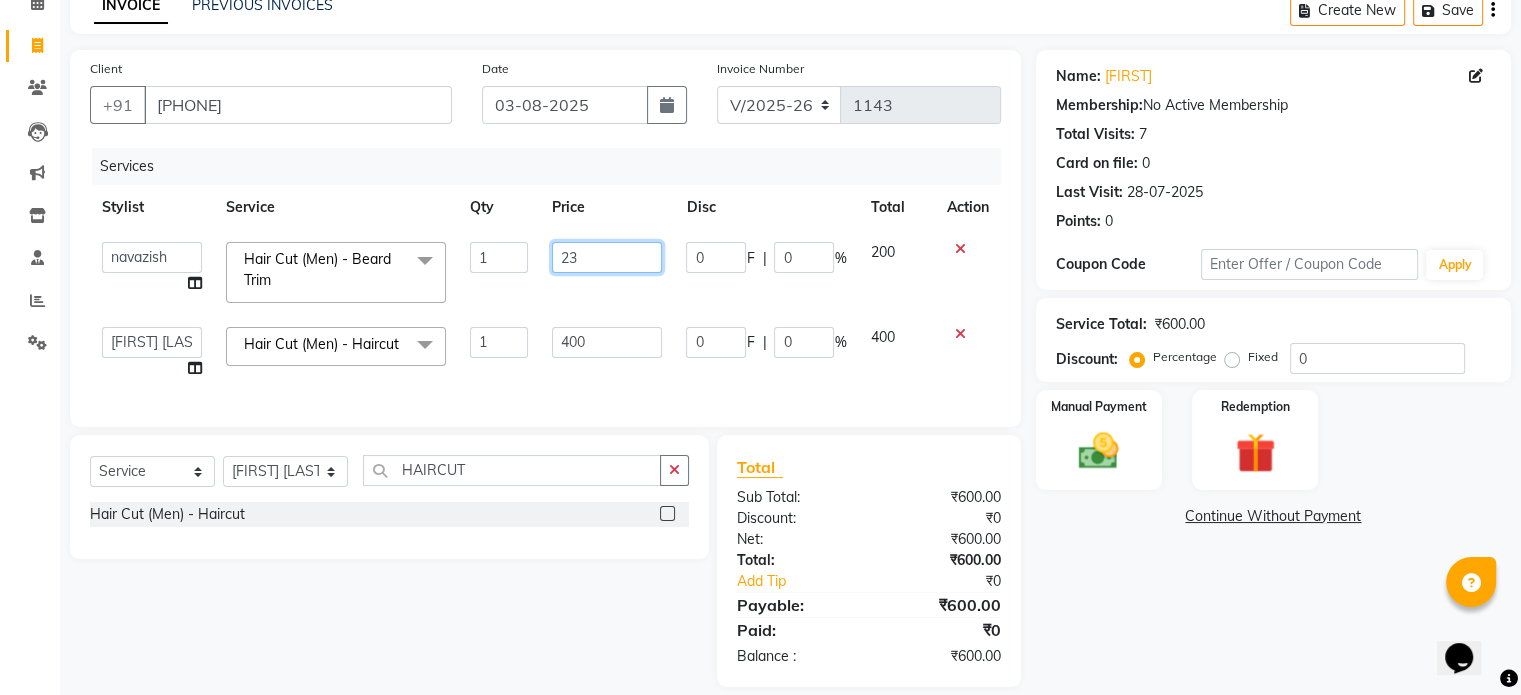 type on "236" 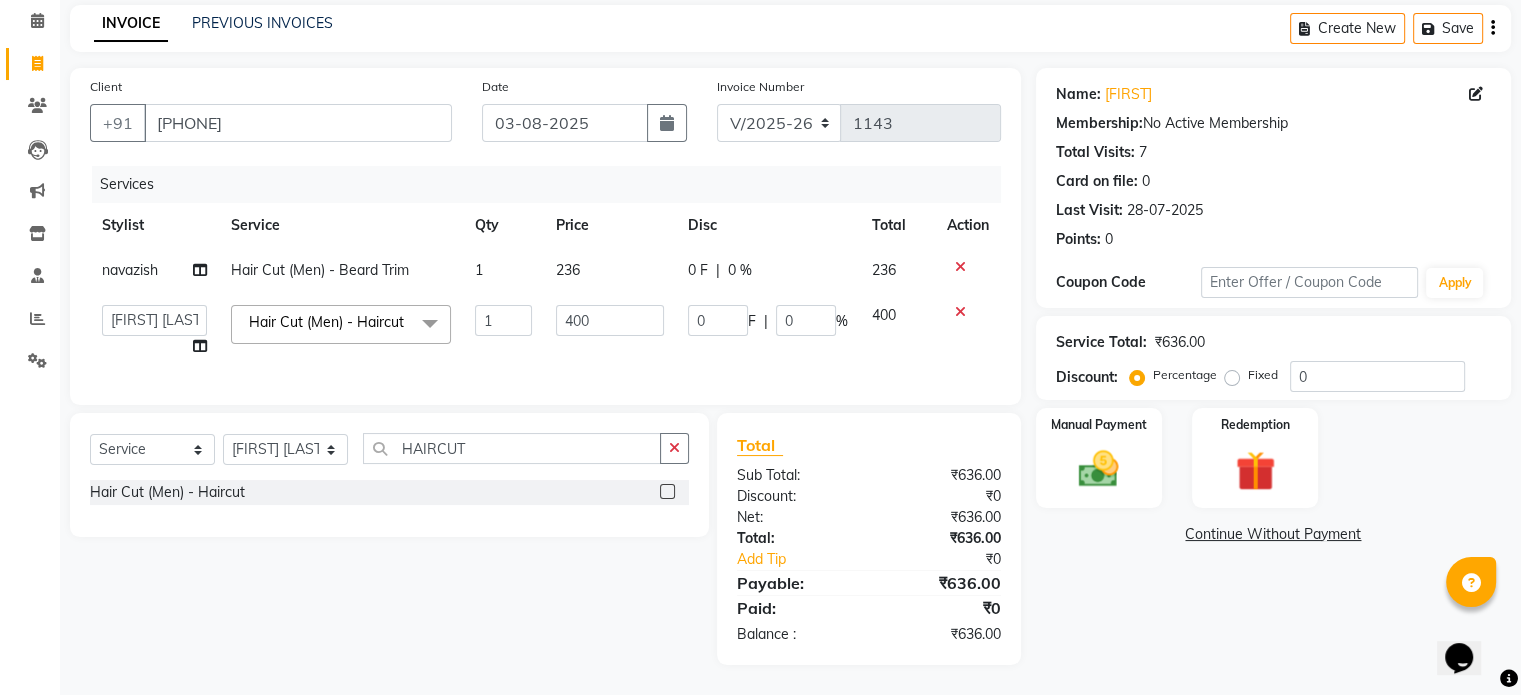 click on "[FIRST] Hair Cut (Men) - Beard Trim 1 236 0 F | 0 % 236  [FIRST]   [FIRST]    [FIRST]    [FIRST]    [FIRST]    [FIRST]   Manager   [FIRST]   [FIRST]   [FIRST] [LAST]   [FIRST]   [FIRST]   [FIRST]   [FIRST]  [FIRST]  [FIRST]  [FIRST]  Hair Cut (Men) - Haircut  x Threading - Eyebrows Threading - Upperlip Threading - Lower Lip Threading - Chin Threading - Side Lock Threading - Forehead Threading - Full Face Threading - Jawline Threading - Neck Scieutific Combing green peel DERMA PEELING  LHR YELLOW PEEL LE MARINE TREATMENT tatto removal D - Tan - Underarm D - Tan - Feet D - Tan - Face & Neck D - Tan - Full Arm/Half Arm D - Tan - Half Back/Front D - Tan - Midriff D - Tan - Face Neck & Blouse Line D - Tan - Full Back/Front D - Tan - Full Leg/Half Leg D - Tan - Full Body Waxing - Sugar Wax Full Arm Waxing - Sugar Wax Full Leg Waxing - Sugar Wax Half Arm Waxing - Sugar Wax Half Leg Waxing - Sugar Wax Under Arm Waxing - Sugar Wax Chin Waxing - Sugar Wax Upperlip/Lowerlip Waxing - Sugar Wax Side Lock Waxing - Sugar Wax Forehead 1 0" 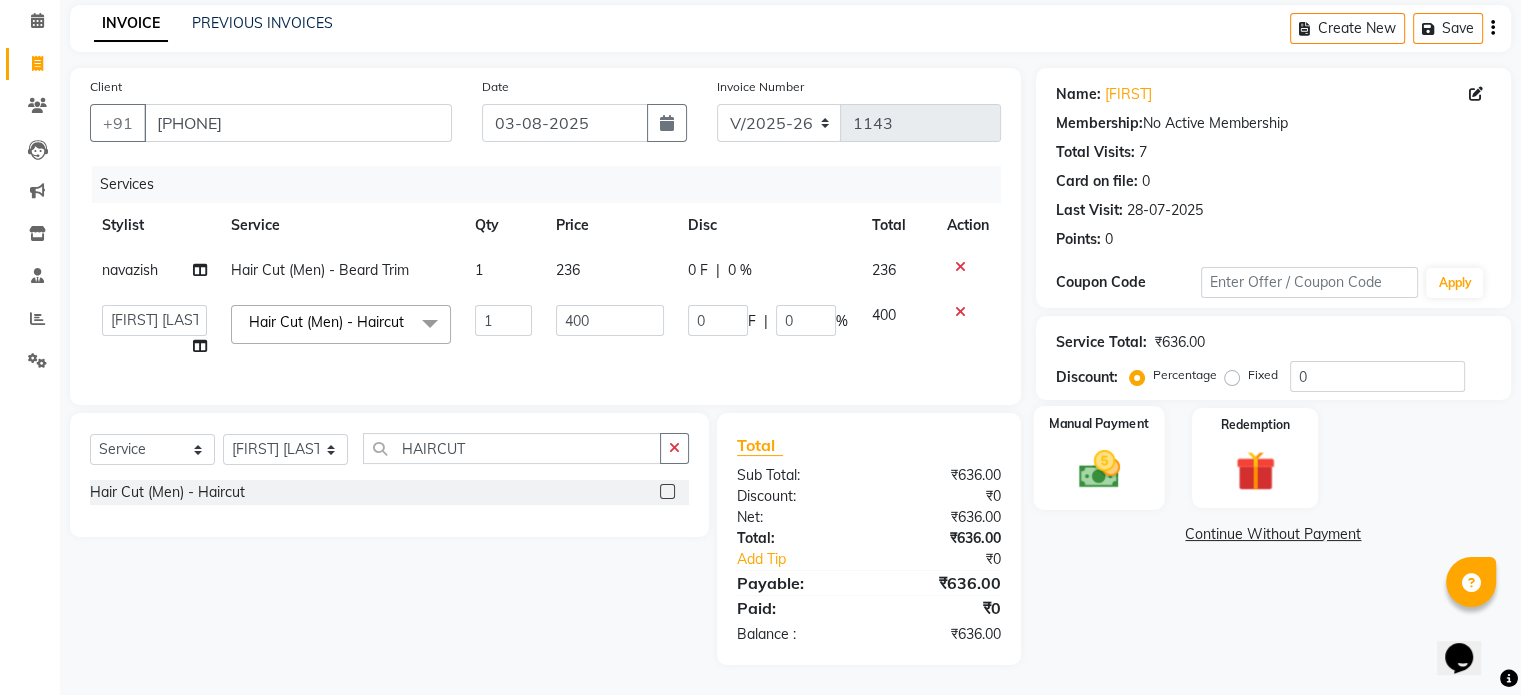 click 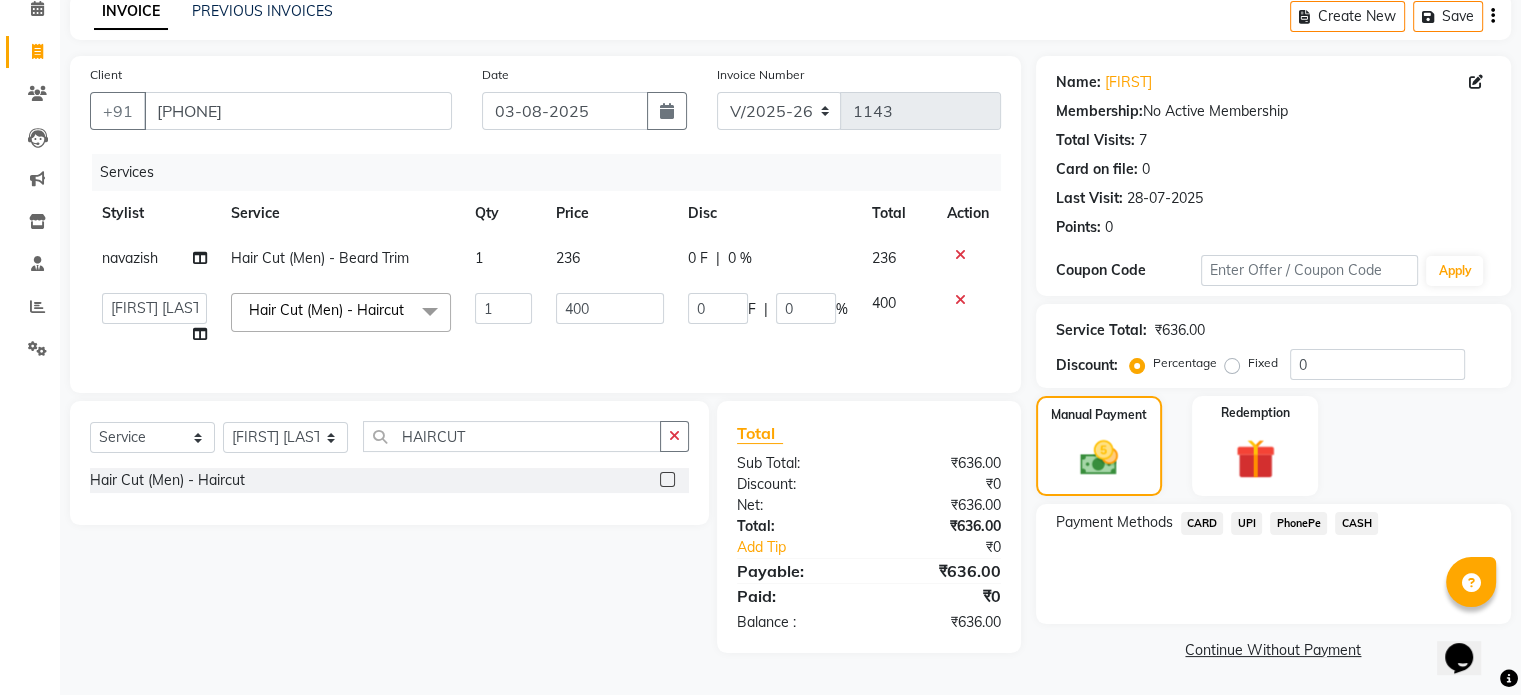 click on "UPI" 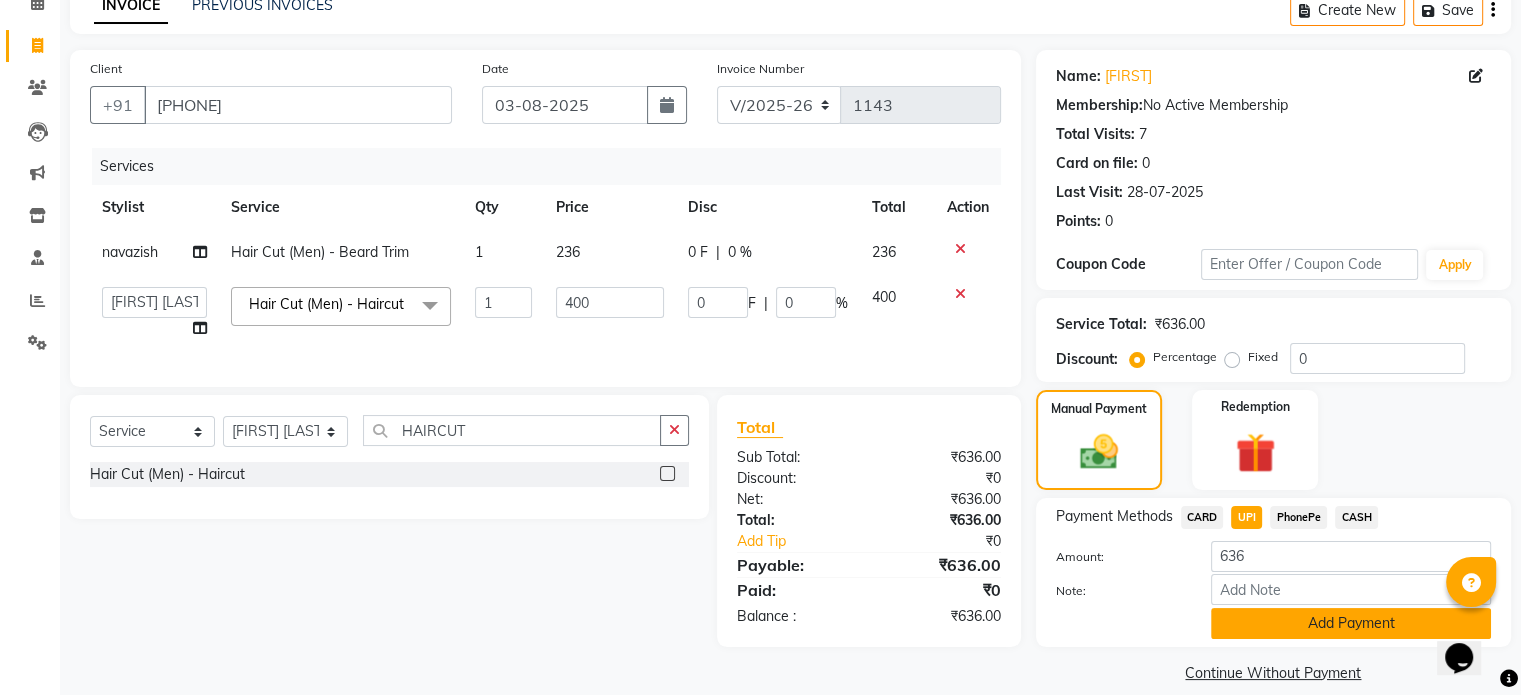 click on "Add Payment" 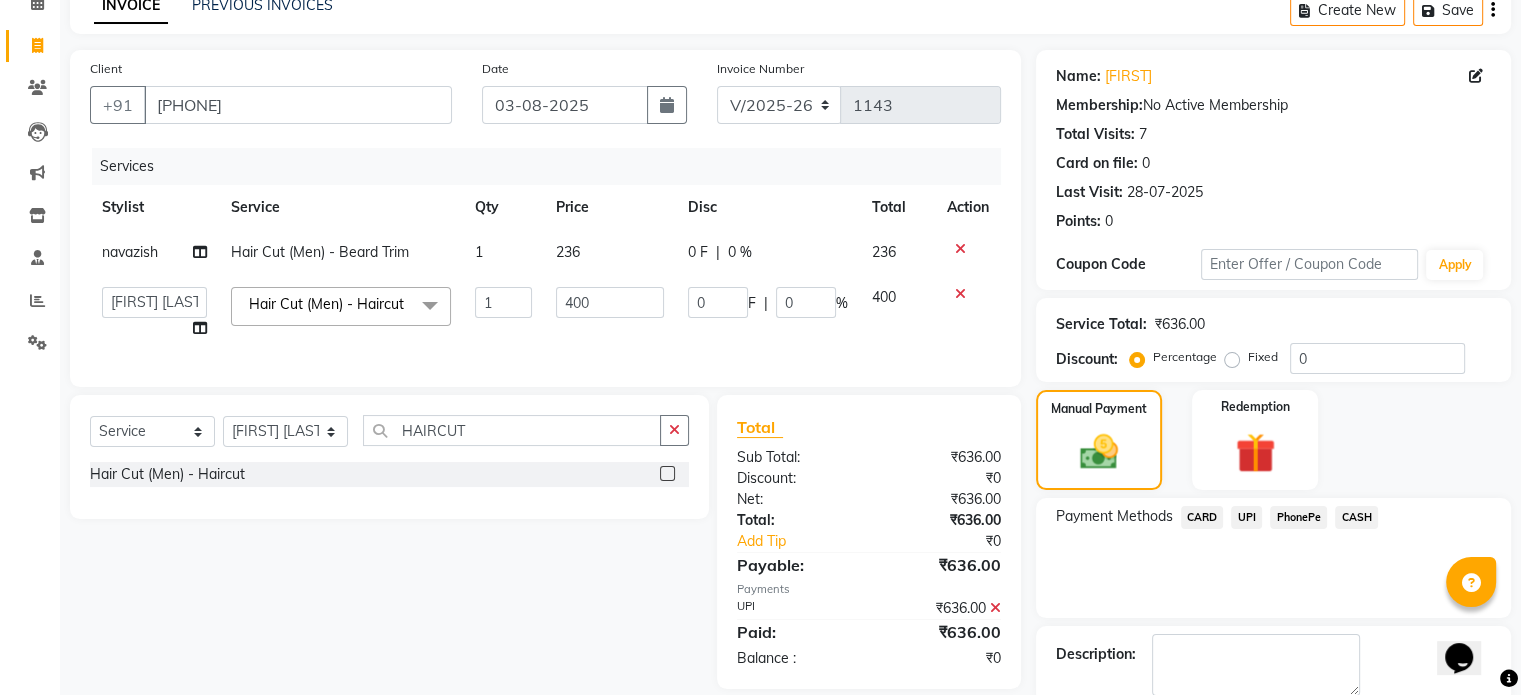 scroll, scrollTop: 205, scrollLeft: 0, axis: vertical 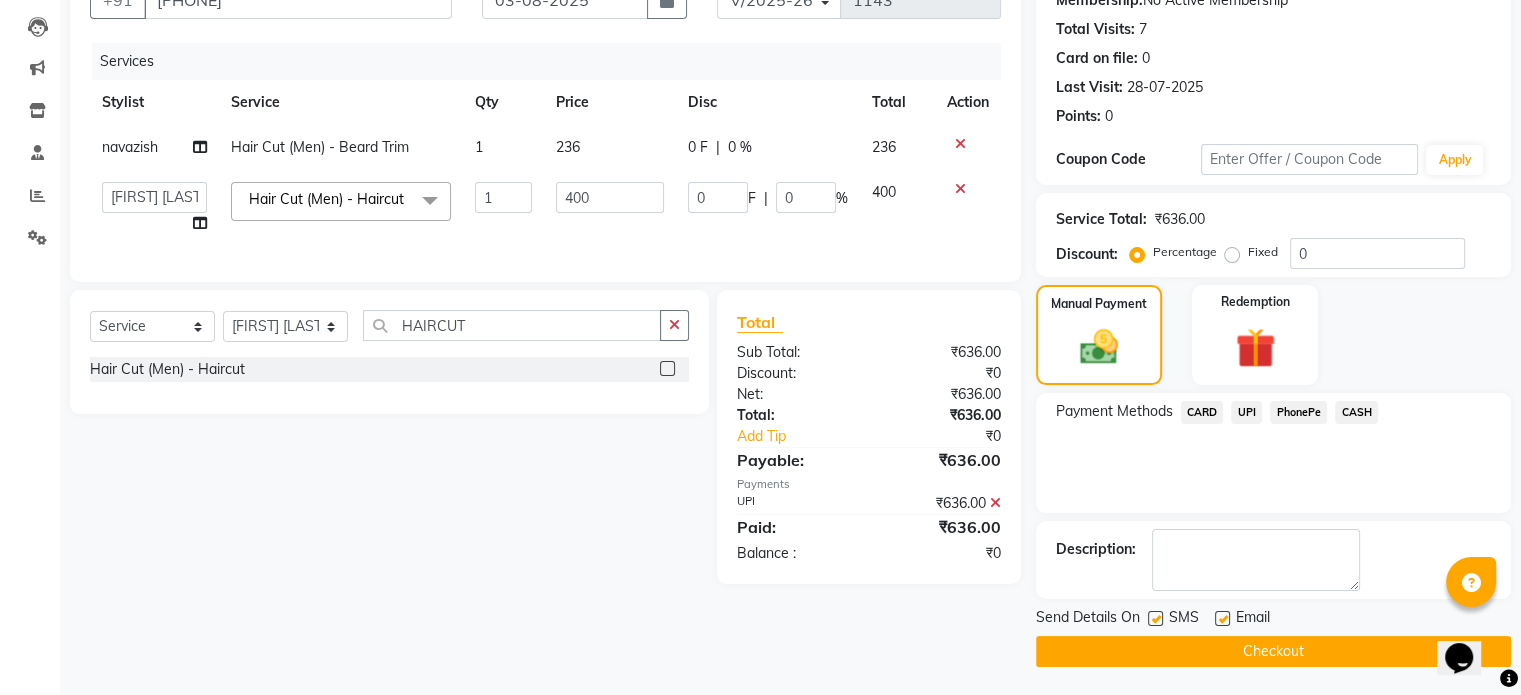 click on "Checkout" 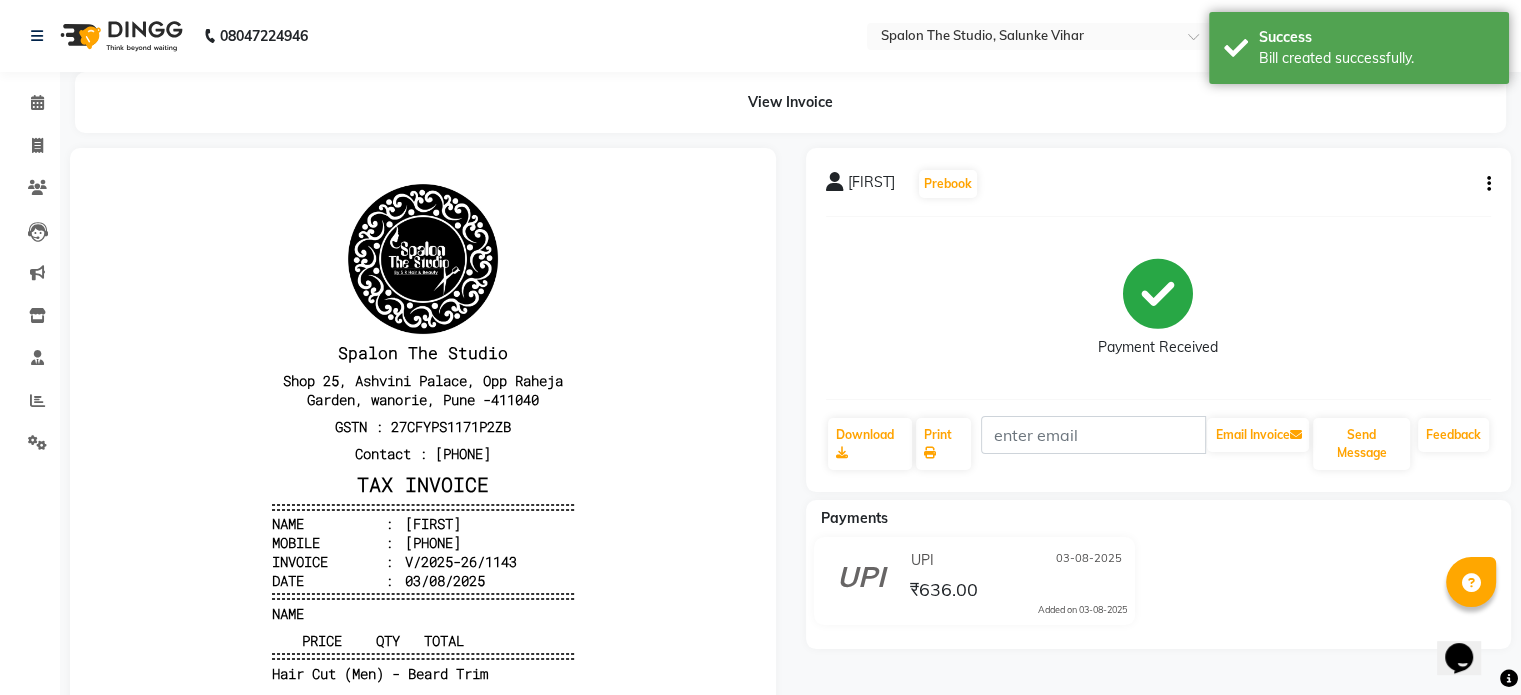 scroll, scrollTop: 0, scrollLeft: 0, axis: both 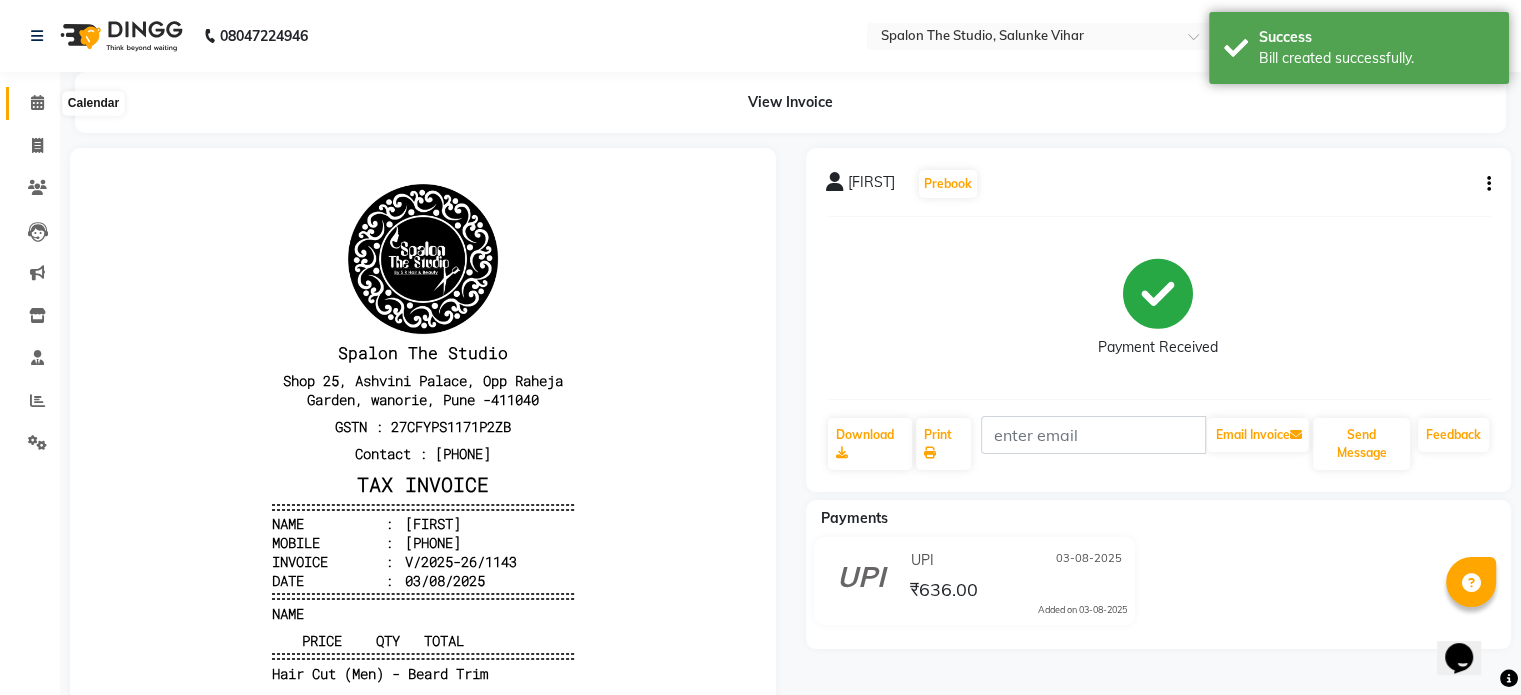 click 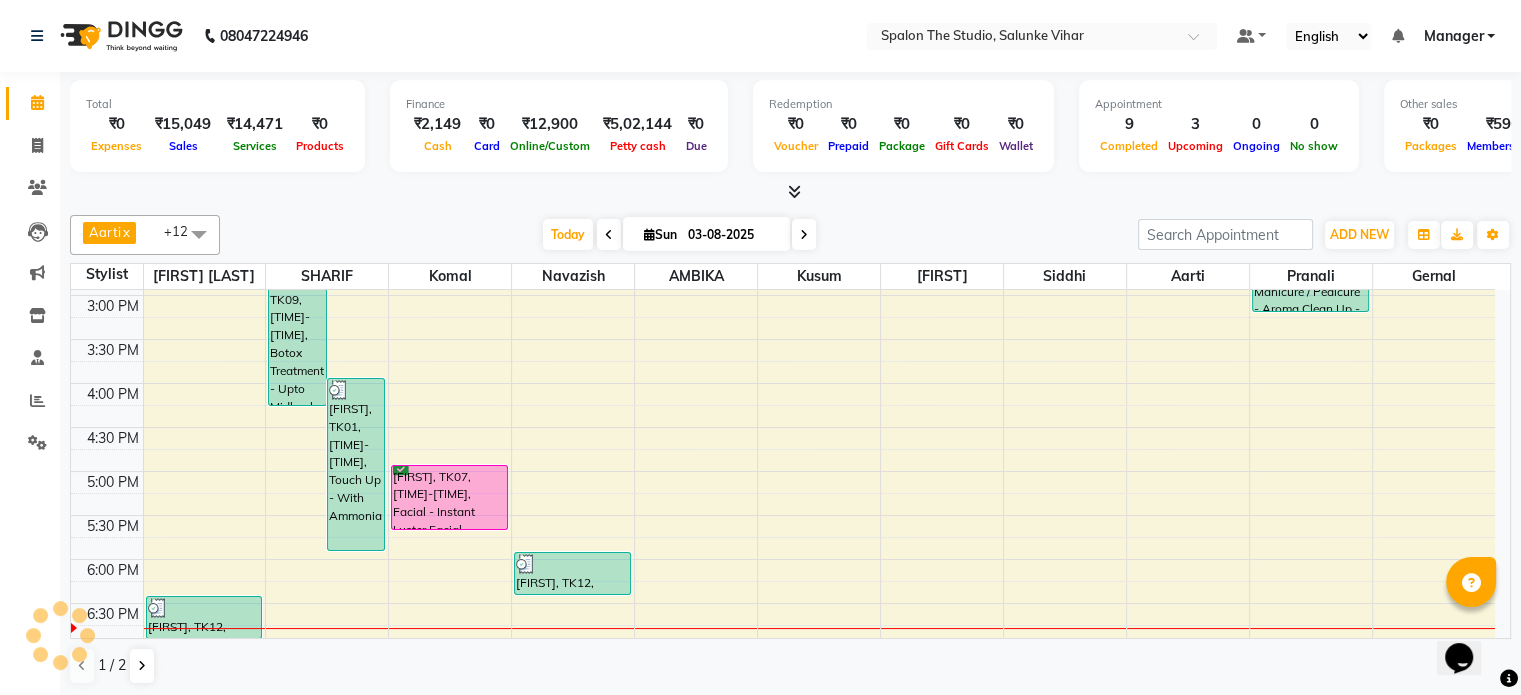 scroll, scrollTop: 600, scrollLeft: 0, axis: vertical 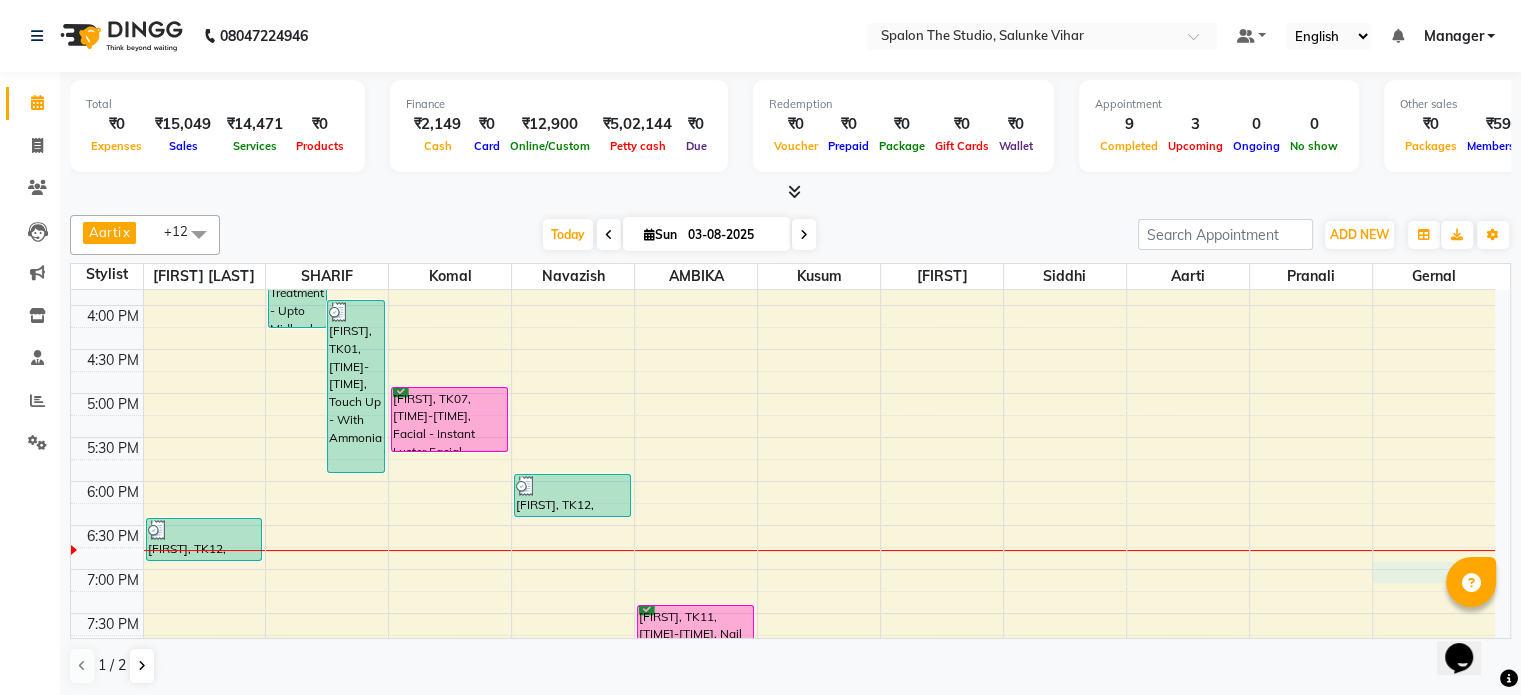 click on "[TIME] [TIME] [TIME] [TIME] [TIME] [TIME] [TIME] [TIME] [TIME] [TIME] [TIME] [TIME] [TIME] [TIME] [TIME] [TIME] [TIME] [TIME] [TIME] [TIME] [TIME] [TIME] [TIME] [TIME] [TIME] [TIME] [TIME] [TIME]     [FIRST], TK12, [TIME]-[TIME], Hair Cut (Men) - Haircut     [FIRST] [LAST], TK09, [TIME]-[TIME], Botox Treatment - Upto Midback     [FIRST], TK01, [TIME]-[TIME], Touch Up - With Ammonia     [FIRST] [LAST], TK05, [TIME]-[TIME], Threading - Eyebrows     [FIRST], TK07, [TIME]-[TIME], Facial - Instant Luster Facial     [FIRST], TK12, [TIME]-[TIME], Hair Cut (Men) - Beard Trim     [FIRST] [LAST], TK02, [TIME]-[TIME], Nail Art - Gel Nail Extension,Nail Art - Design (Per Tip)     [FIRST], TK11, [TIME]-[TIME], Nail Art - Gel Nail Extension     [FIRST], TK06, [TIME]-[TIME], Waxing - Liposoluble Wax Full Leg,Waxing - Liposoluble Wax Full Arm,Peel Off Waxing - Underarm,Threading - Eyebrows,Threading - Upperlip,Threading - Eyebrows,Threading - Upperlip" at bounding box center [783, 305] 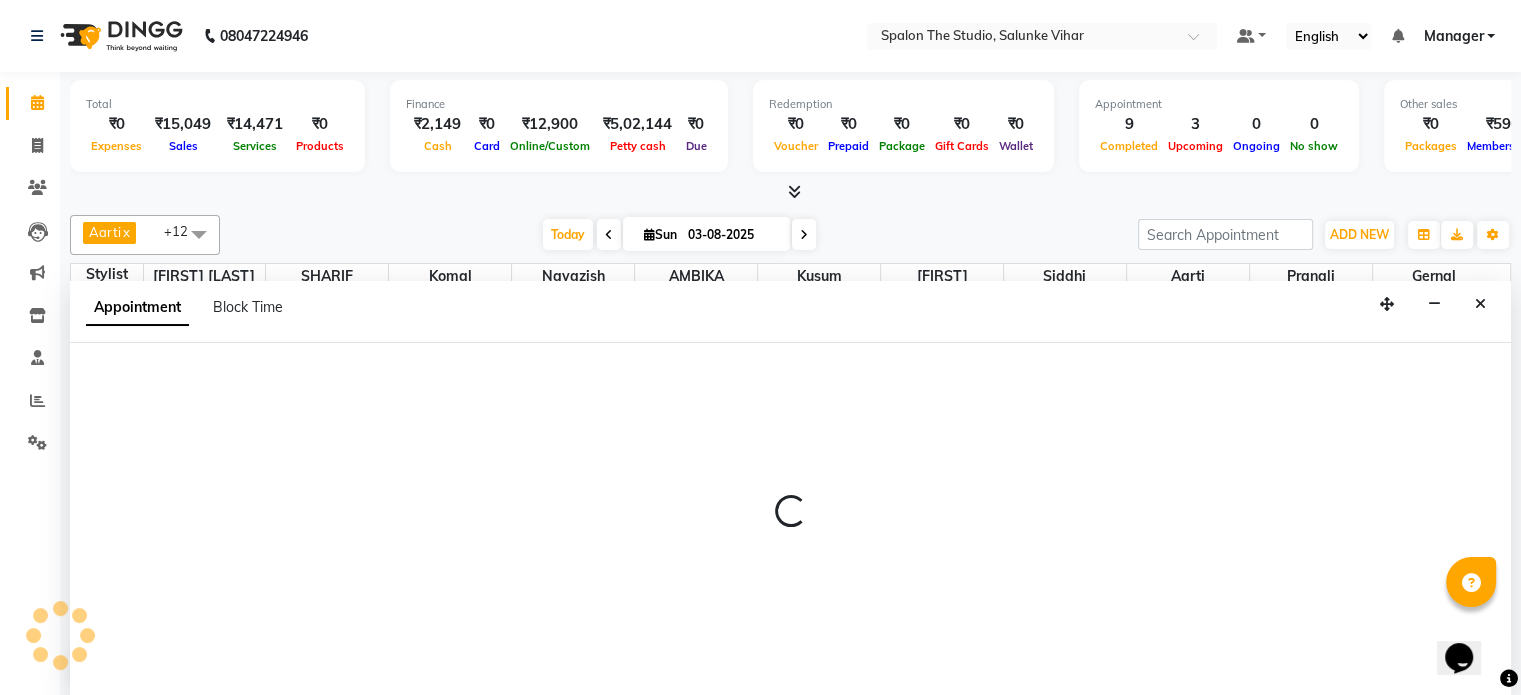 scroll, scrollTop: 0, scrollLeft: 0, axis: both 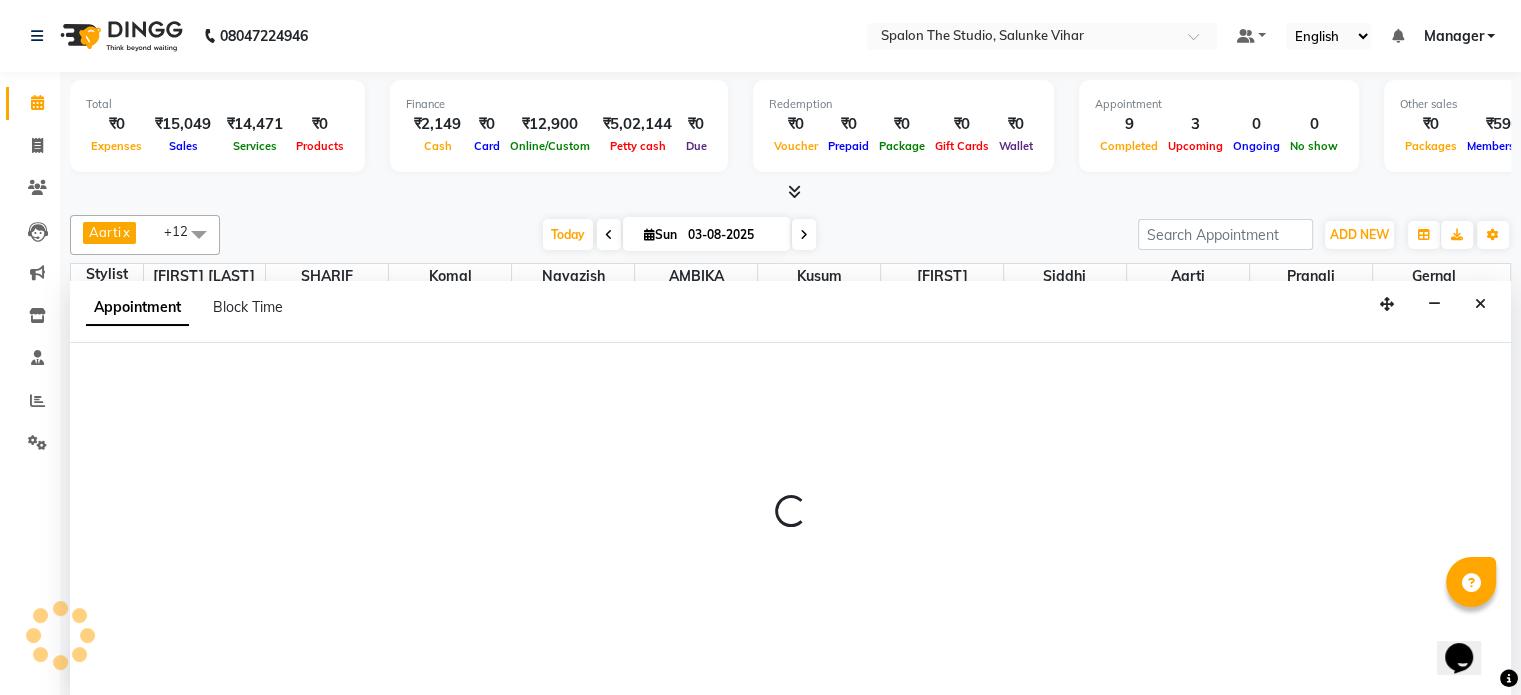 select on "1140" 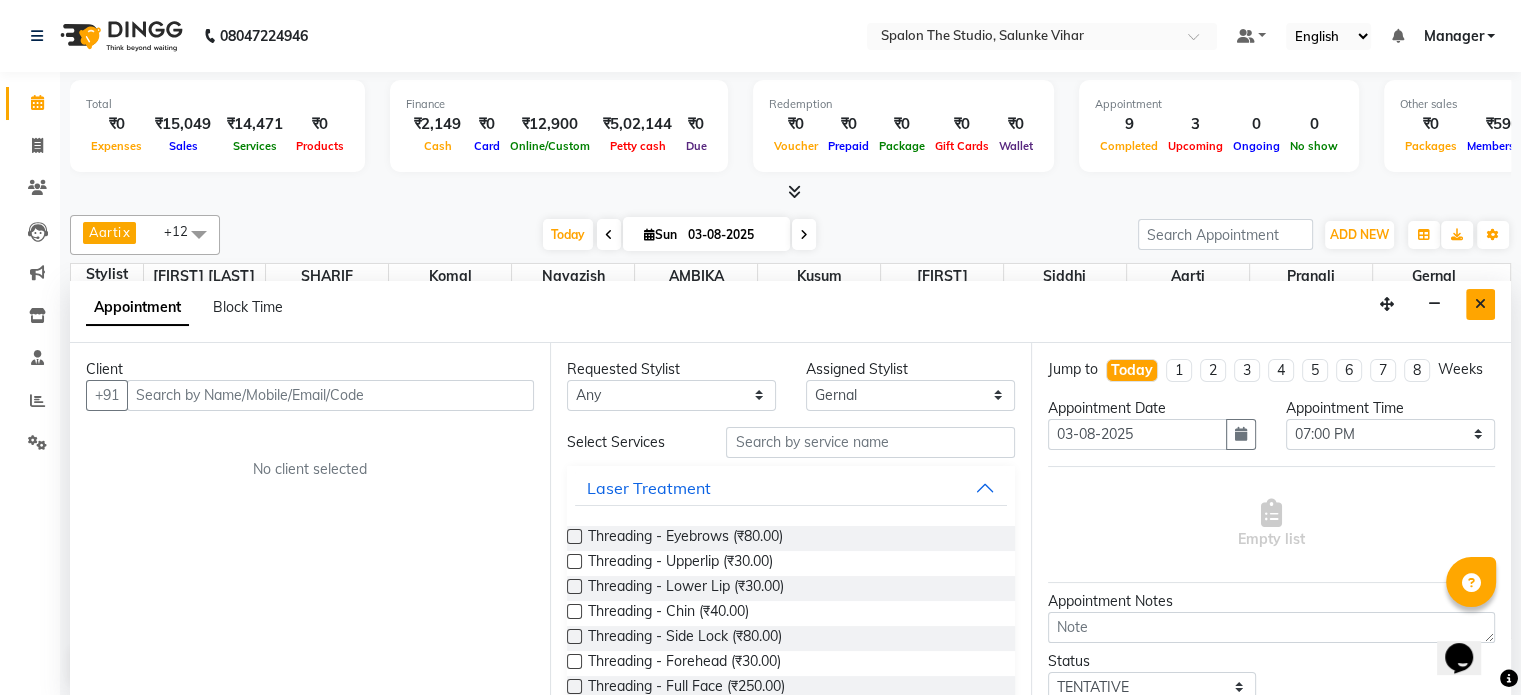 click at bounding box center [1480, 304] 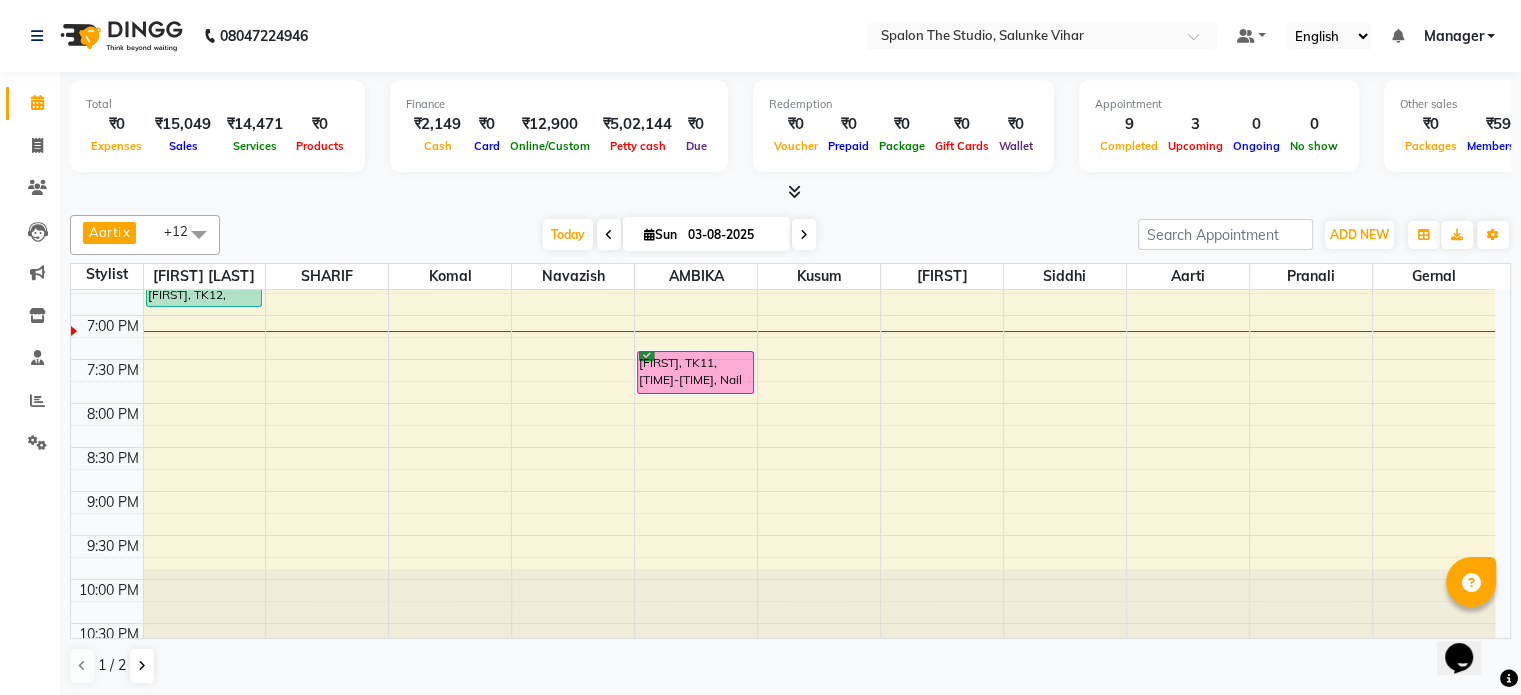 scroll, scrollTop: 871, scrollLeft: 0, axis: vertical 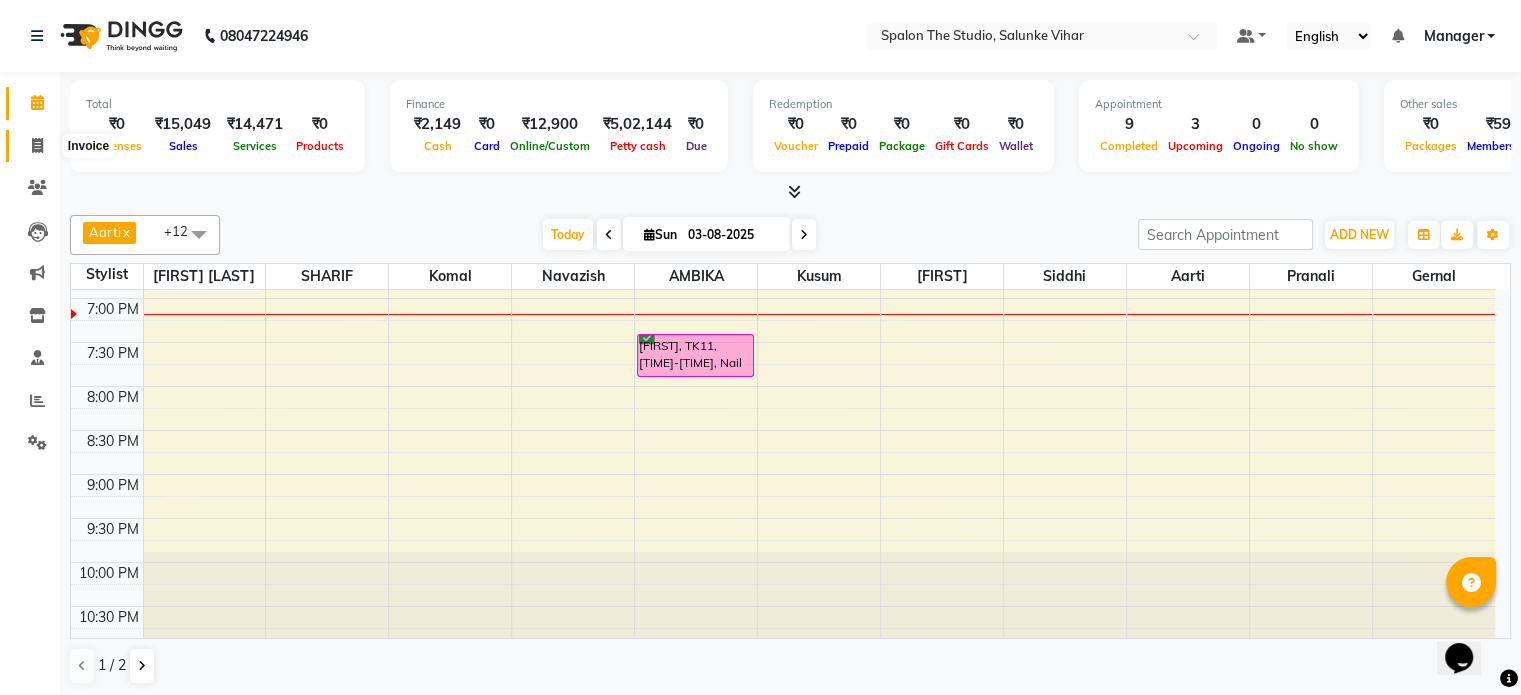 click 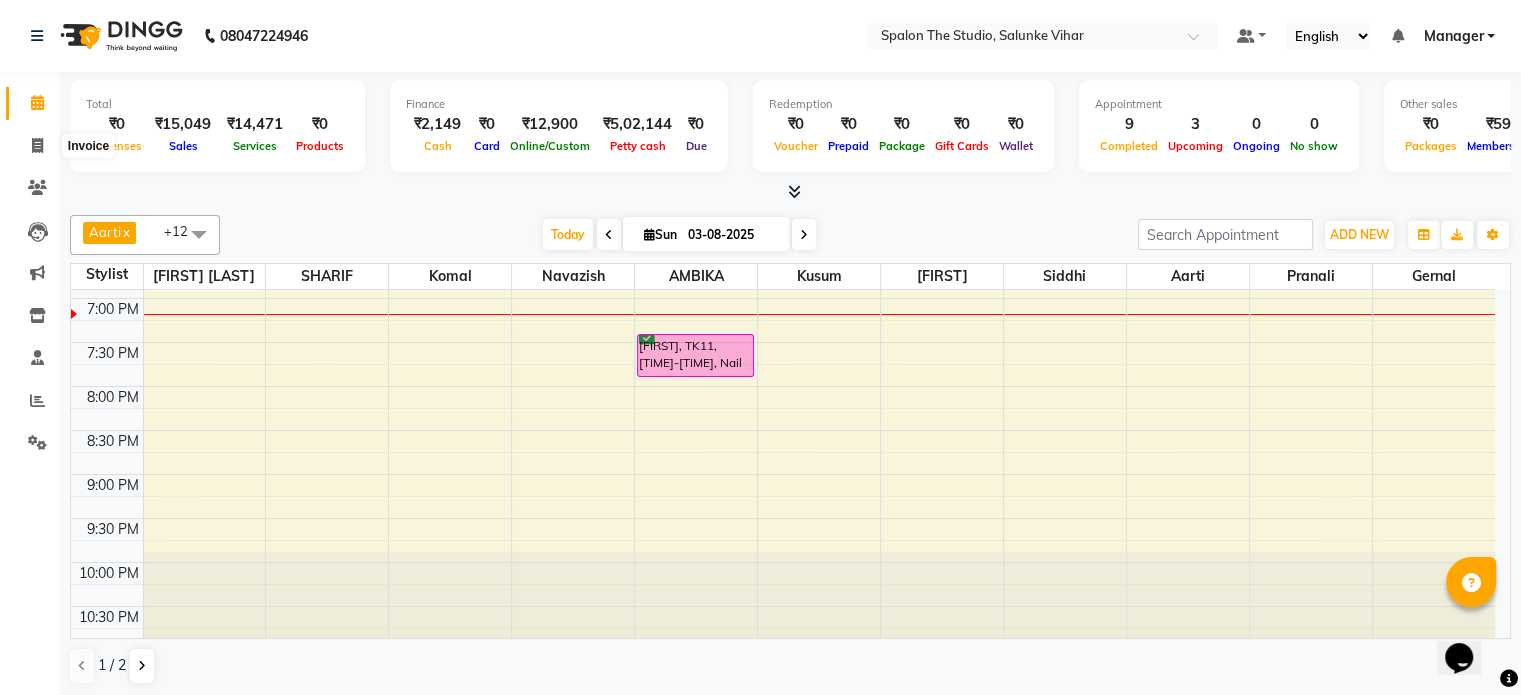 select on "903" 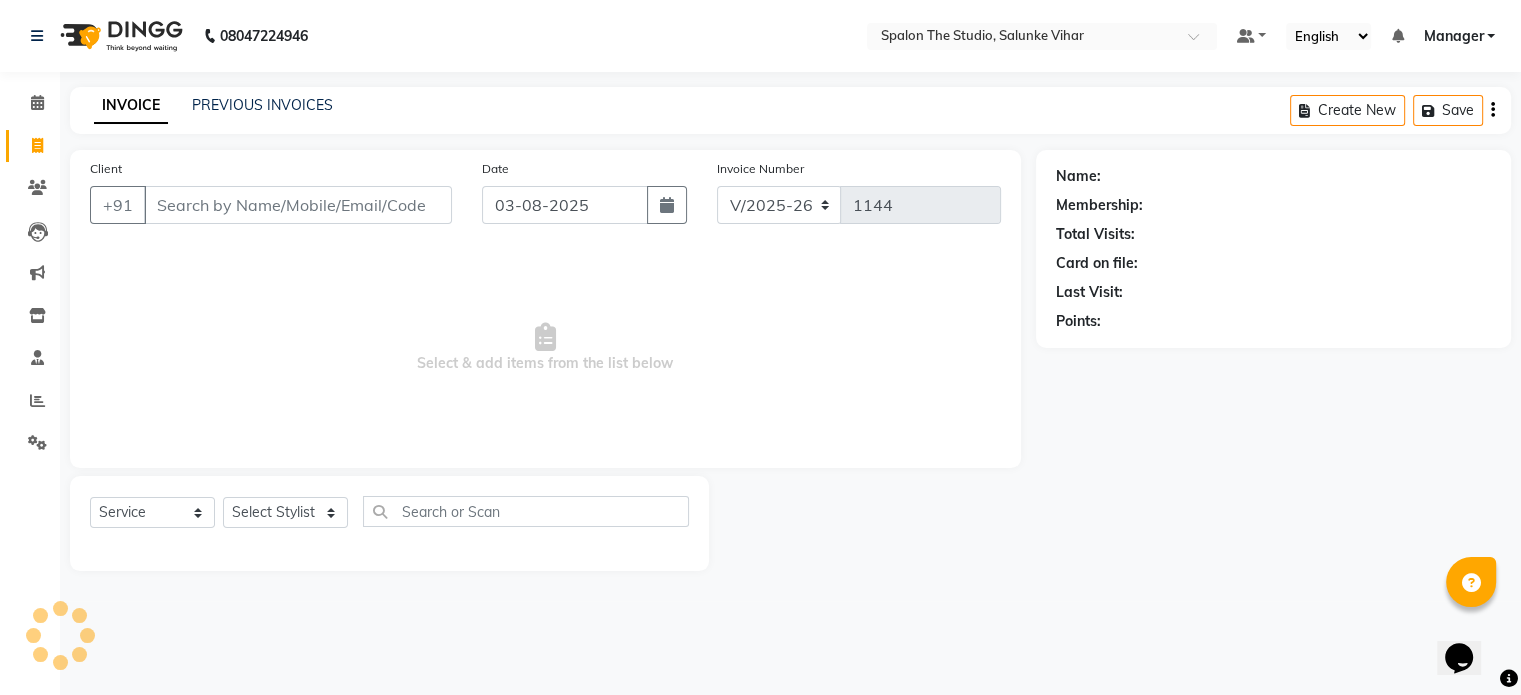 scroll, scrollTop: 0, scrollLeft: 0, axis: both 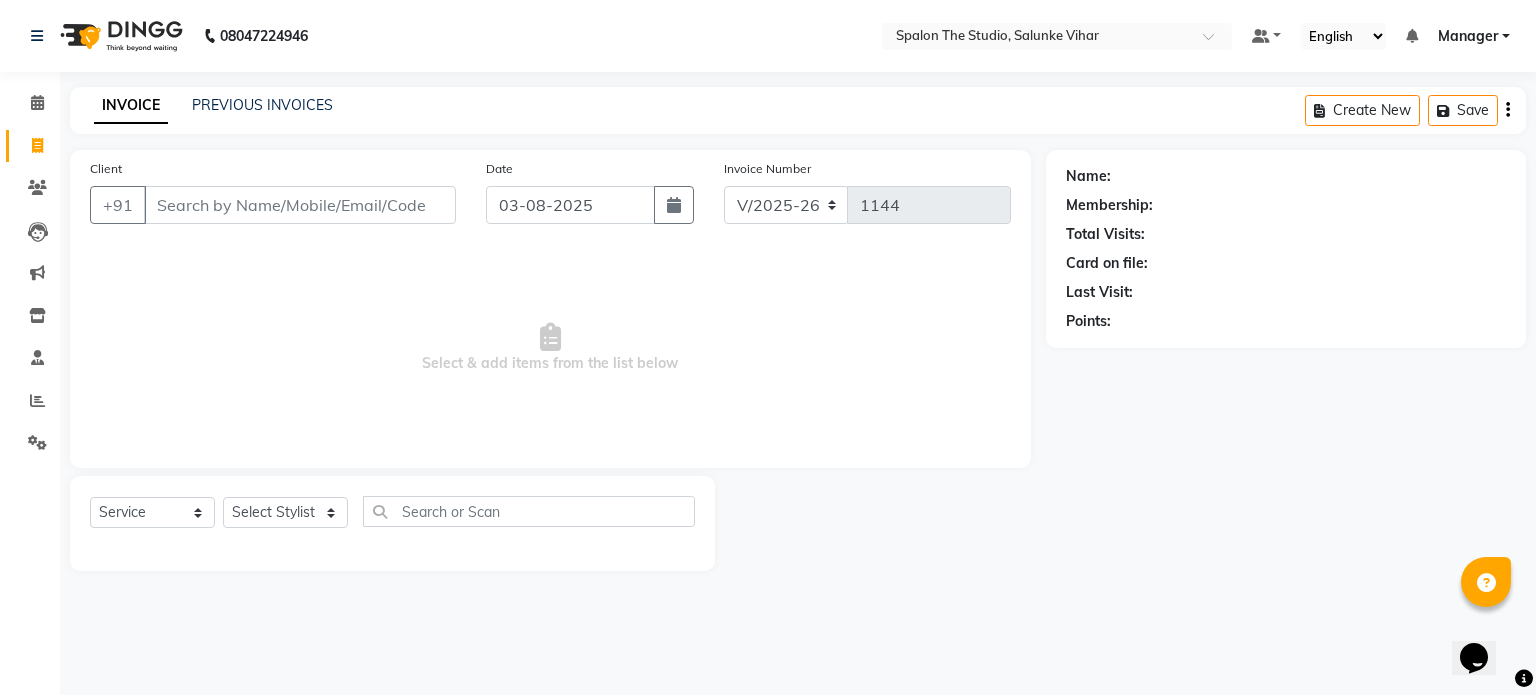 click on "Client" at bounding box center [300, 205] 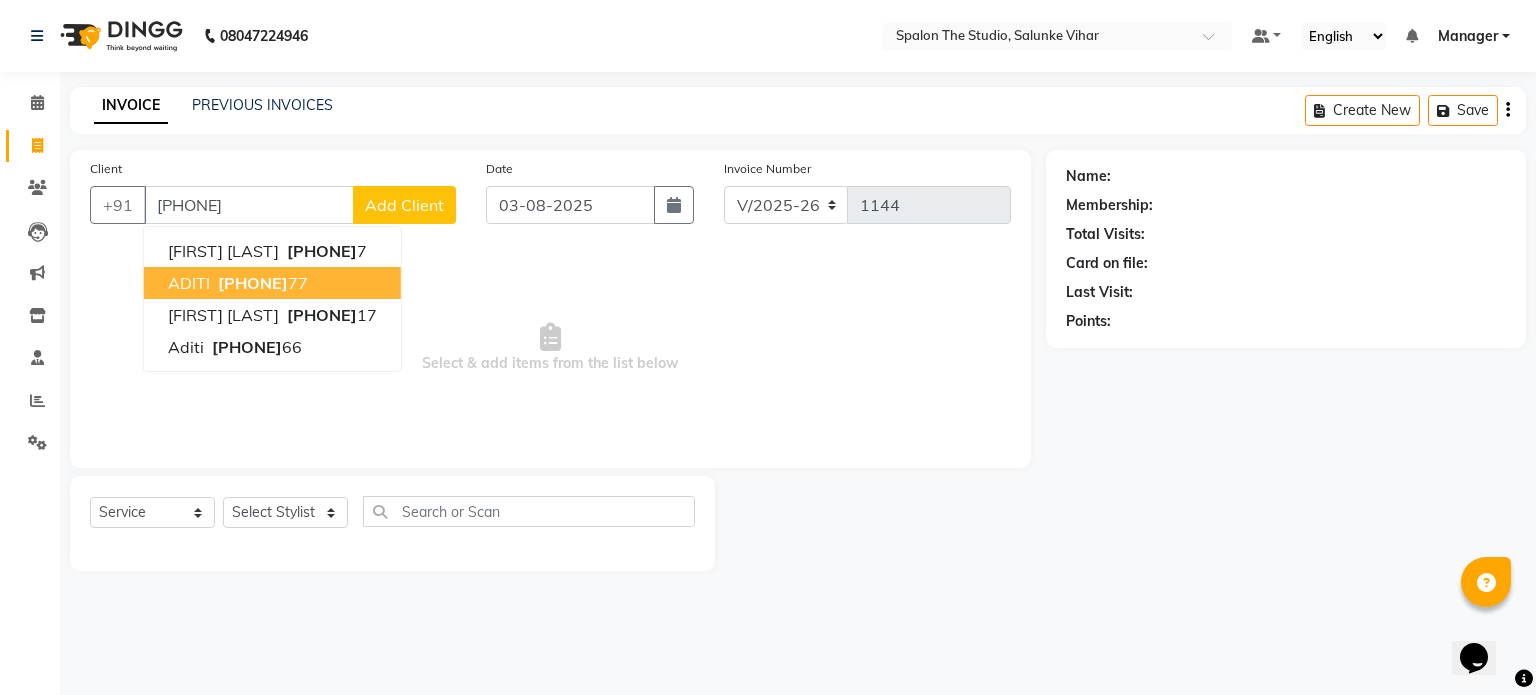 click on "ADITI" at bounding box center (189, 283) 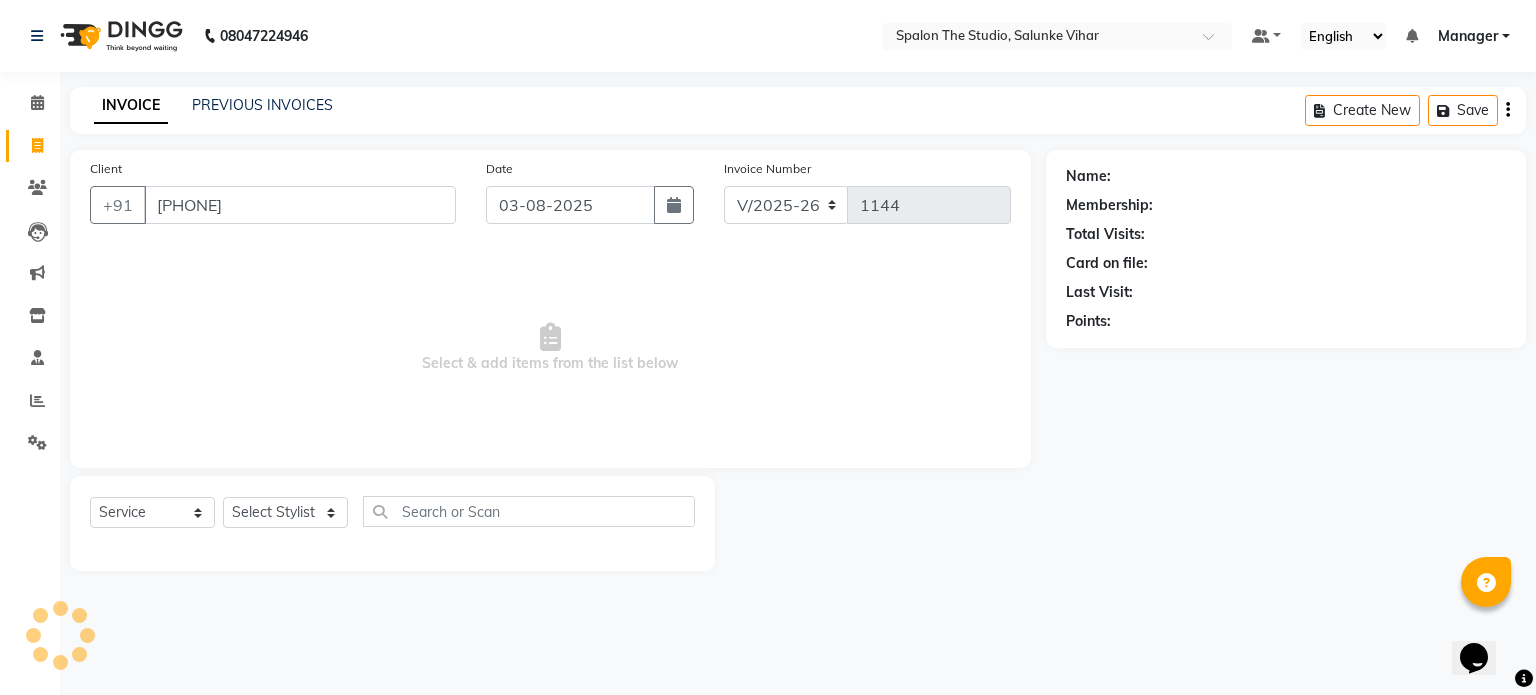 type on "[PHONE]" 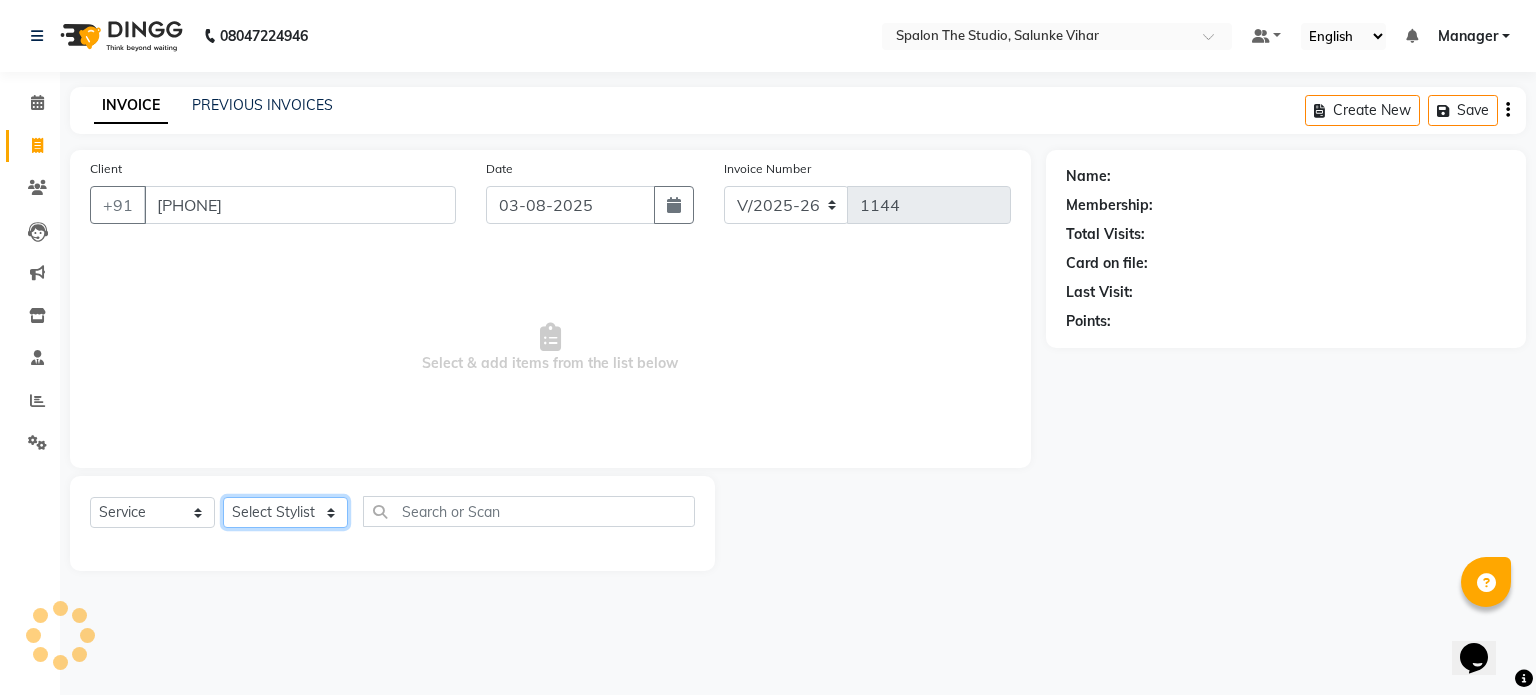 click on "Select Stylist Aarti AMBIKA farheen  Gernal komal  kusum Manager navazish pranali Riya Shetye Saisha SHARIF Shubham  Pawar siddhi sunil Vanshika" 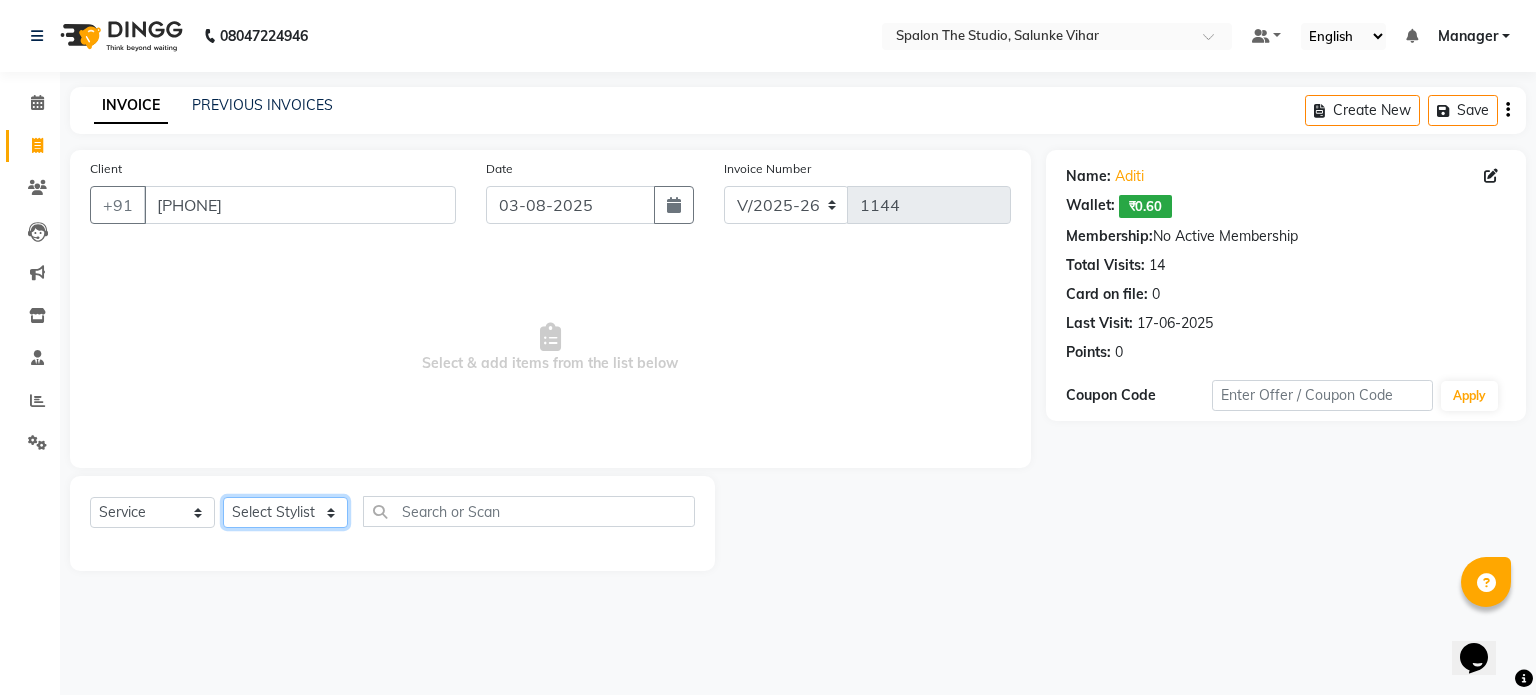 select on "79287" 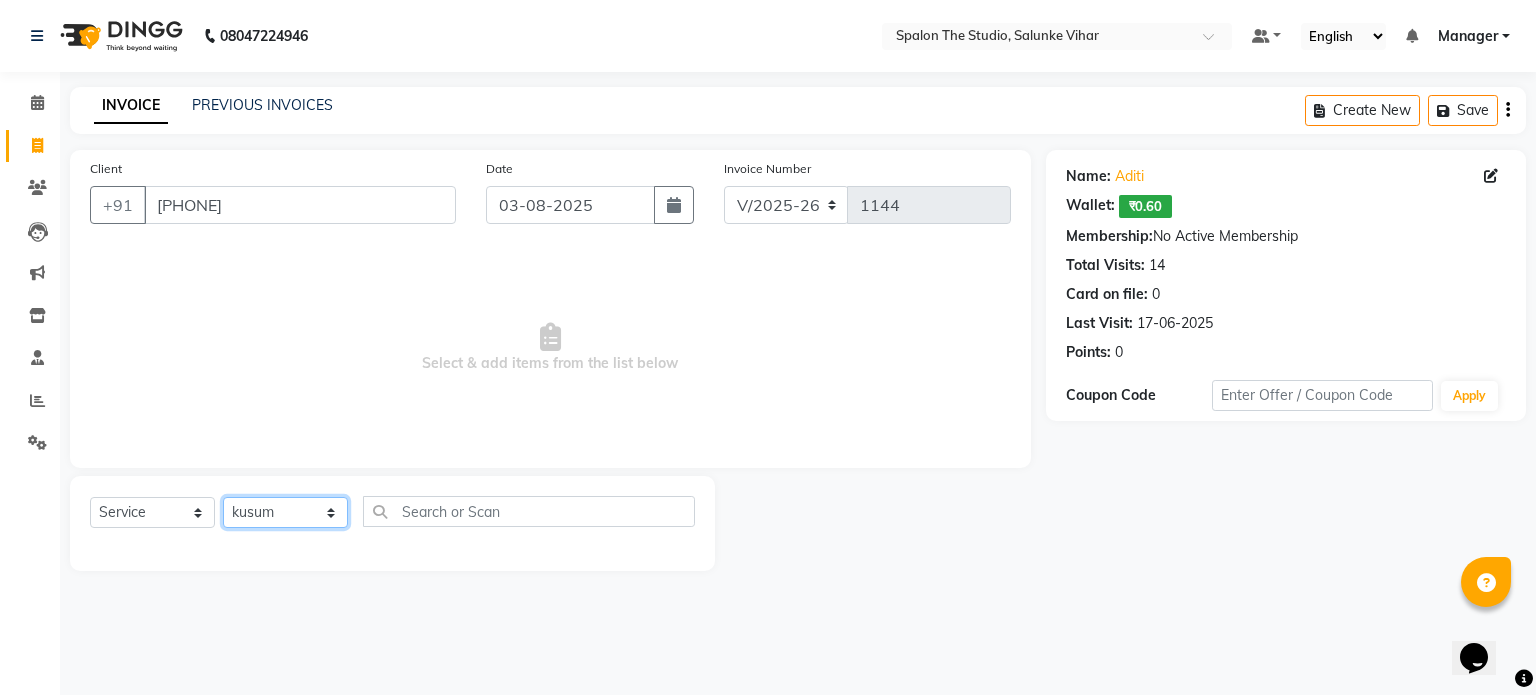 click on "Select Stylist Aarti AMBIKA farheen  Gernal komal  kusum Manager navazish pranali Riya Shetye Saisha SHARIF Shubham  Pawar siddhi sunil Vanshika" 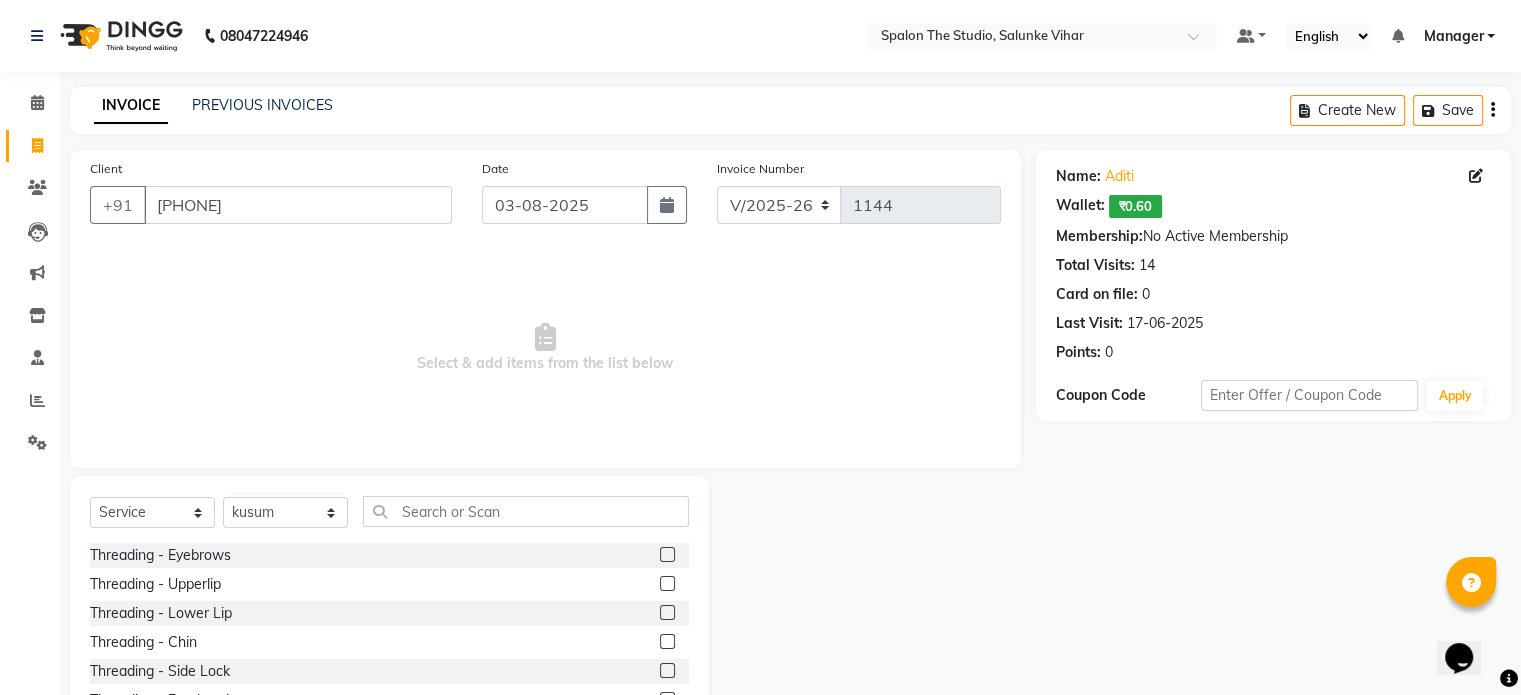 click 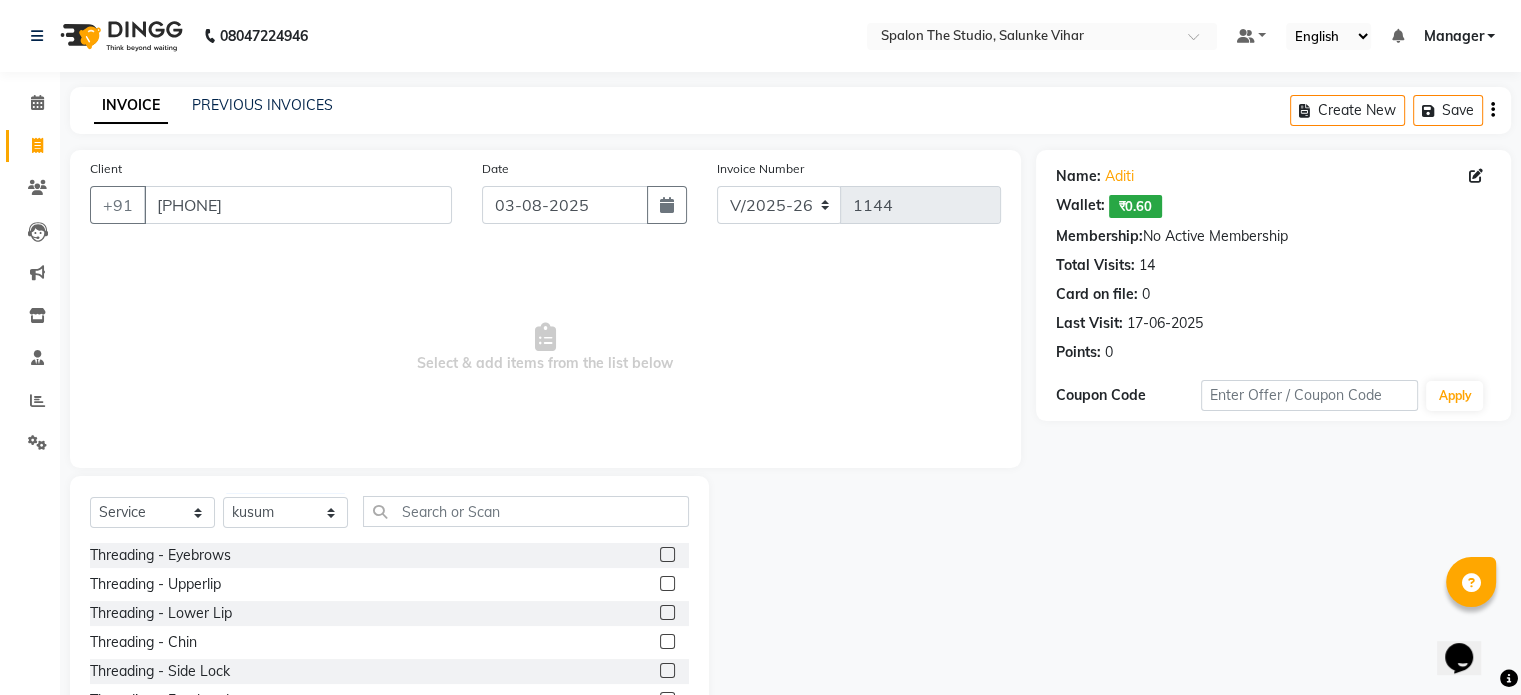 click at bounding box center (666, 555) 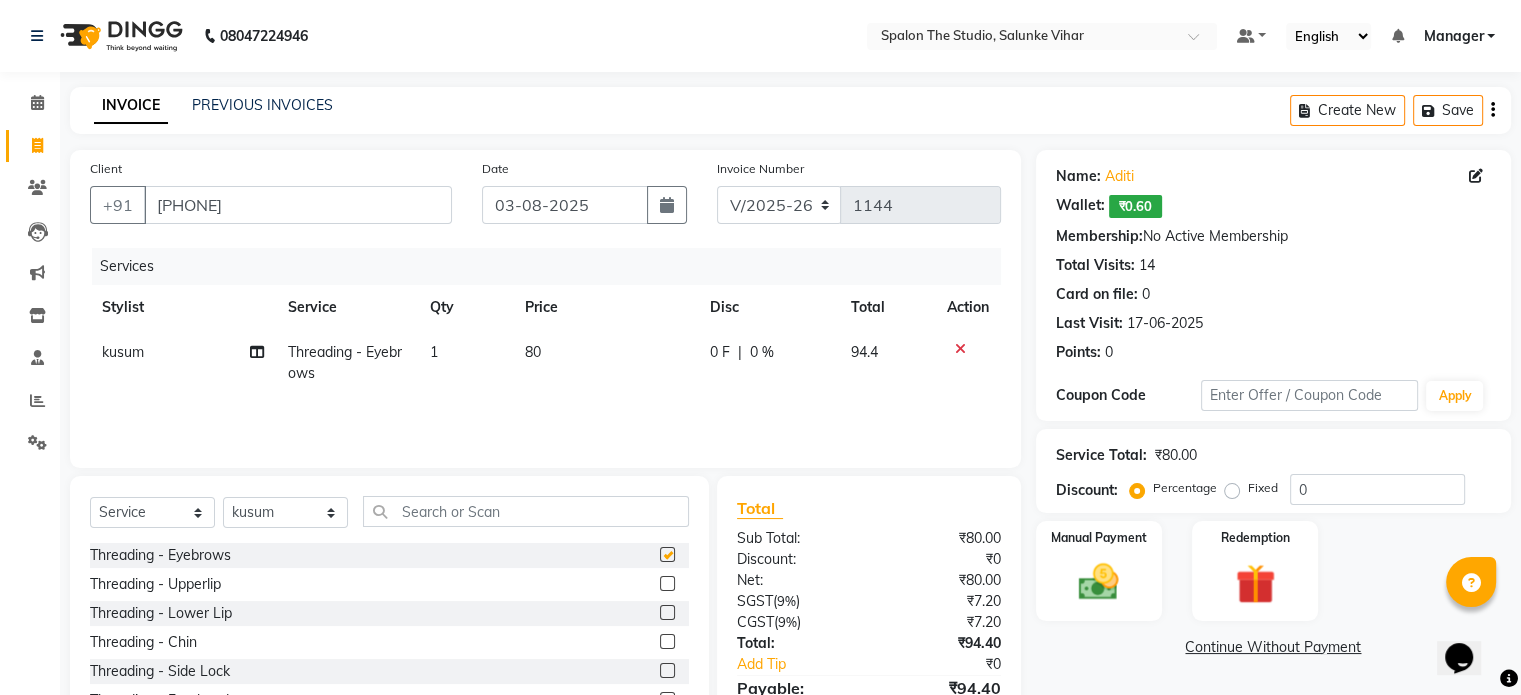 checkbox on "false" 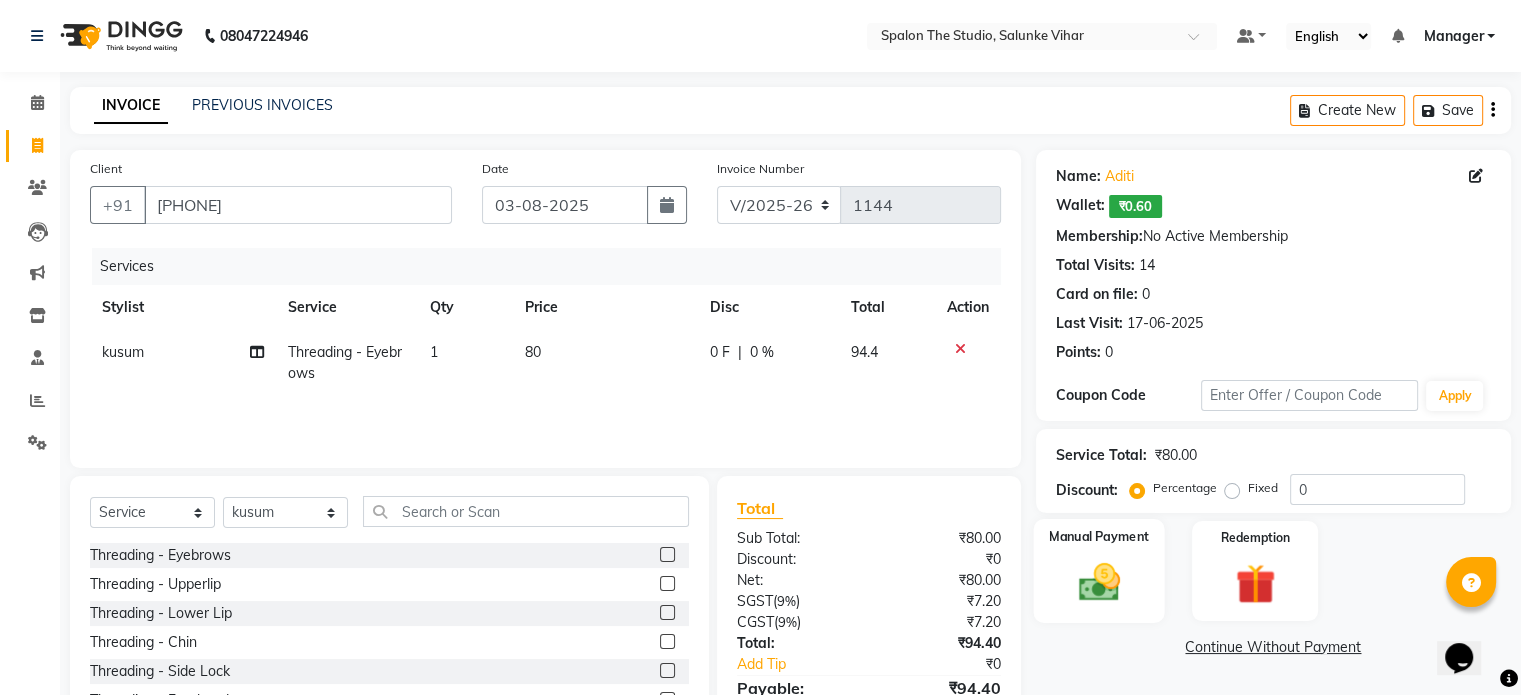 click on "Manual Payment" 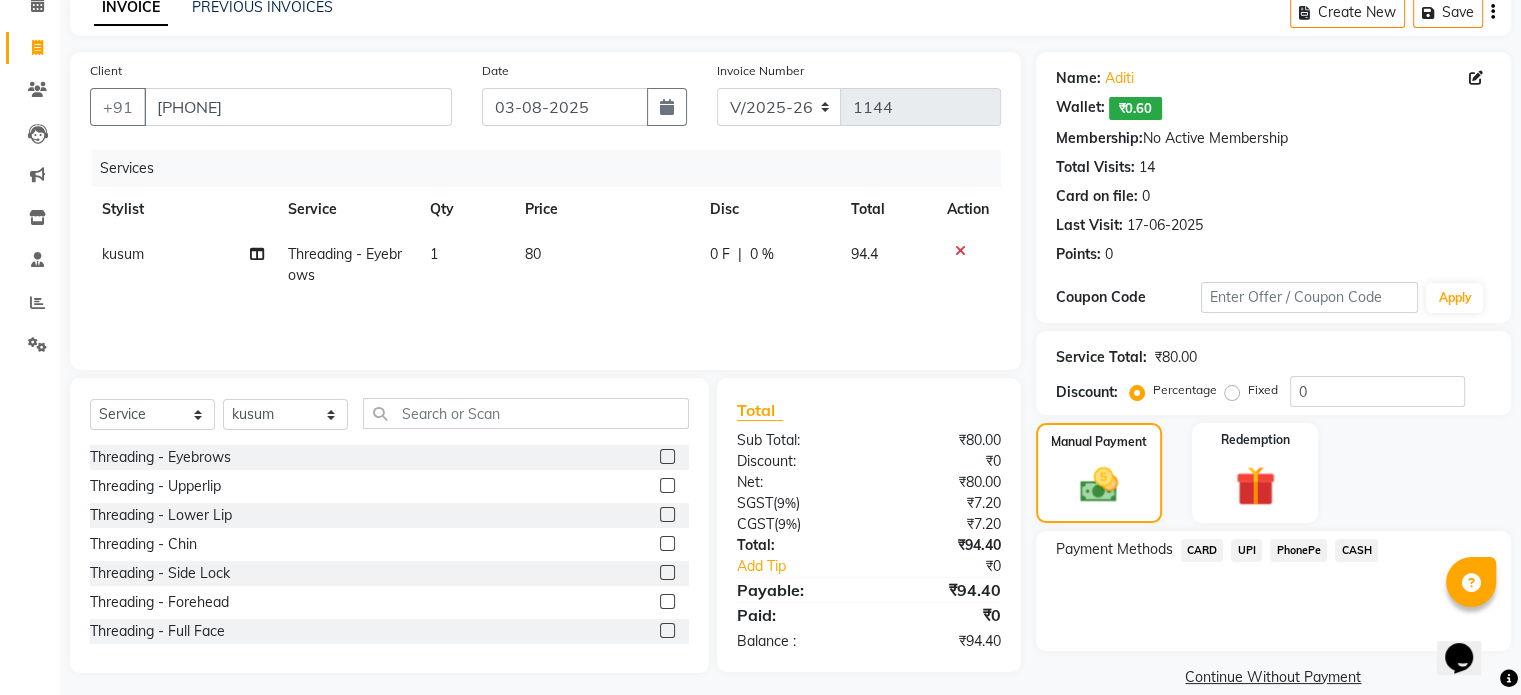 scroll, scrollTop: 100, scrollLeft: 0, axis: vertical 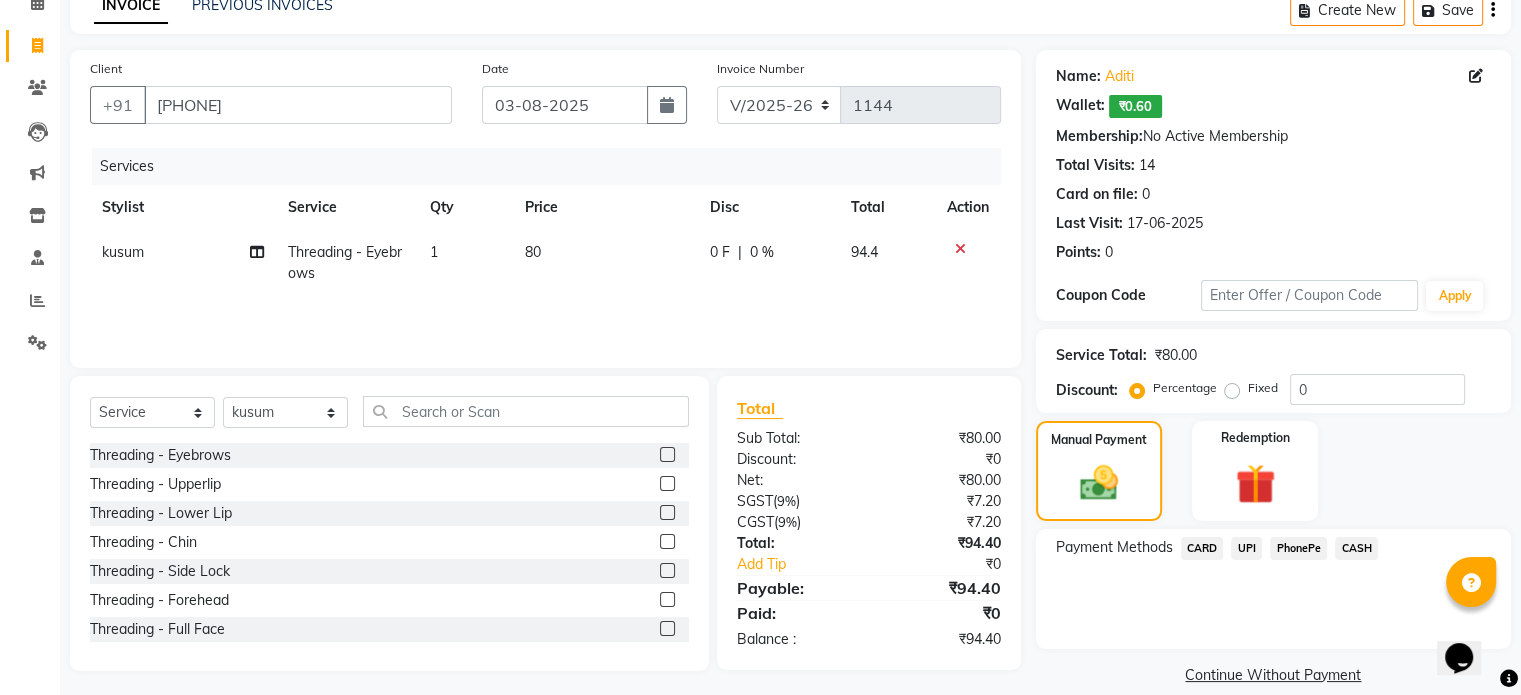 click on "UPI" 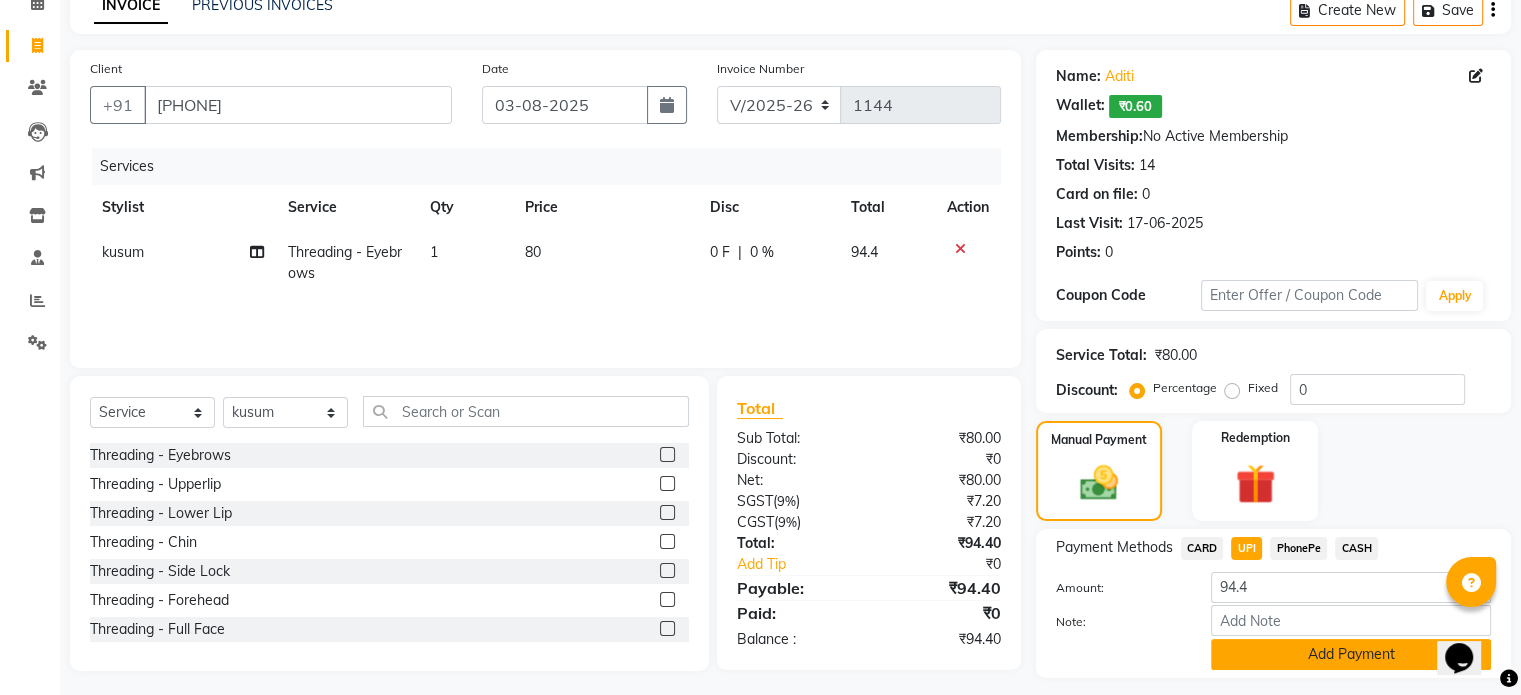 click on "Add Payment" 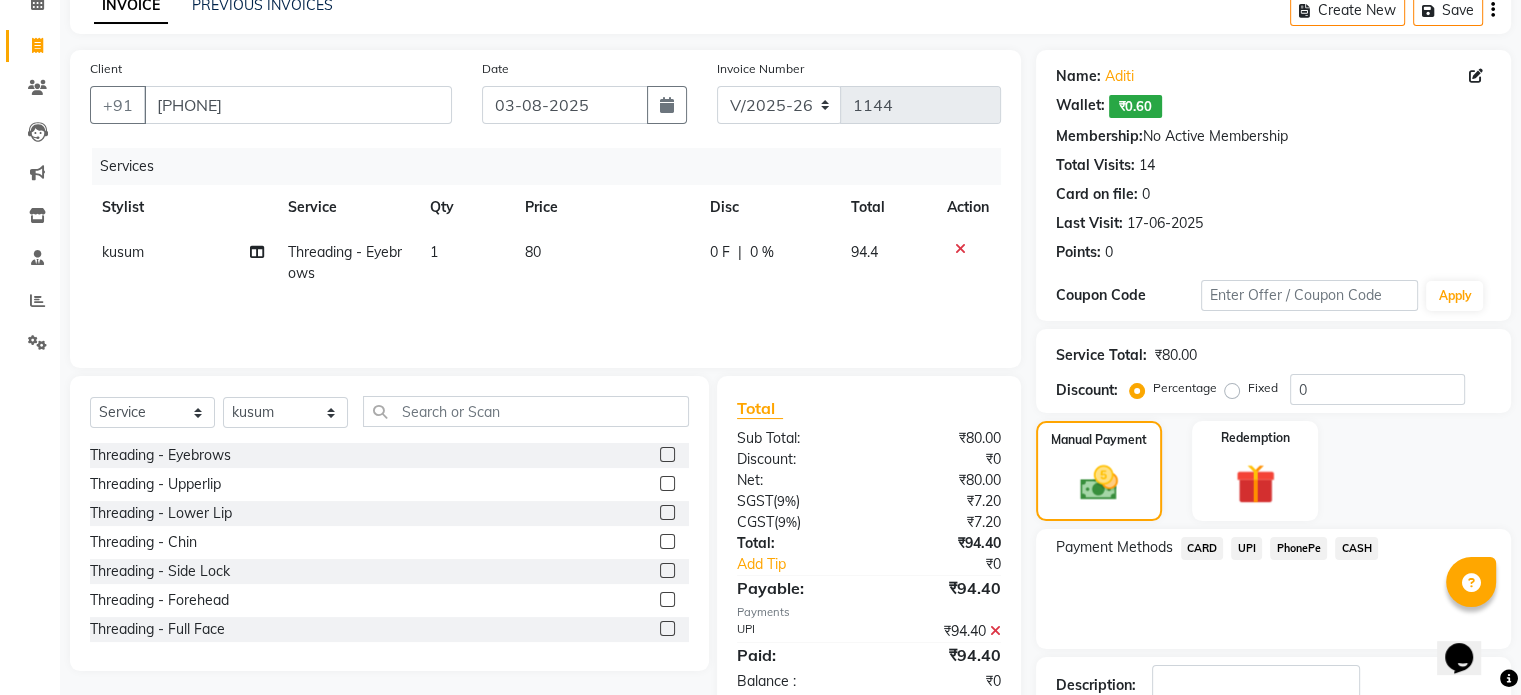 scroll, scrollTop: 236, scrollLeft: 0, axis: vertical 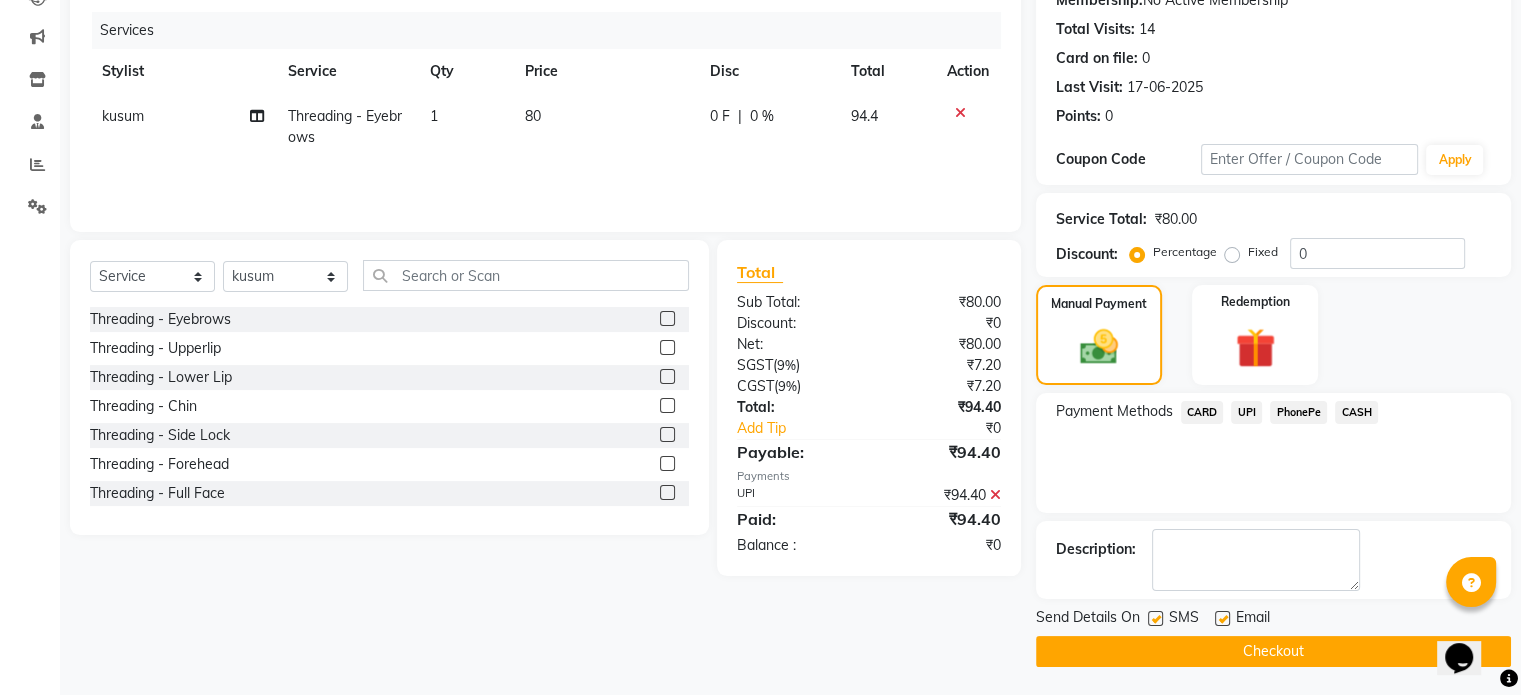 click on "Checkout" 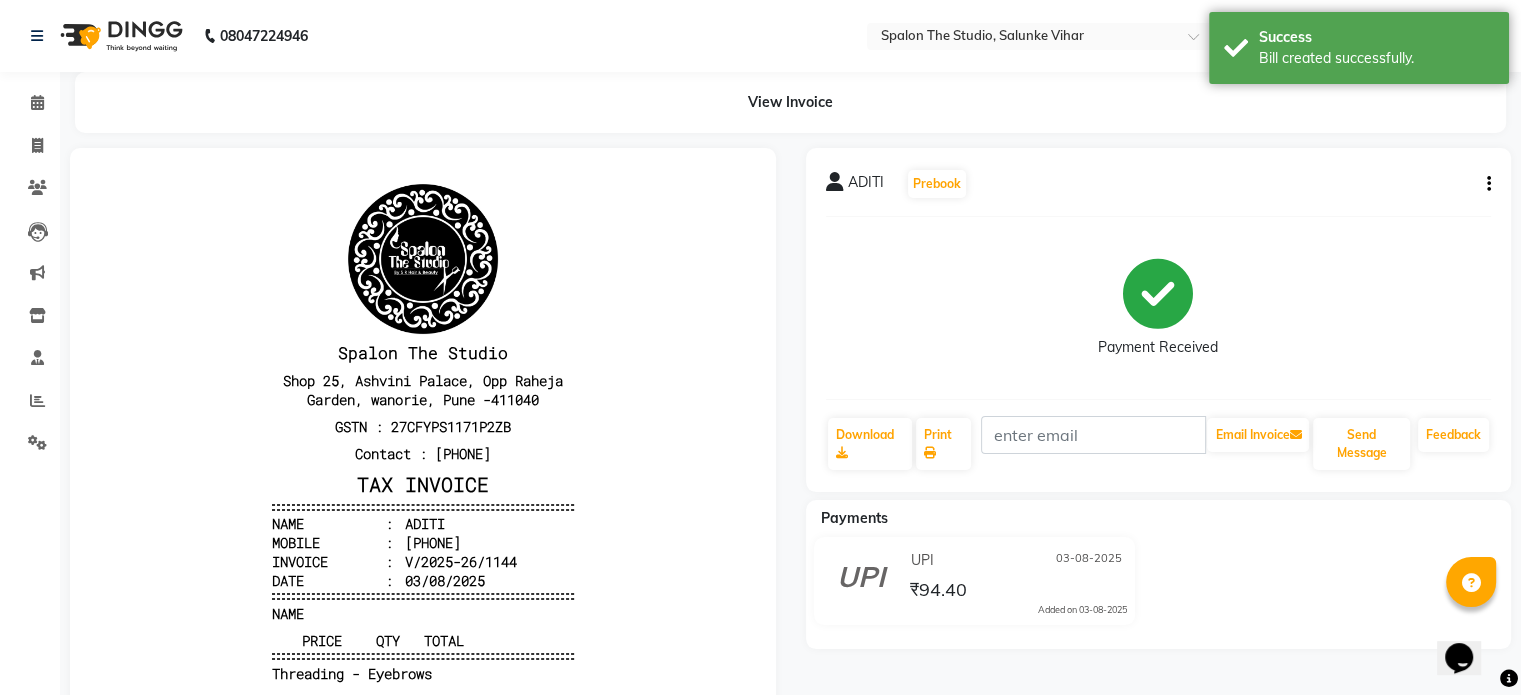 scroll, scrollTop: 0, scrollLeft: 0, axis: both 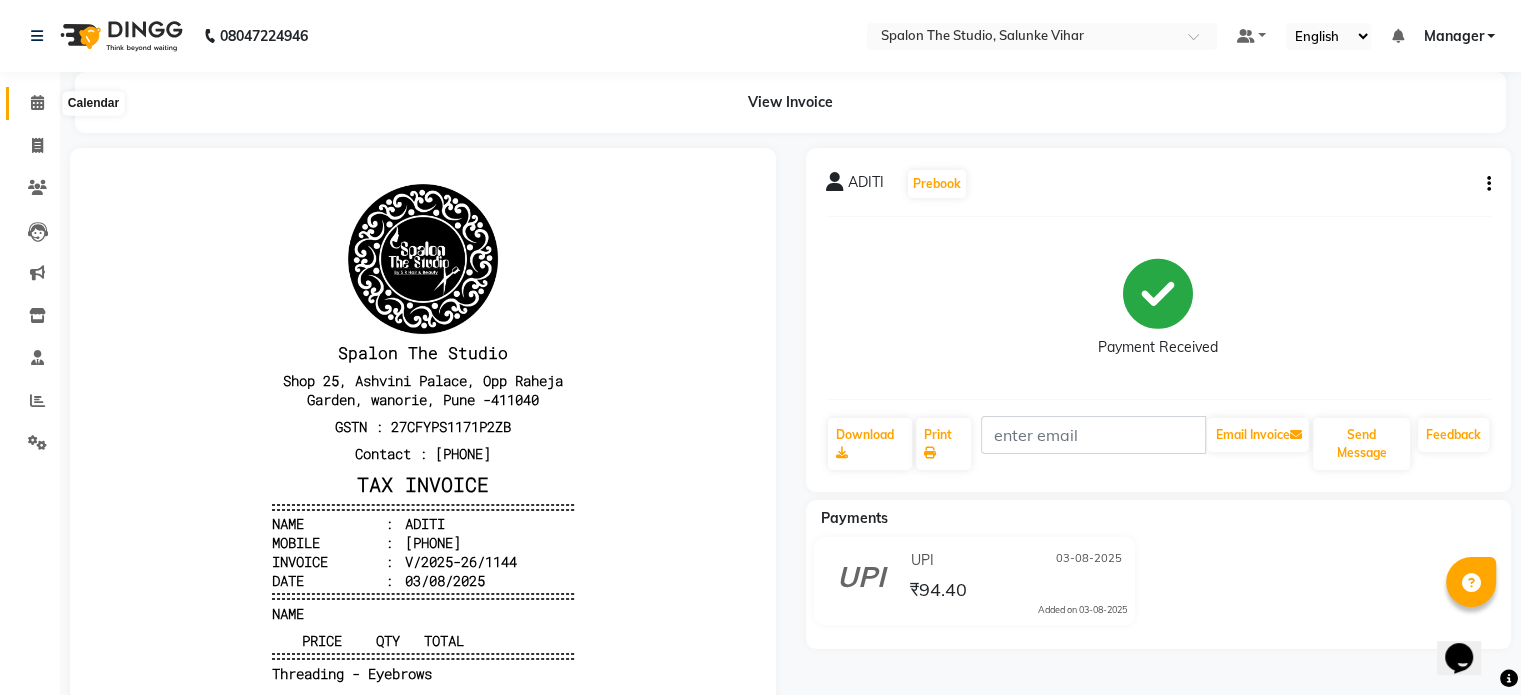 click 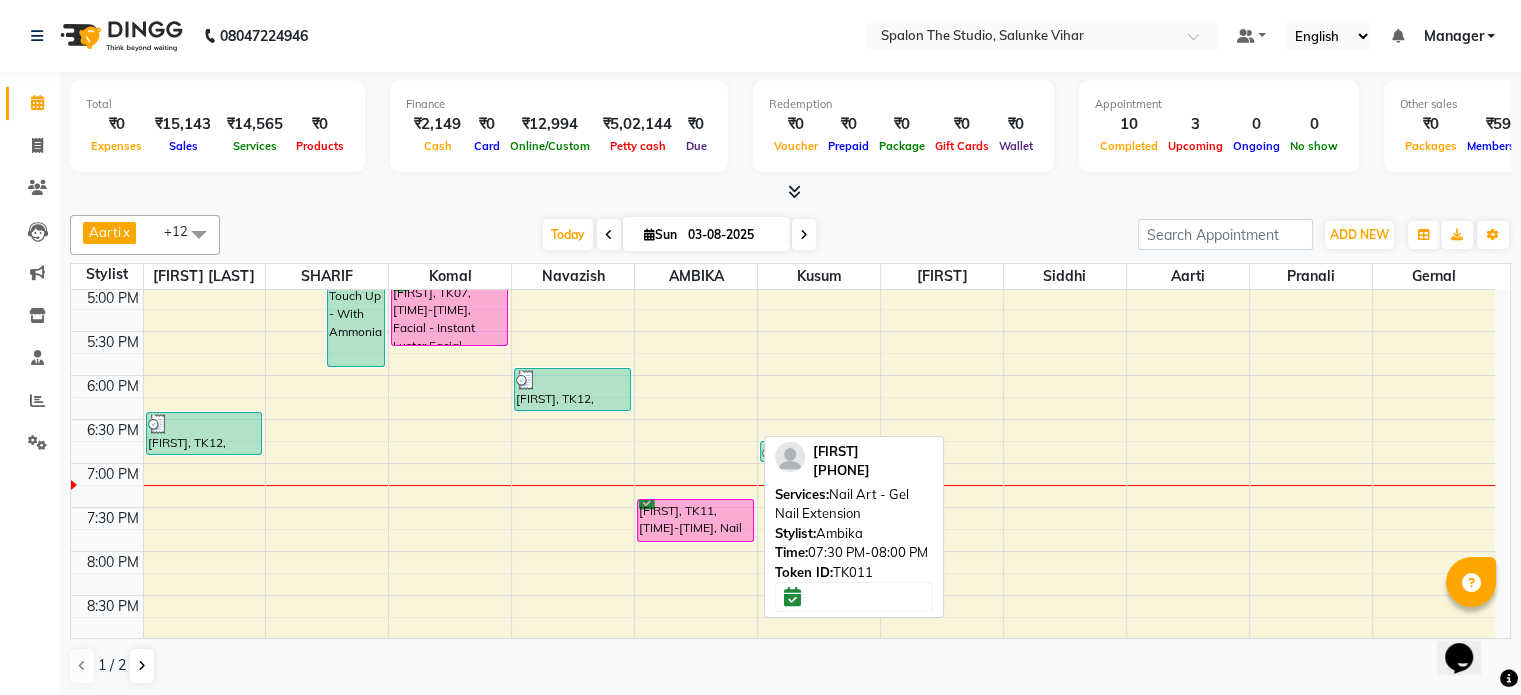 scroll, scrollTop: 700, scrollLeft: 0, axis: vertical 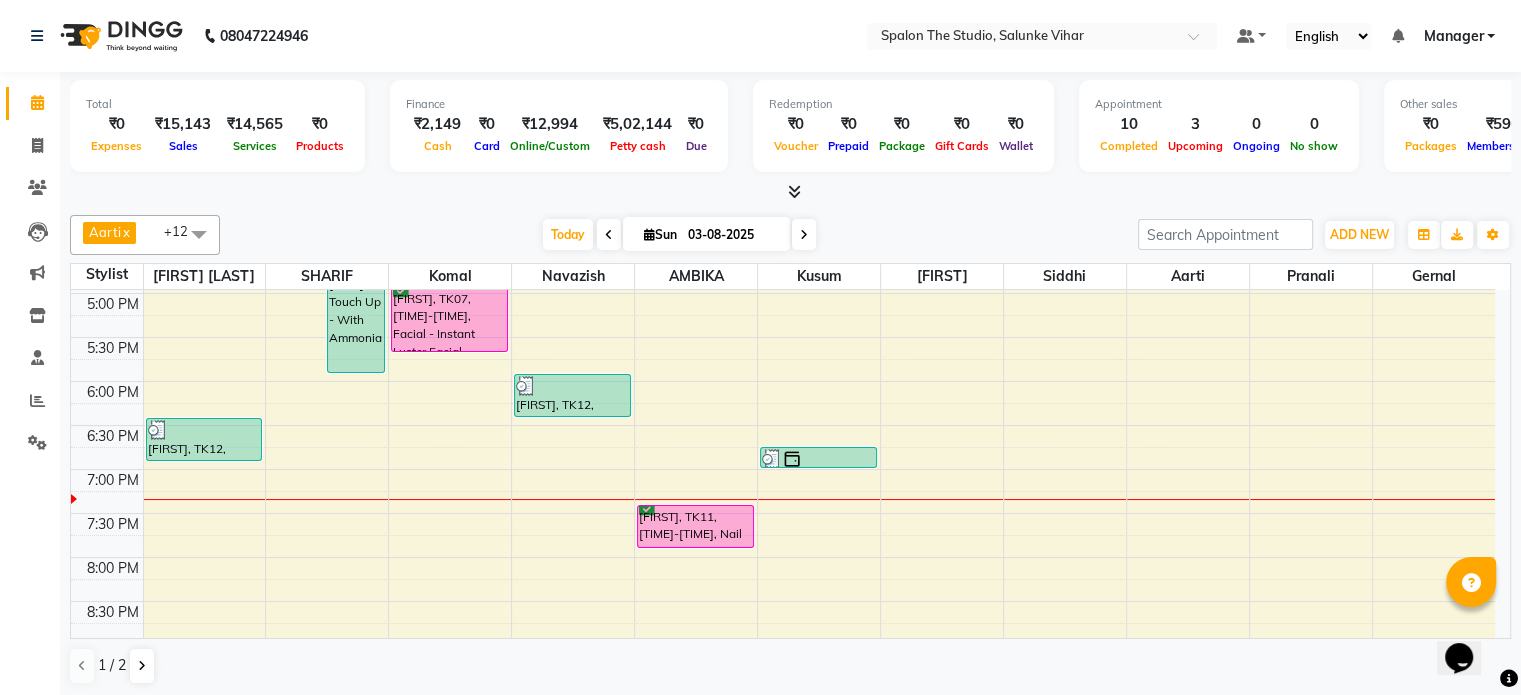 click on "[FIRST]  x [FIRST]  x [FIRST]   x [FIRST]  x [FIRST]  x [FIRST]  x [FIRST]  x [FIRST]  x [FIRST]  [LAST]  x [FIRST]  x [FIRST]  x [FIRST]  x [FIRST]  x +12 Select All [FIRST] [FIRST] [FIRST]  [FIRST] [FIRST]  [FIRST] [FIRST] [FIRST] [FIRST] [FIRST] [FIRST] [FIRST] [FIRST] Today  Sun [DATE] Toggle Dropdown Add Appointment Add Invoice Add Expense Add Attendance Add Client Add Transaction Toggle Dropdown Add Appointment Add Invoice Add Expense Add Attendance Add Client ADD NEW Toggle Dropdown Add Appointment Add Invoice Add Expense Add Attendance Add Client Add Transaction [FIRST]  x [FIRST]  x [FIRST]   x [FIRST]  x [FIRST]  x [FIRST]  x [FIRST]  x [FIRST]  x [FIRST]  [LAST]  x [FIRST]  x [FIRST]  x [FIRST]  x [FIRST]  x +12 Select All [FIRST] [FIRST] [FIRST]  [FIRST] [FIRST]  [FIRST] [FIRST] [FIRST] [FIRST] [FIRST] [FIRST] [FIRST] [FIRST] Group By  Staff View   Room View  View as Vertical  Vertical - Week View  Horizontal  Horizontal - Week View  List  Toggle Dropdown Zoom" 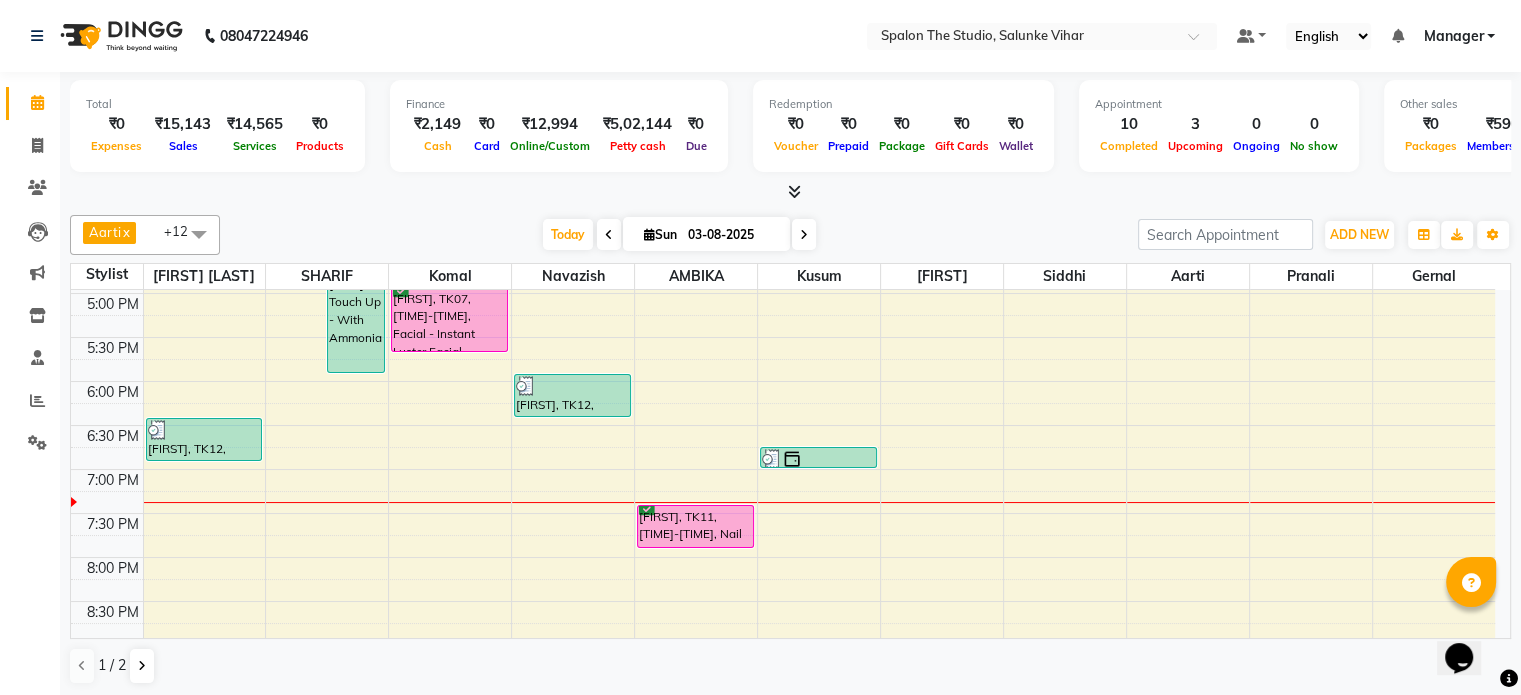 click at bounding box center (790, 192) 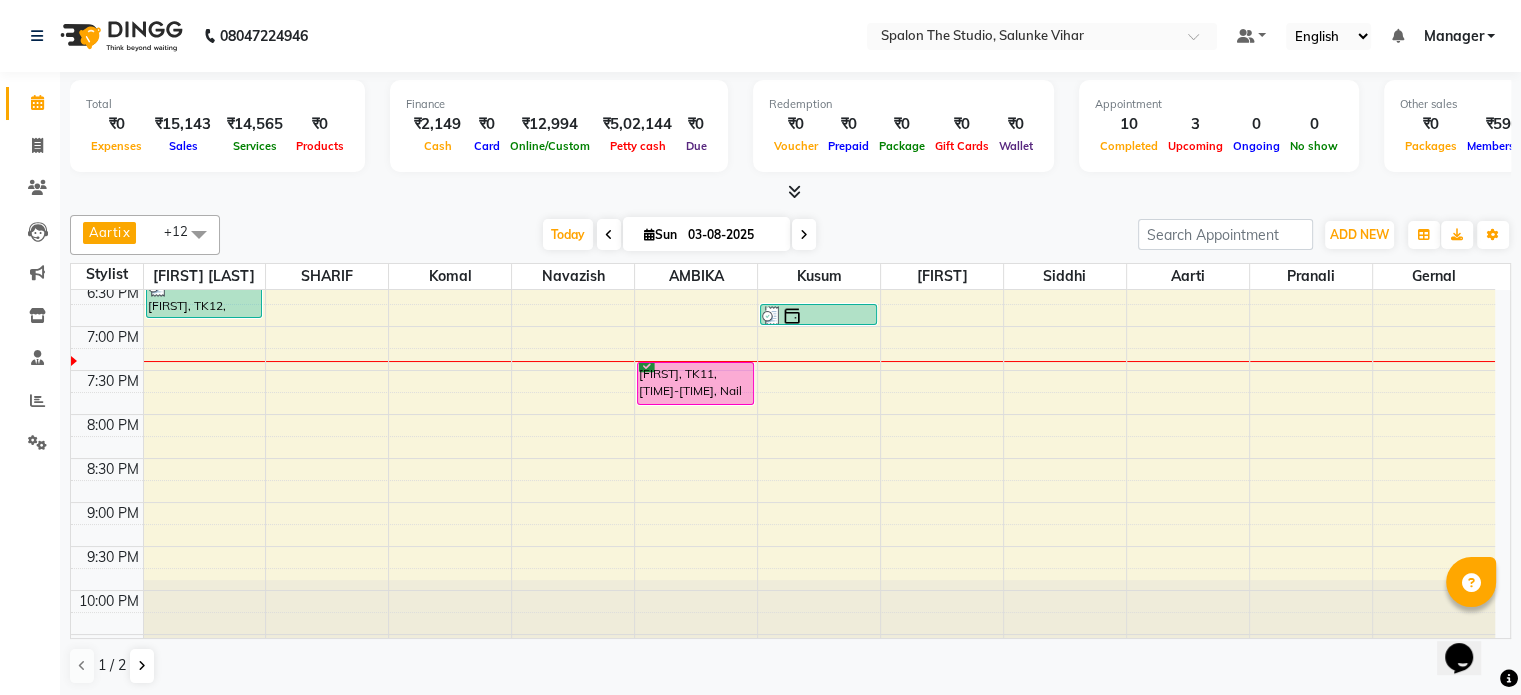 scroll, scrollTop: 871, scrollLeft: 0, axis: vertical 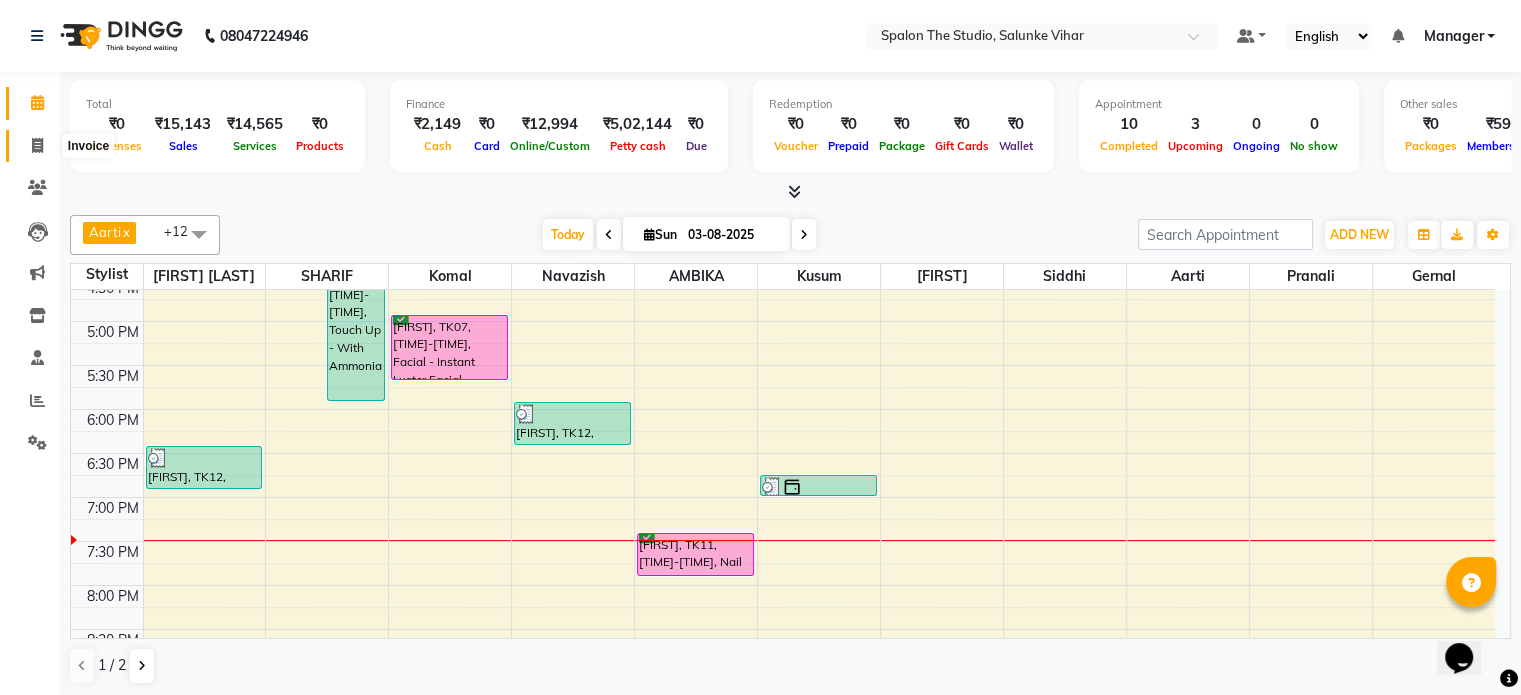click 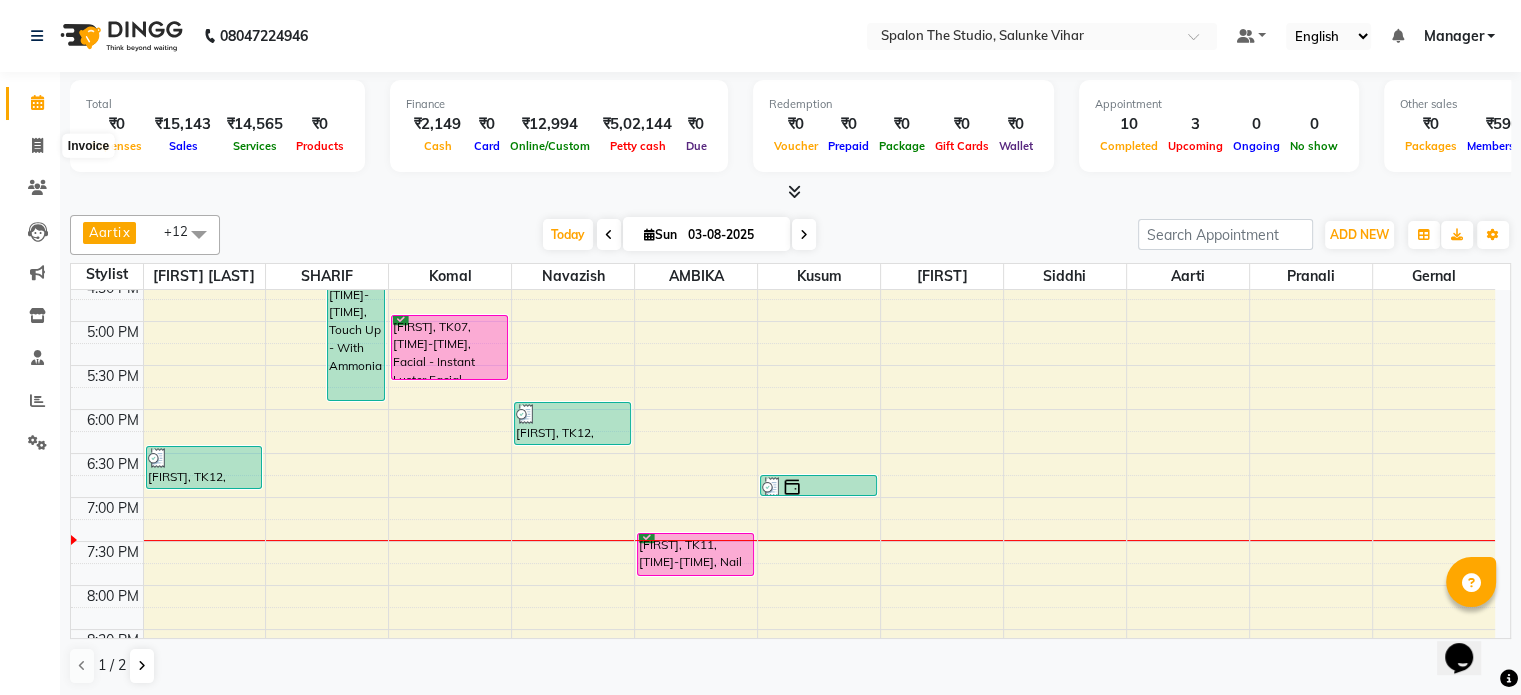select on "service" 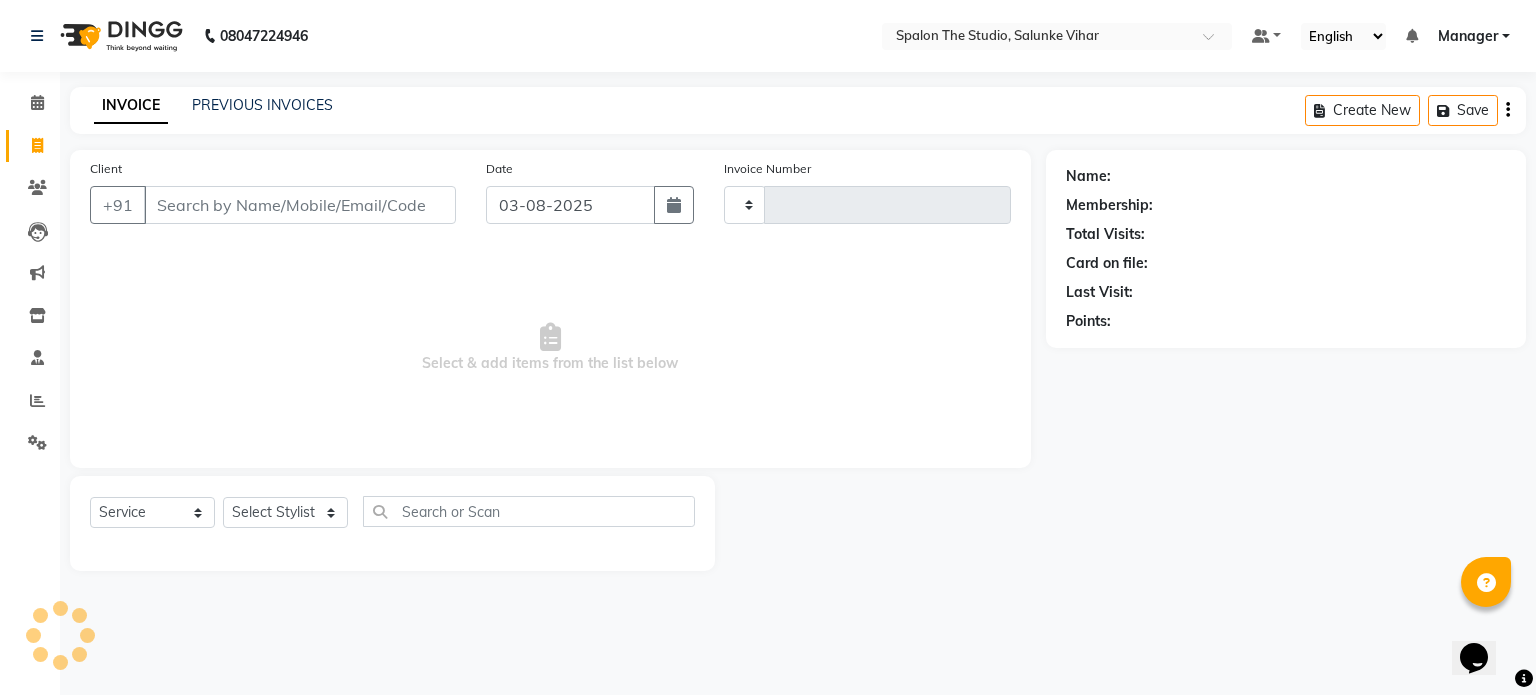 type on "1145" 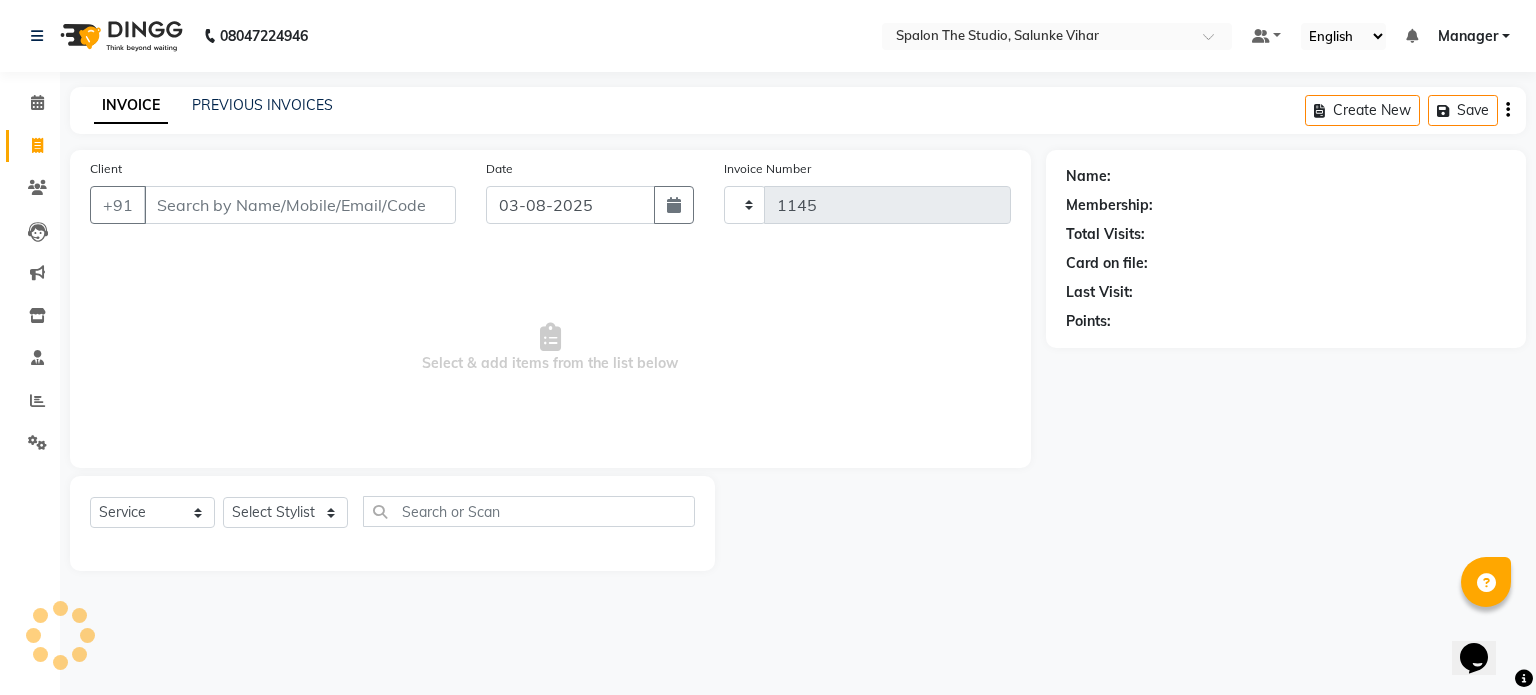select on "903" 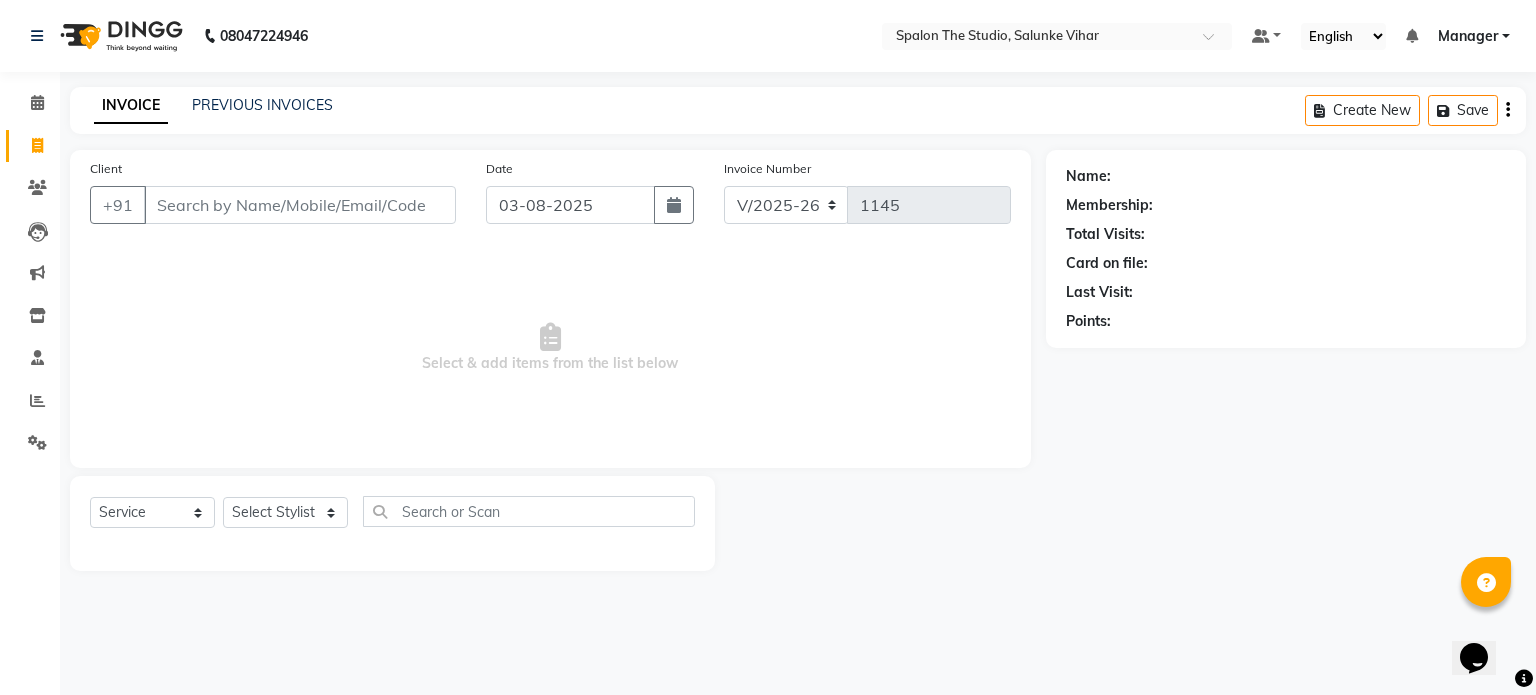 click on "Client" at bounding box center (300, 205) 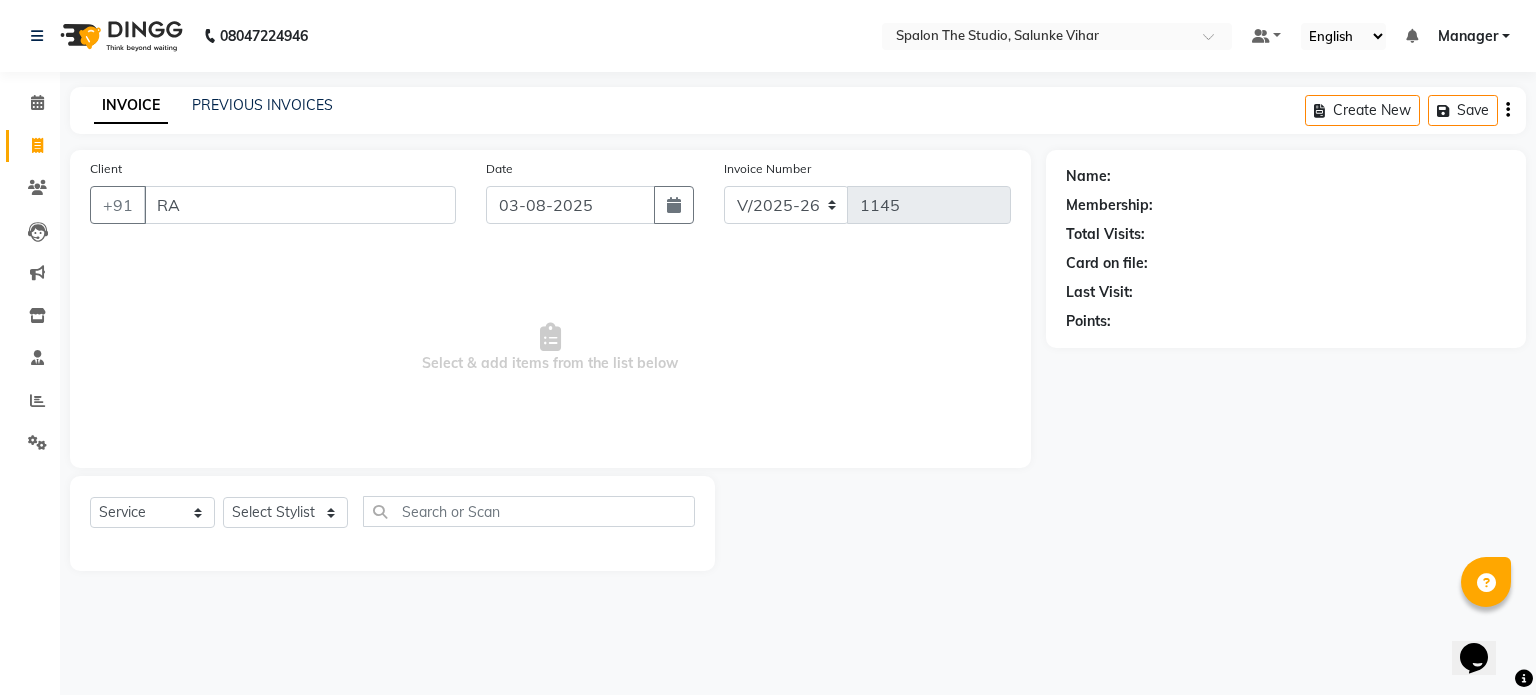 type on "R" 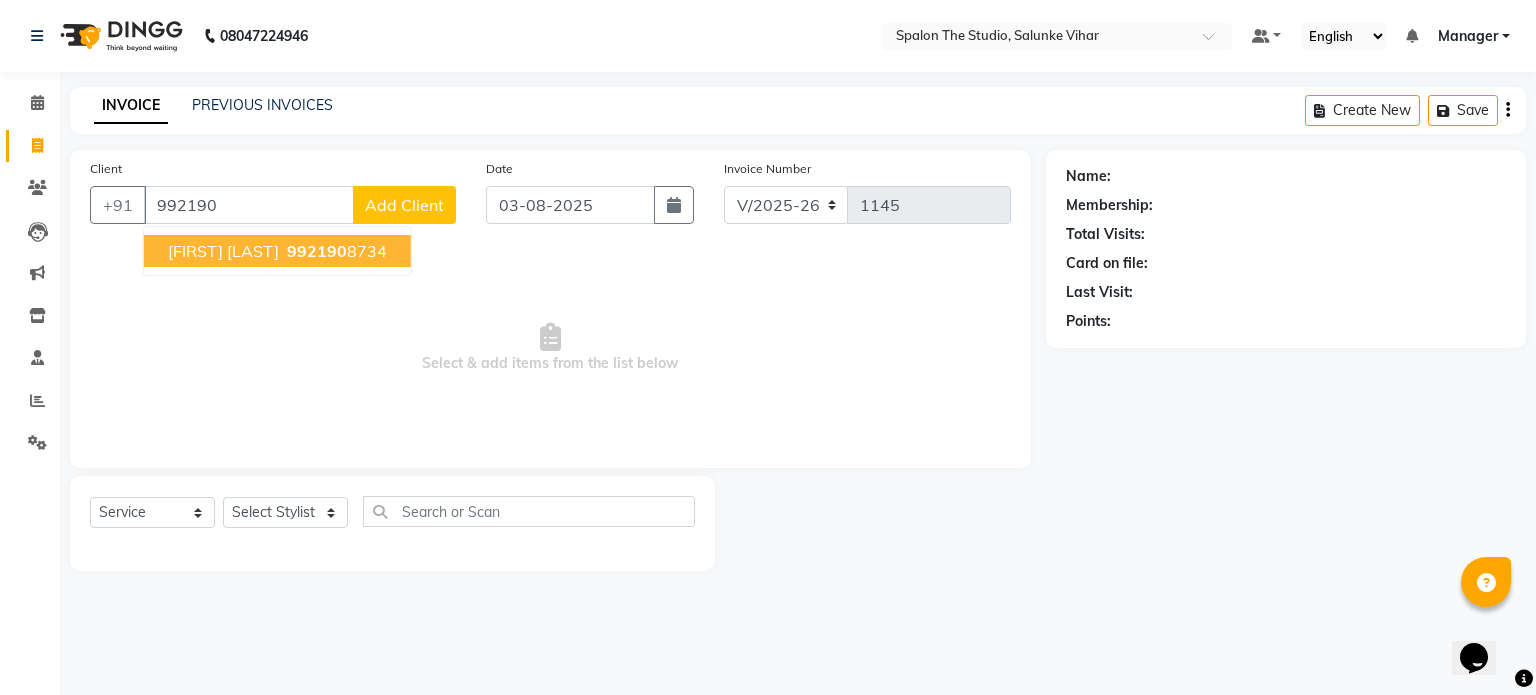 click on "[FIRST] [LAST]" at bounding box center [223, 251] 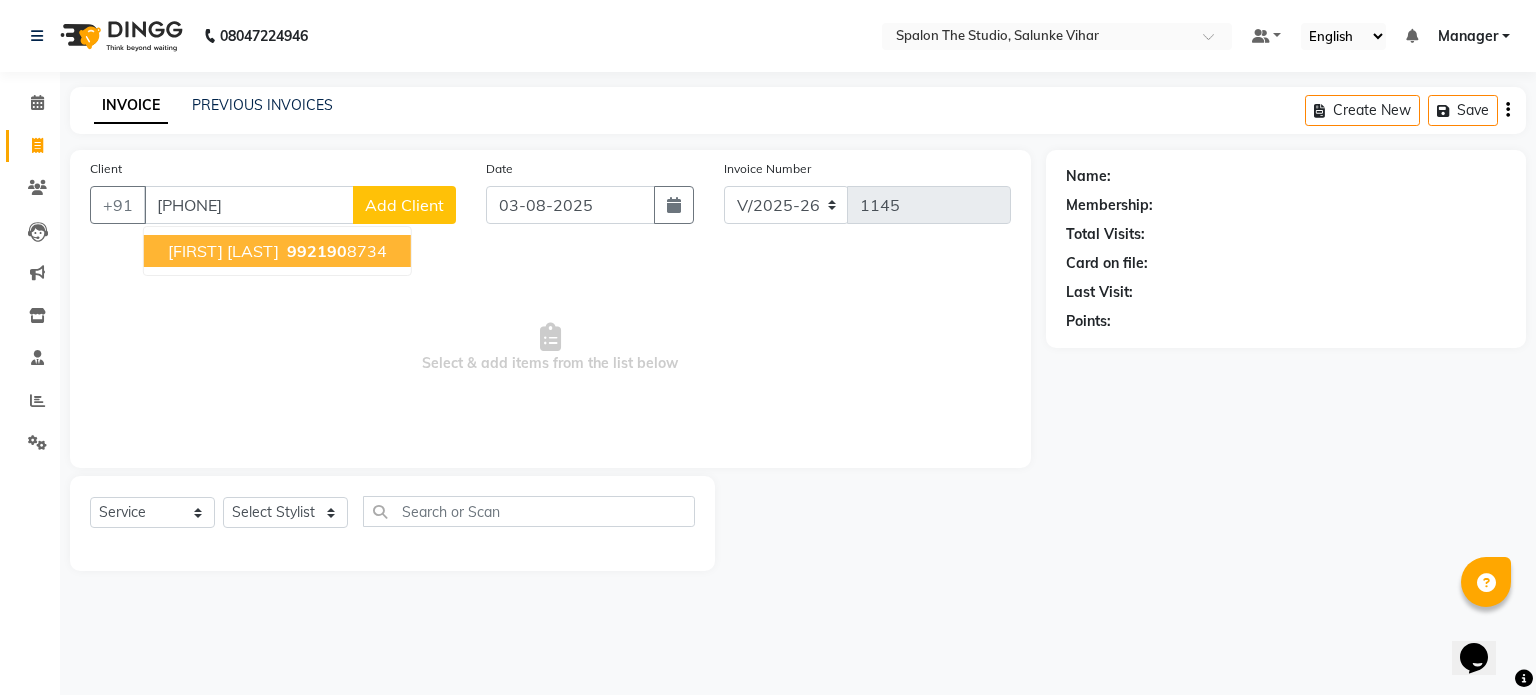 type on "[PHONE]" 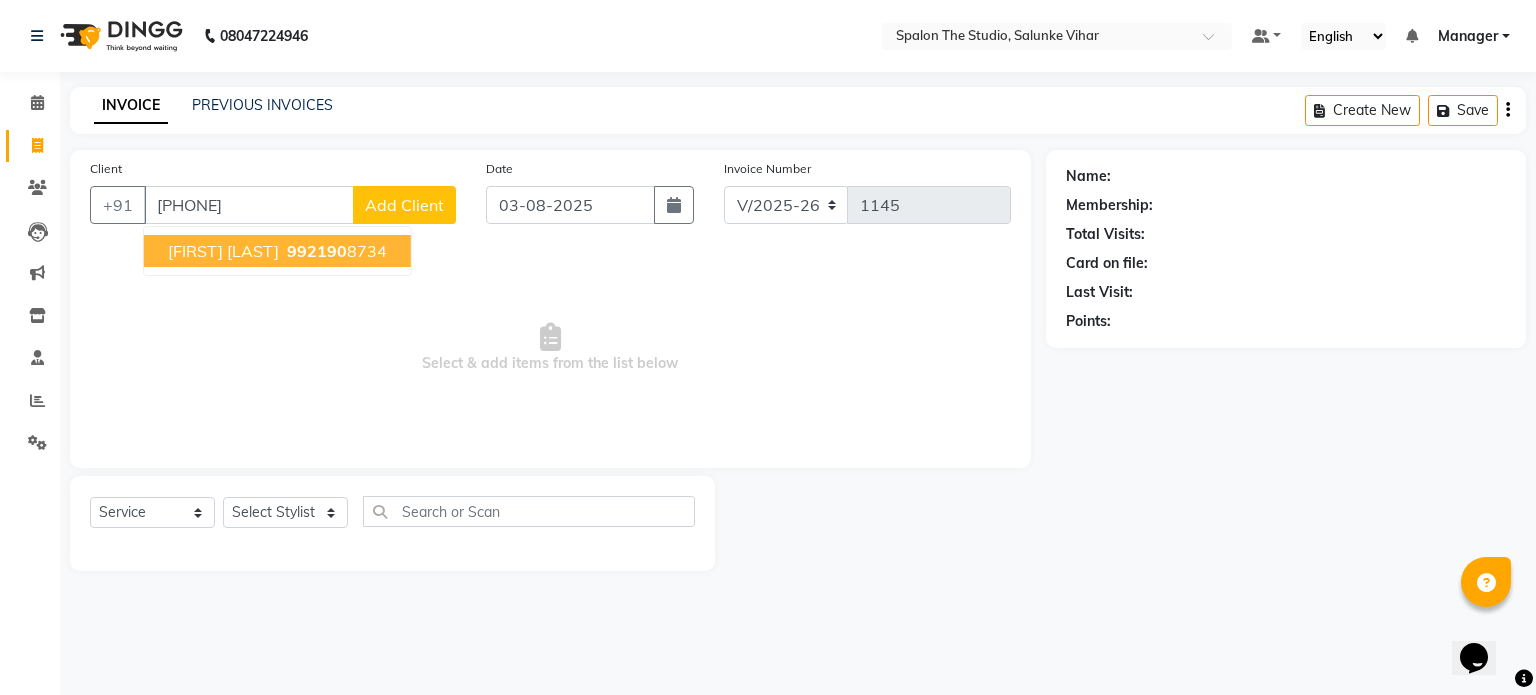 select on "1: Object" 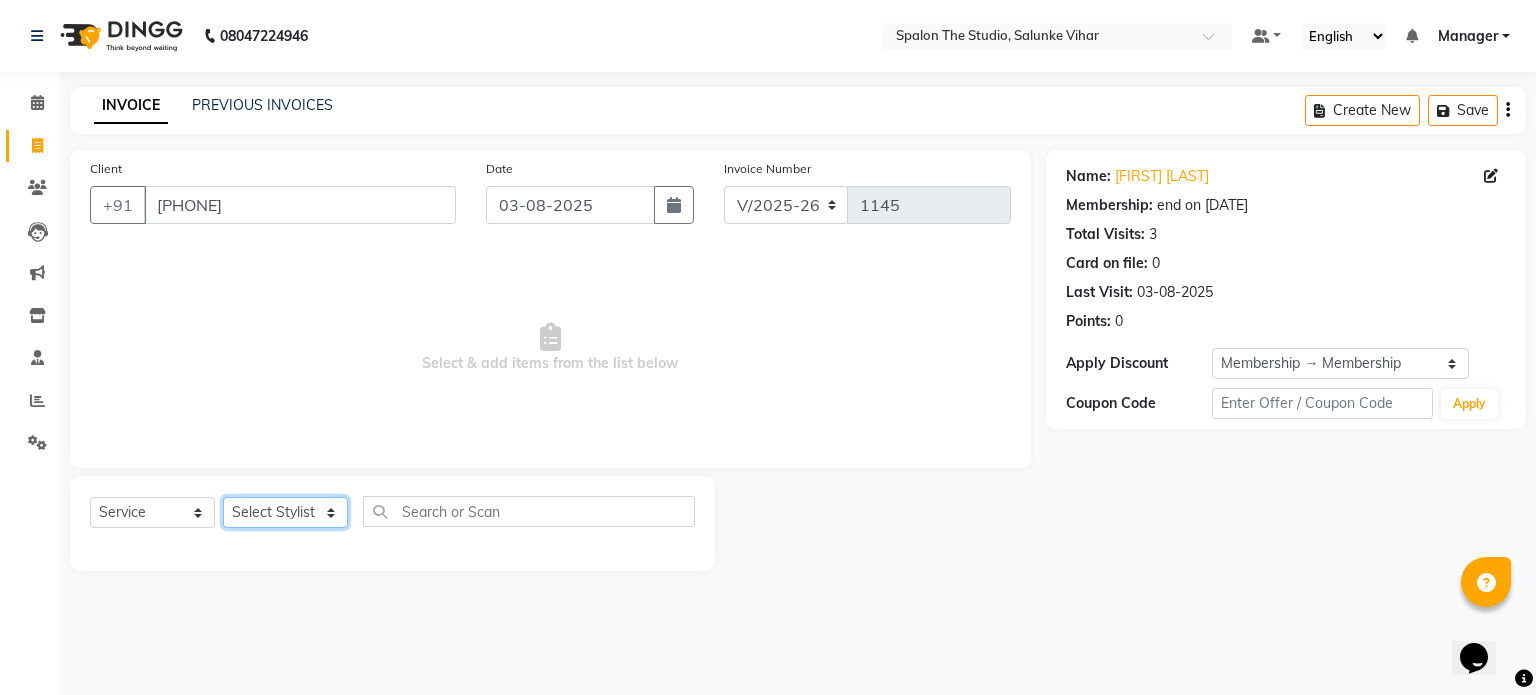 click on "Select Stylist Aarti AMBIKA farheen  Gernal komal  kusum Manager navazish pranali Riya Shetye Saisha SHARIF Shubham  Pawar siddhi sunil Vanshika" 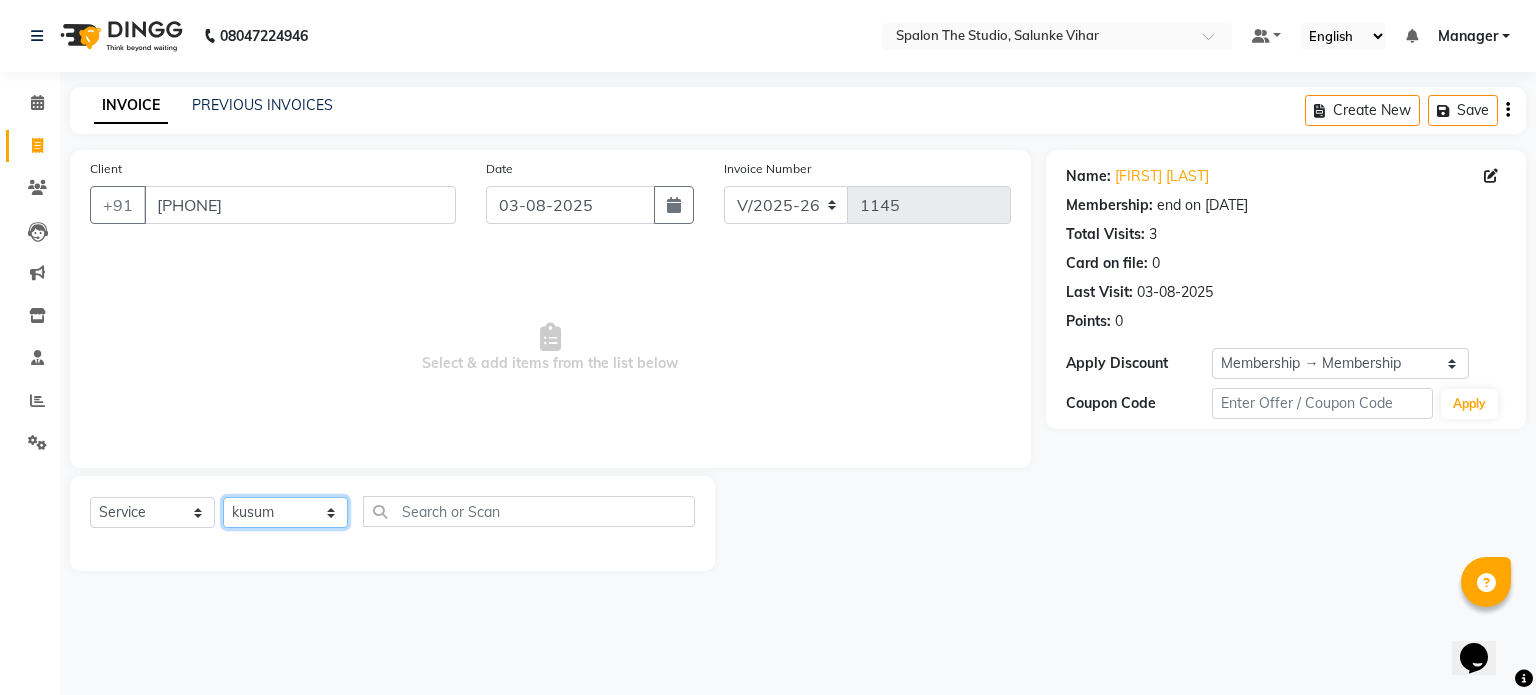 click on "Select Stylist Aarti AMBIKA farheen  Gernal komal  kusum Manager navazish pranali Riya Shetye Saisha SHARIF Shubham  Pawar siddhi sunil Vanshika" 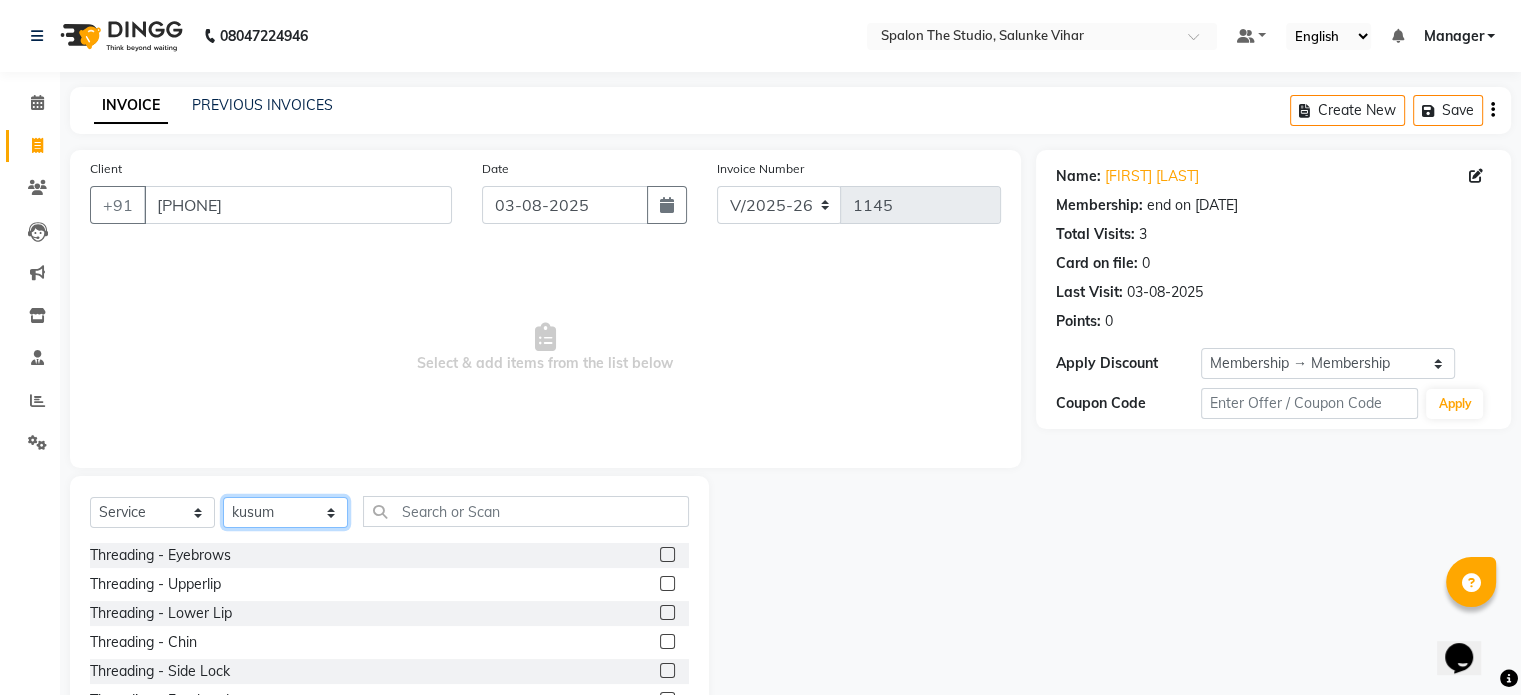 click on "Select Stylist Aarti AMBIKA farheen  Gernal komal  kusum Manager navazish pranali Riya Shetye Saisha SHARIF Shubham  Pawar siddhi sunil Vanshika" 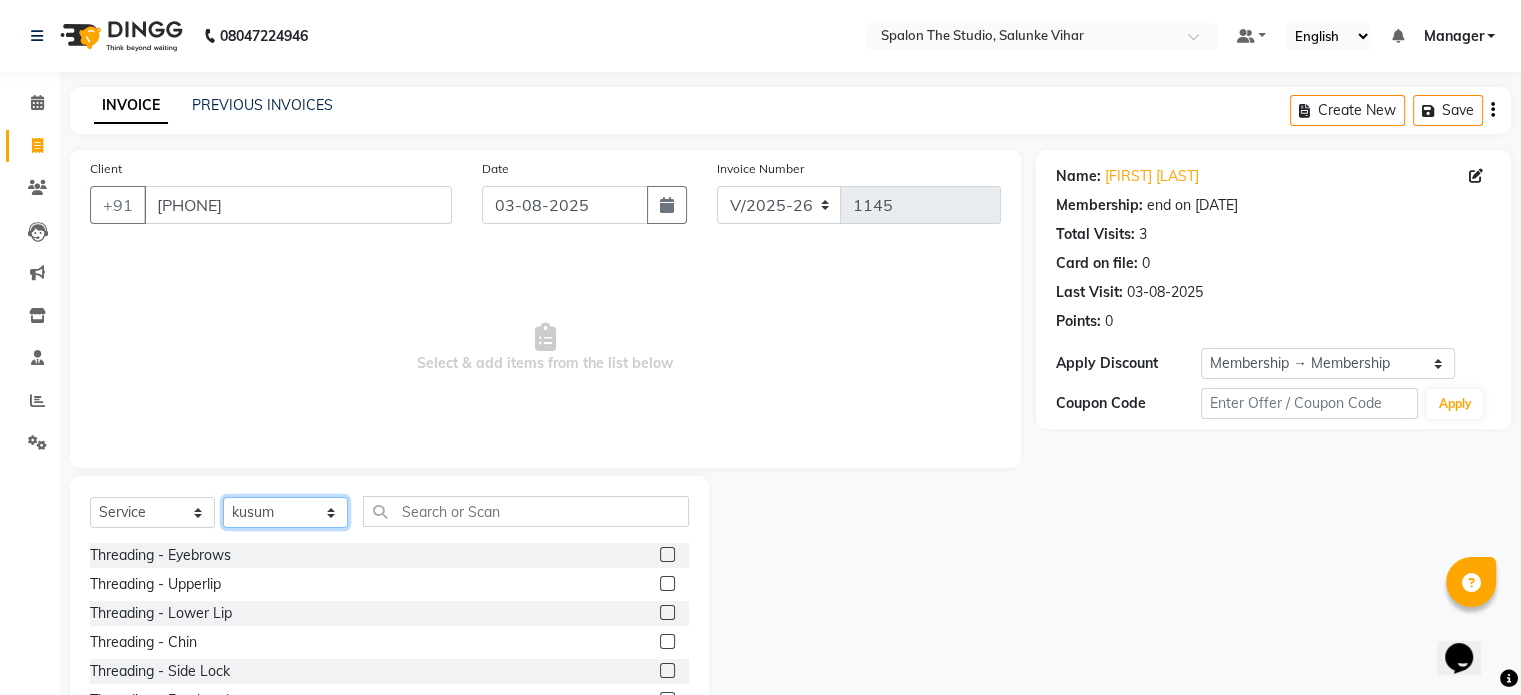 select on "47767" 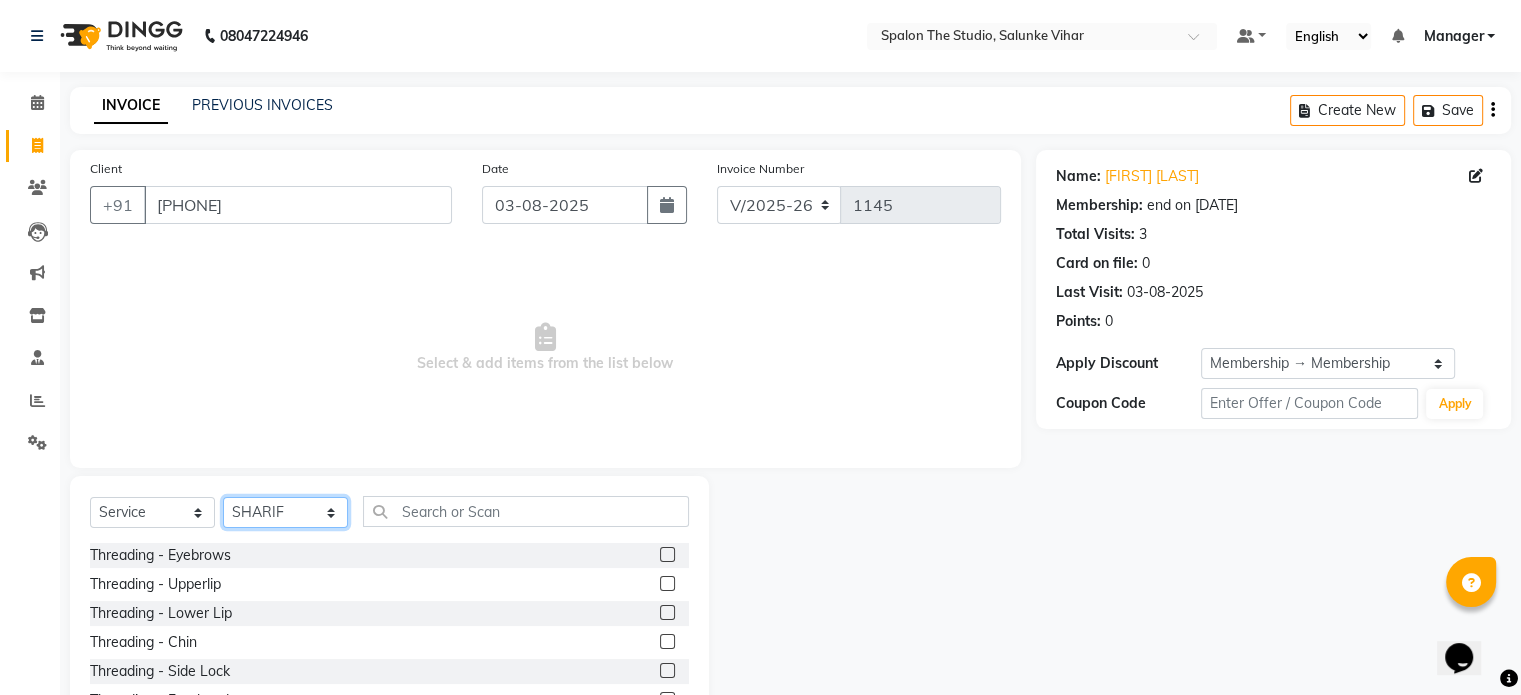 click on "Select Stylist Aarti AMBIKA farheen  Gernal komal  kusum Manager navazish pranali Riya Shetye Saisha SHARIF Shubham  Pawar siddhi sunil Vanshika" 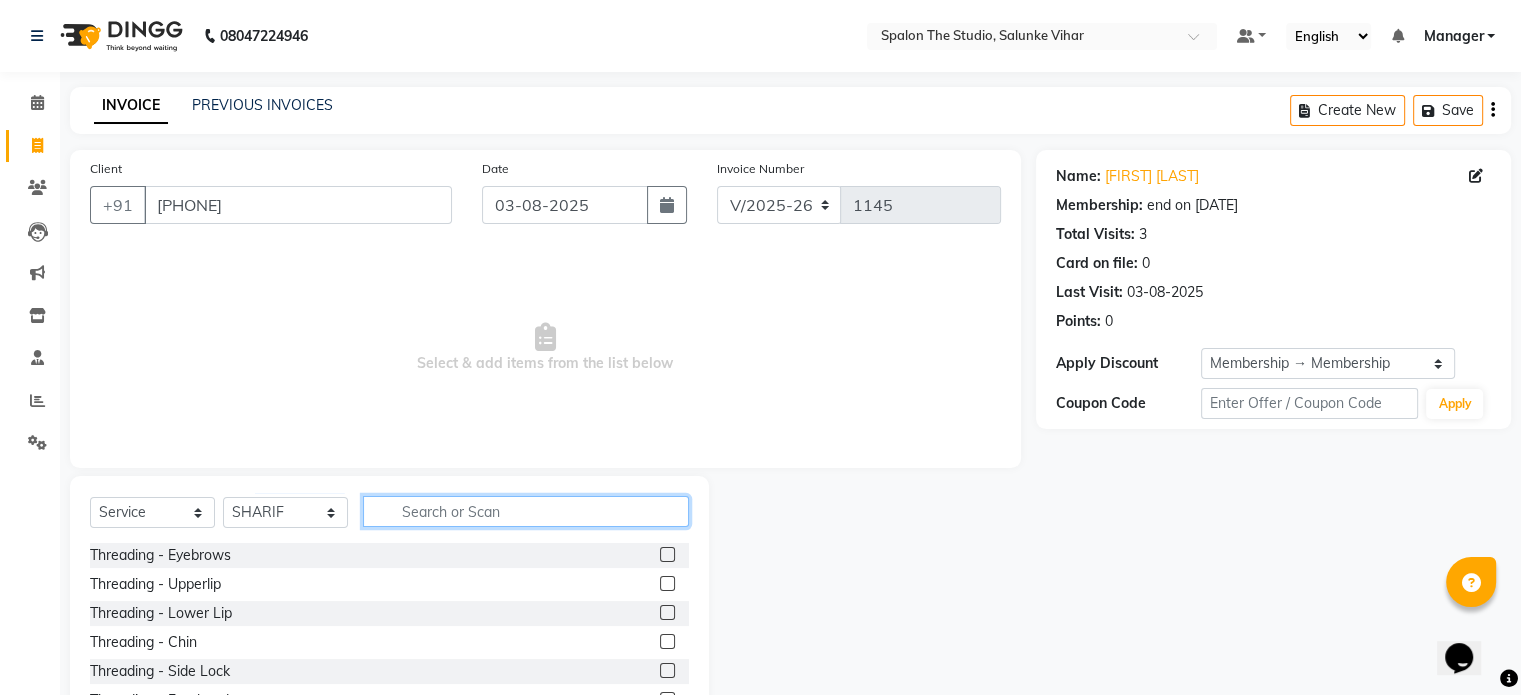 click 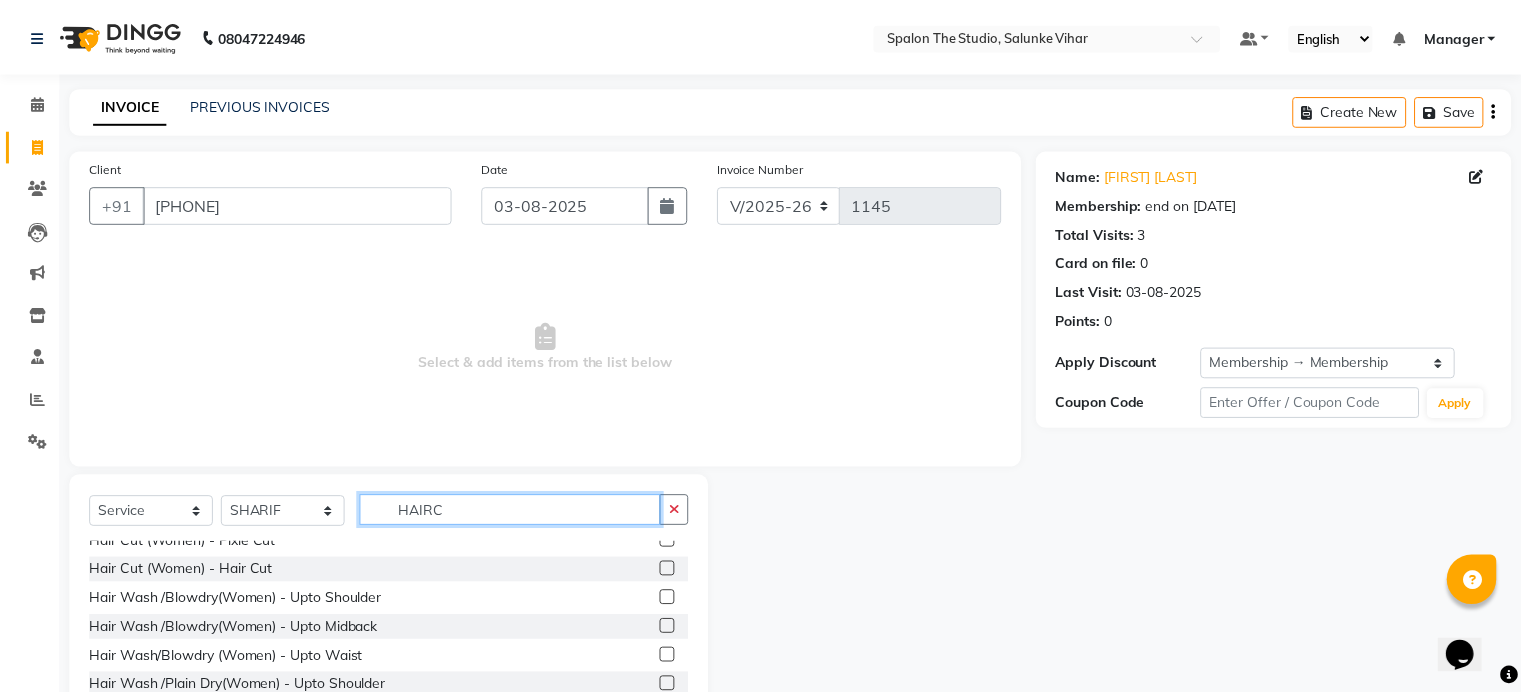 scroll, scrollTop: 0, scrollLeft: 0, axis: both 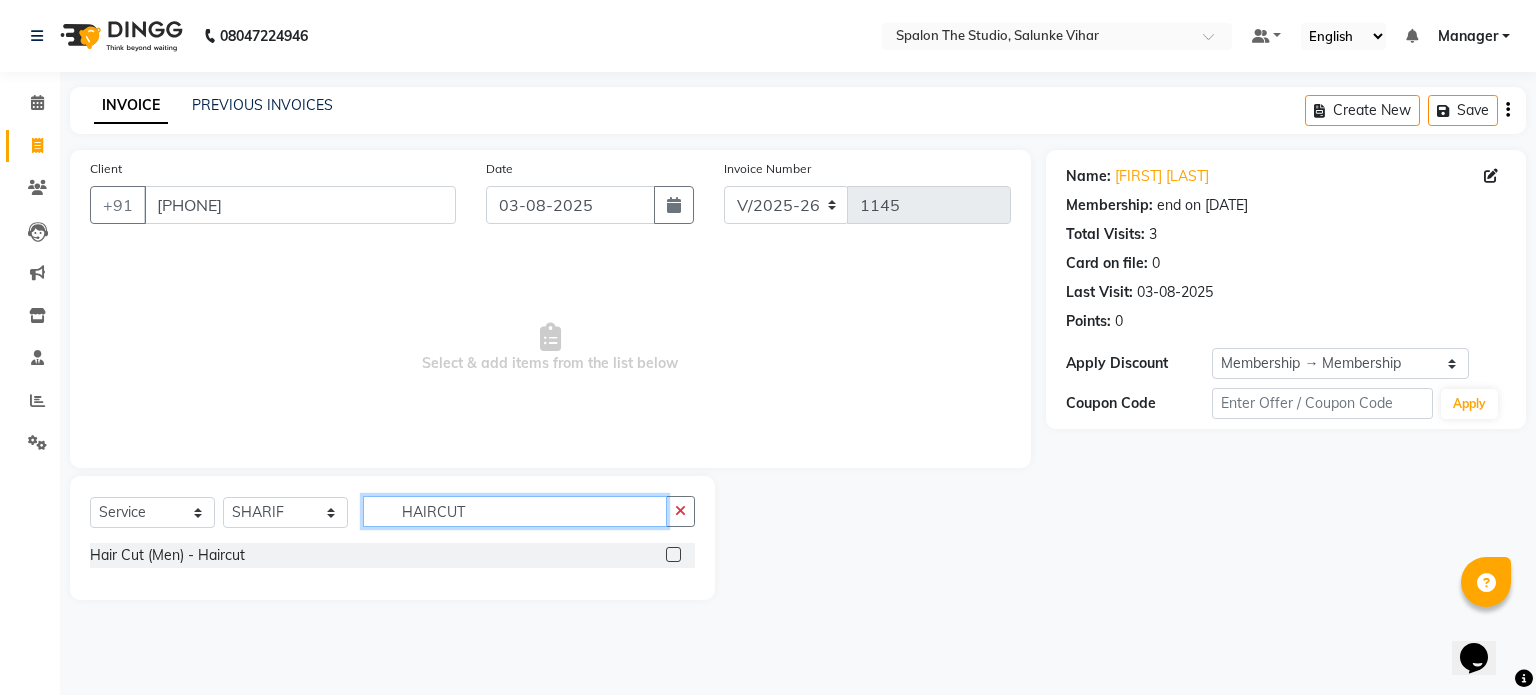 type on "HAIRCUT" 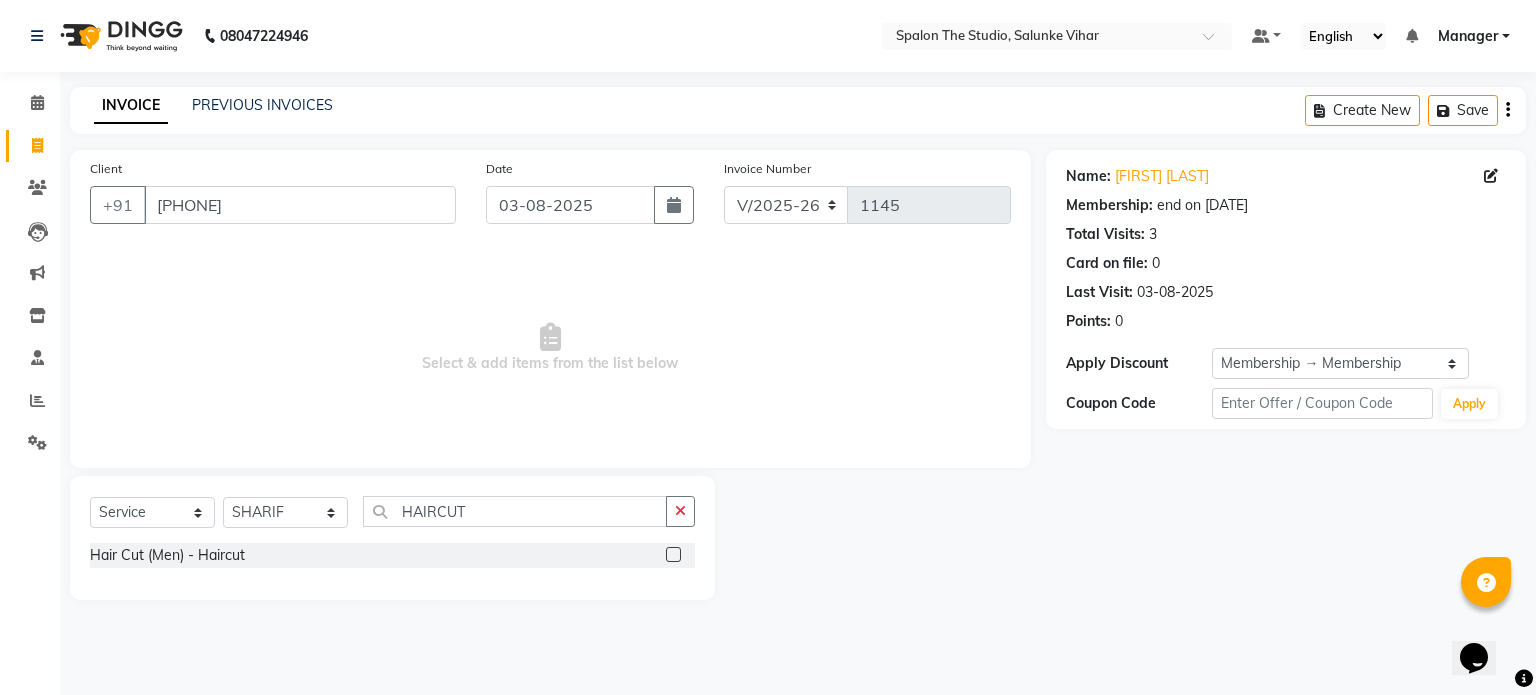 click 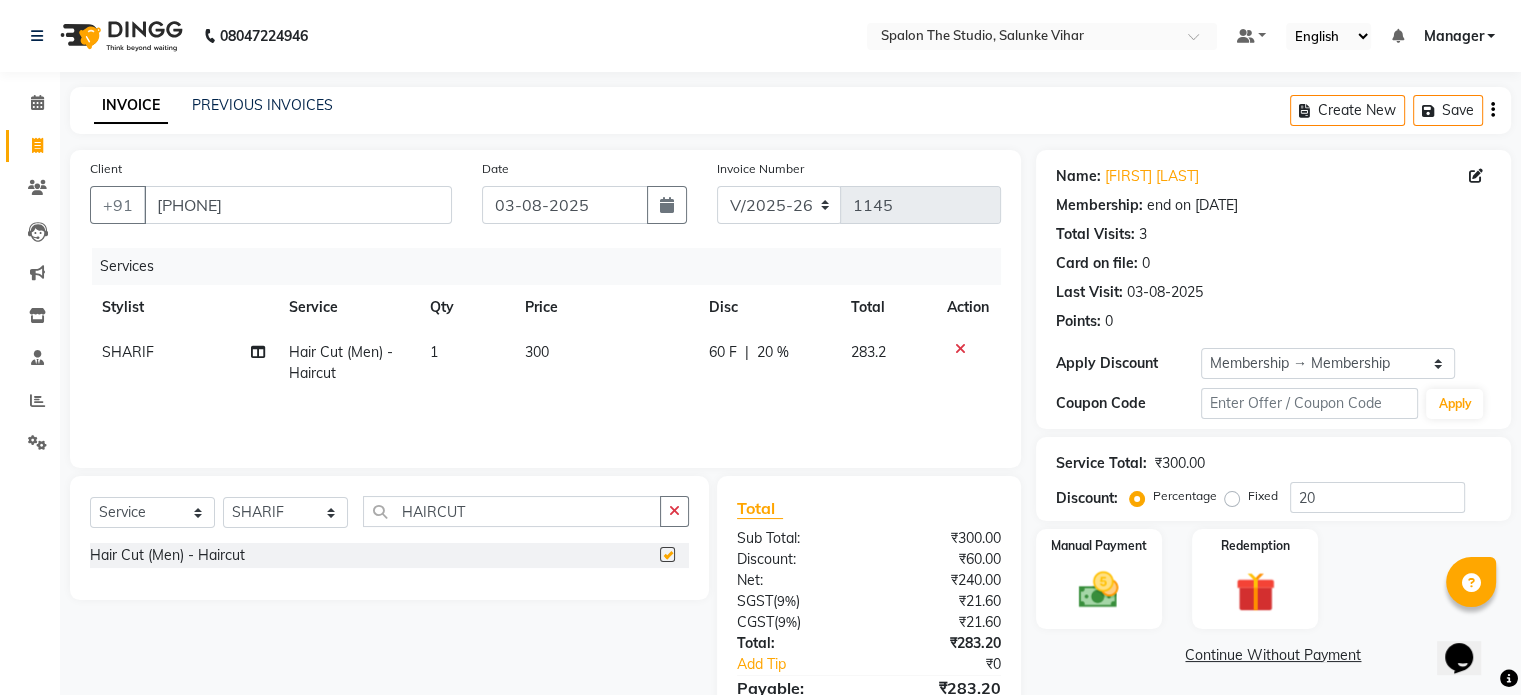 checkbox on "false" 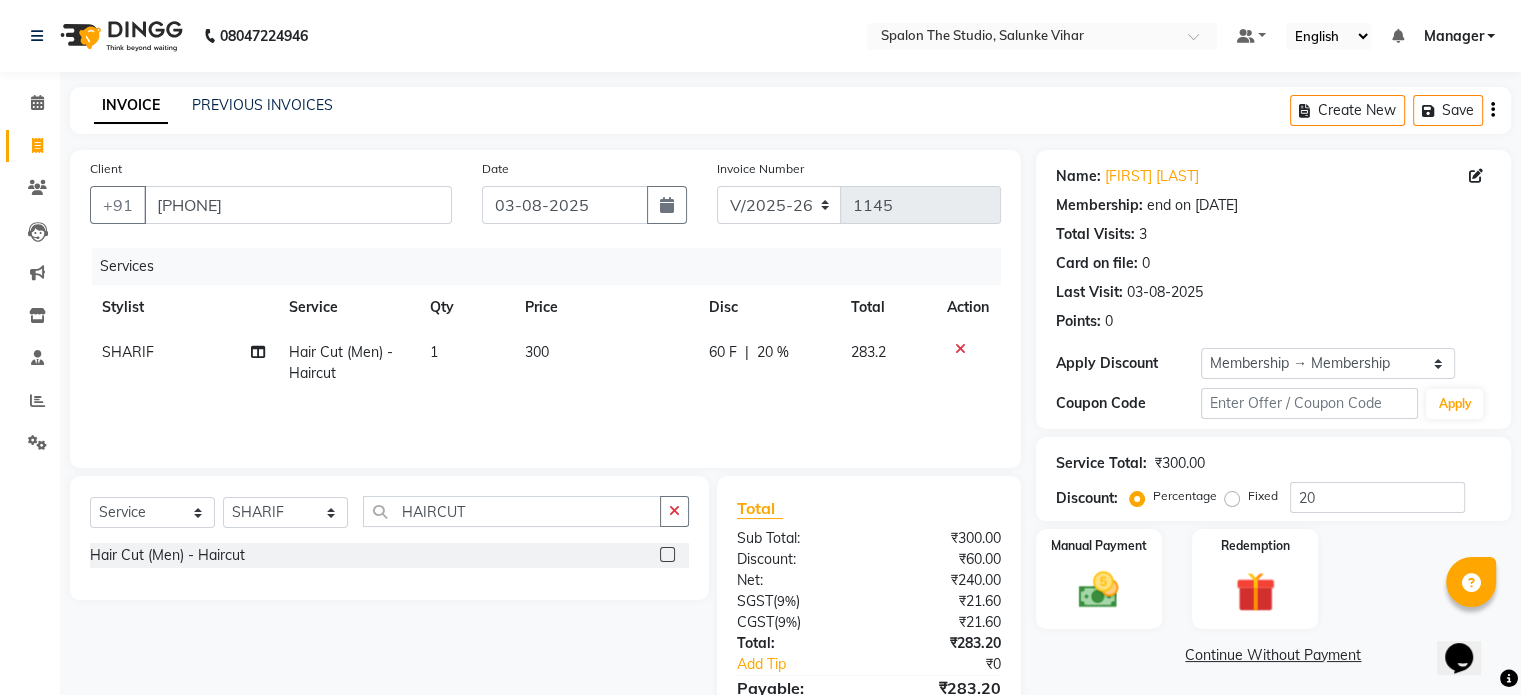 click on "300" 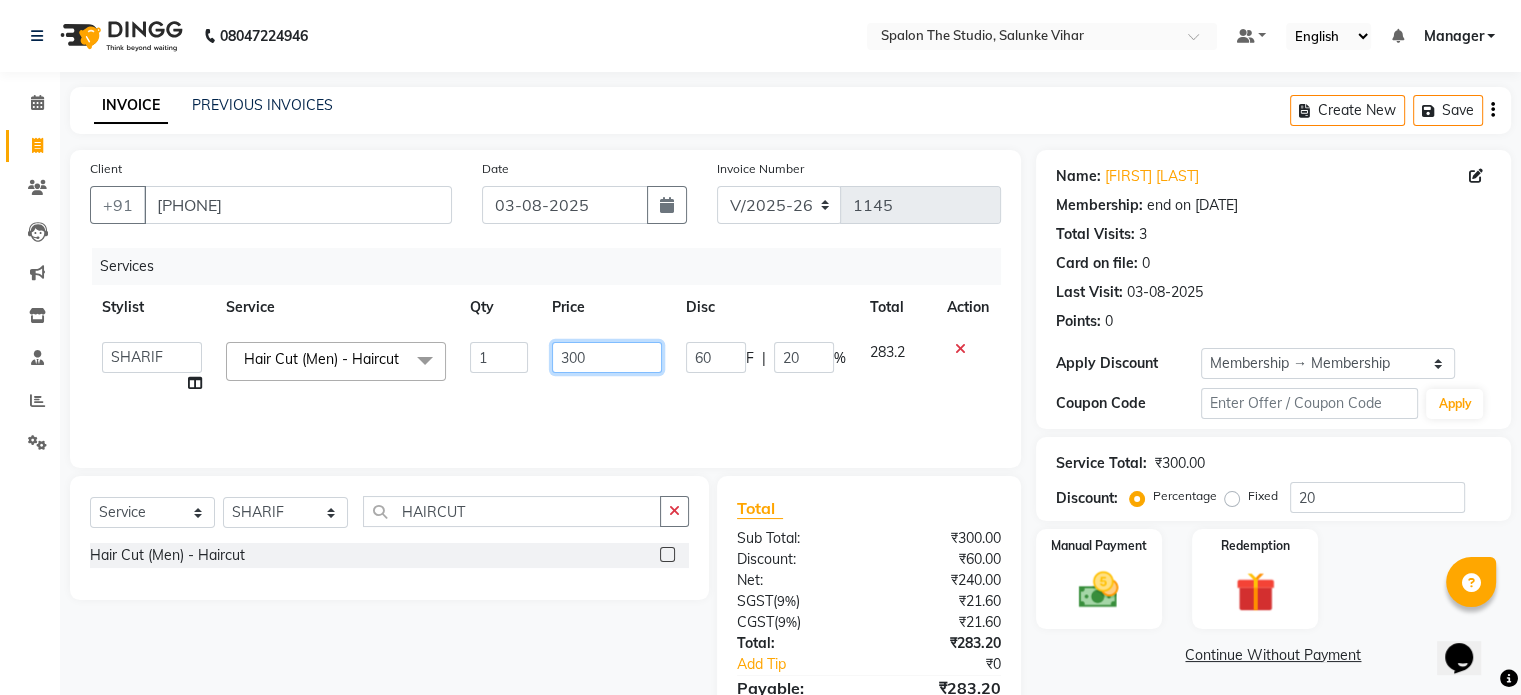 click on "300" 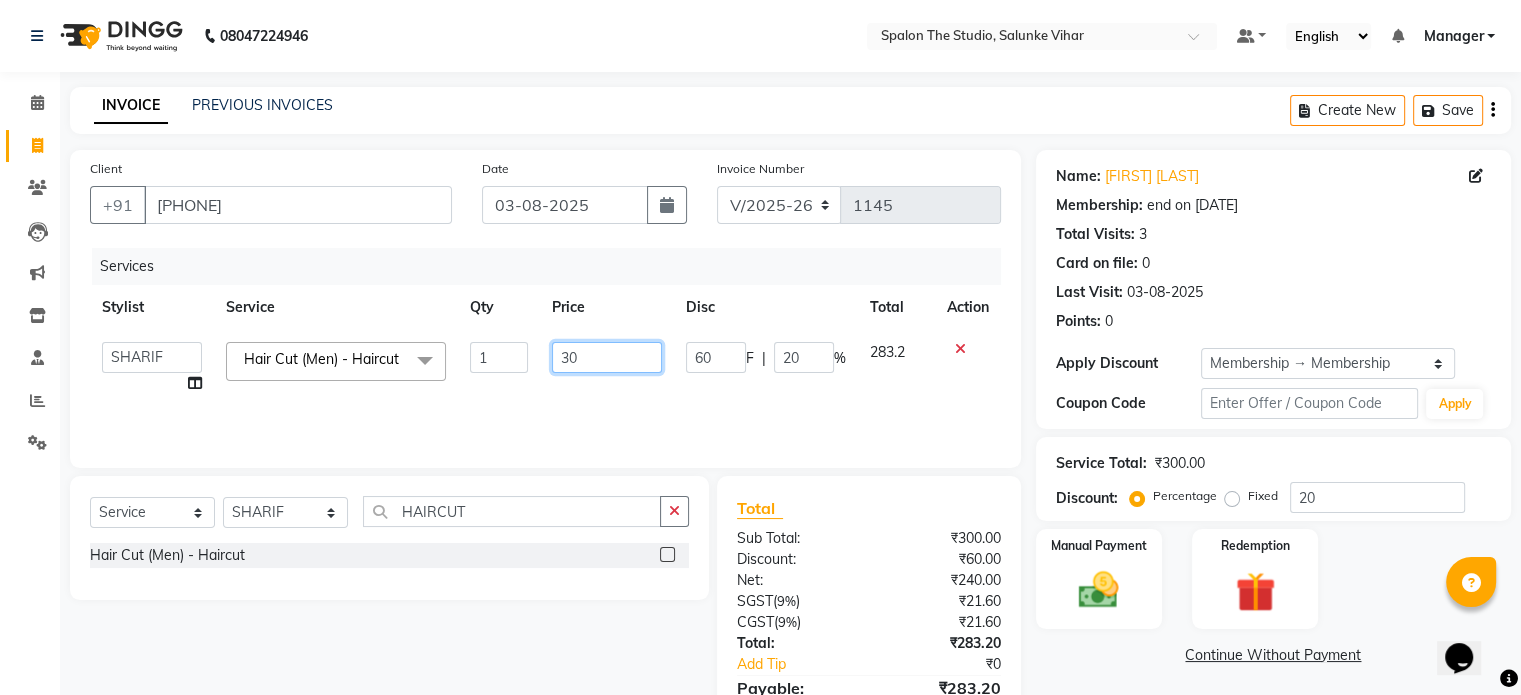type on "3" 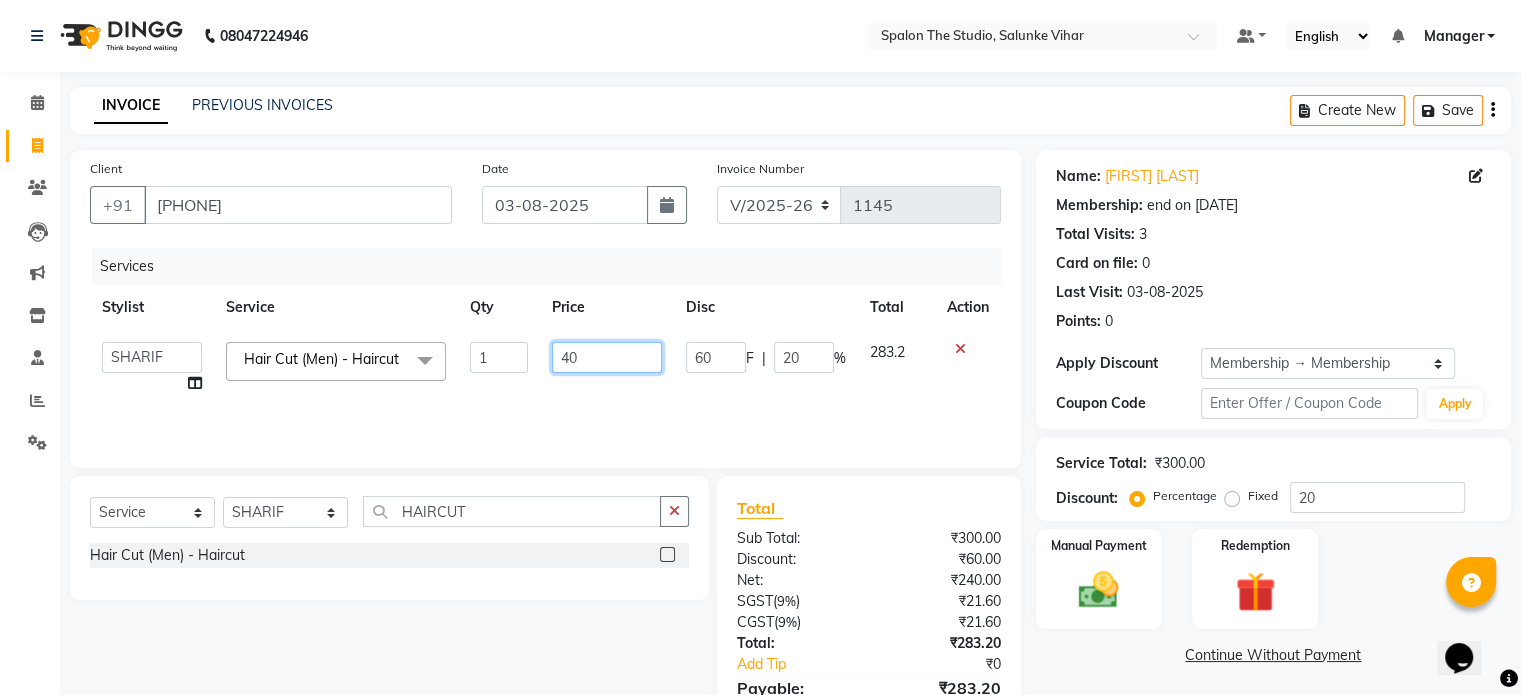 type on "400" 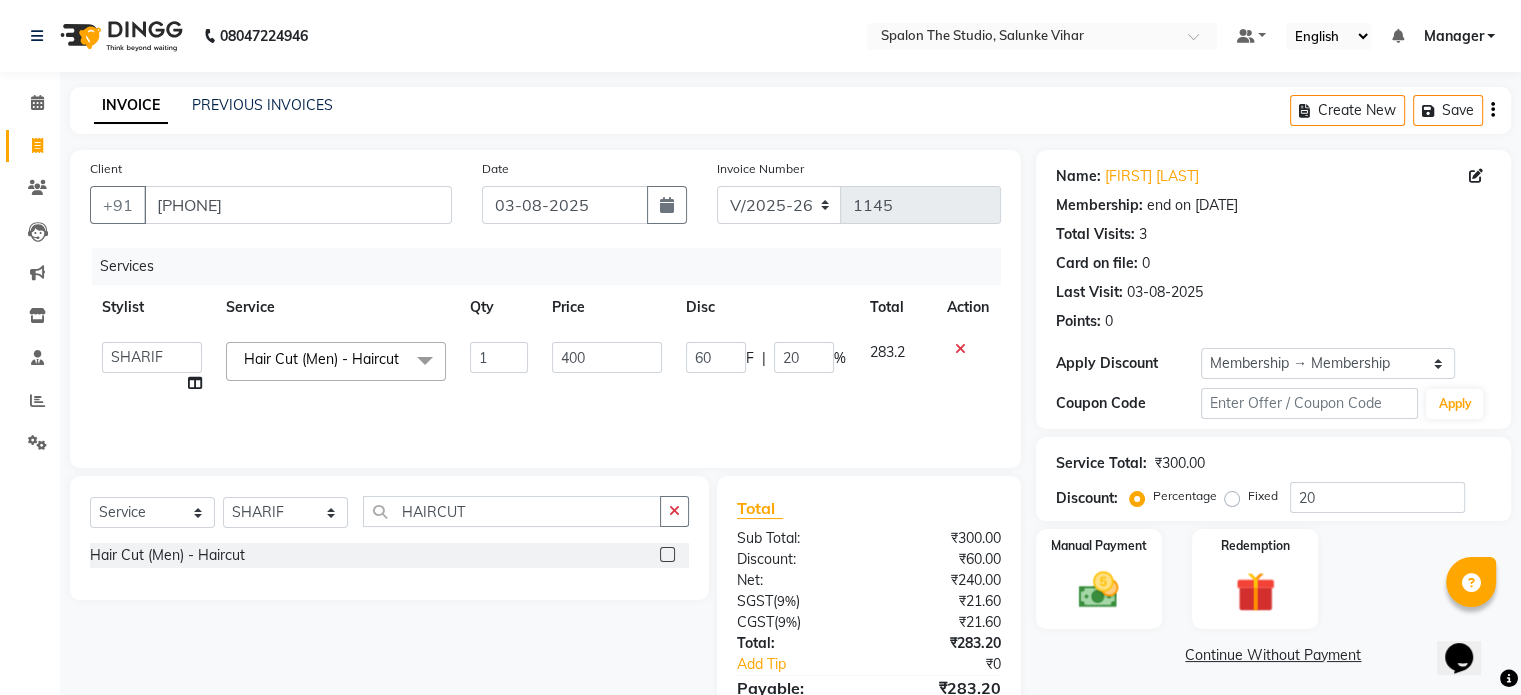 click on "Services Stylist Service Qty Price Disc Total Action  [FIRST]   [FIRST]    [FIRST]    [FIRST]    [FIRST]    [FIRST]   Manager   [FIRST]   [FIRST]   [FIRST] [LAST]   [FIRST]   [FIRST]   [FIRST]   [FIRST]  [FIRST]  [FIRST]  [FIRST]  Hair Cut (Men) - Haircut  x Threading - Eyebrows Threading - Upperlip Threading - Lower Lip Threading - Chin Threading - Side Lock Threading - Forehead Threading - Full Face Threading - Jawline Threading - Neck Scieutific Combing green peel DERMA PEELING  LHR YELLOW PEEL LE MARINE TREATMENT tatto removal D - Tan - Underarm D - Tan - Feet D - Tan - Face & Neck D - Tan - Full Arm/Half Arm D - Tan - Half Back/Front D - Tan - Midriff D - Tan - Face Neck & Blouse Line D - Tan - Full Back/Front D - Tan - Full Leg/Half Leg D - Tan - Full Body Waxing - Sugar Wax Full Arm Waxing - Sugar Wax Full Leg Waxing - Sugar Wax Half Arm Waxing - Sugar Wax Half Leg Waxing - Sugar Wax Under Arm Waxing - Sugar Wax Chin Waxing - Sugar Wax Upperlip/Lowerlip Waxing - Sugar Wax Side Lock Waxing - Sugar Wax Forehead" 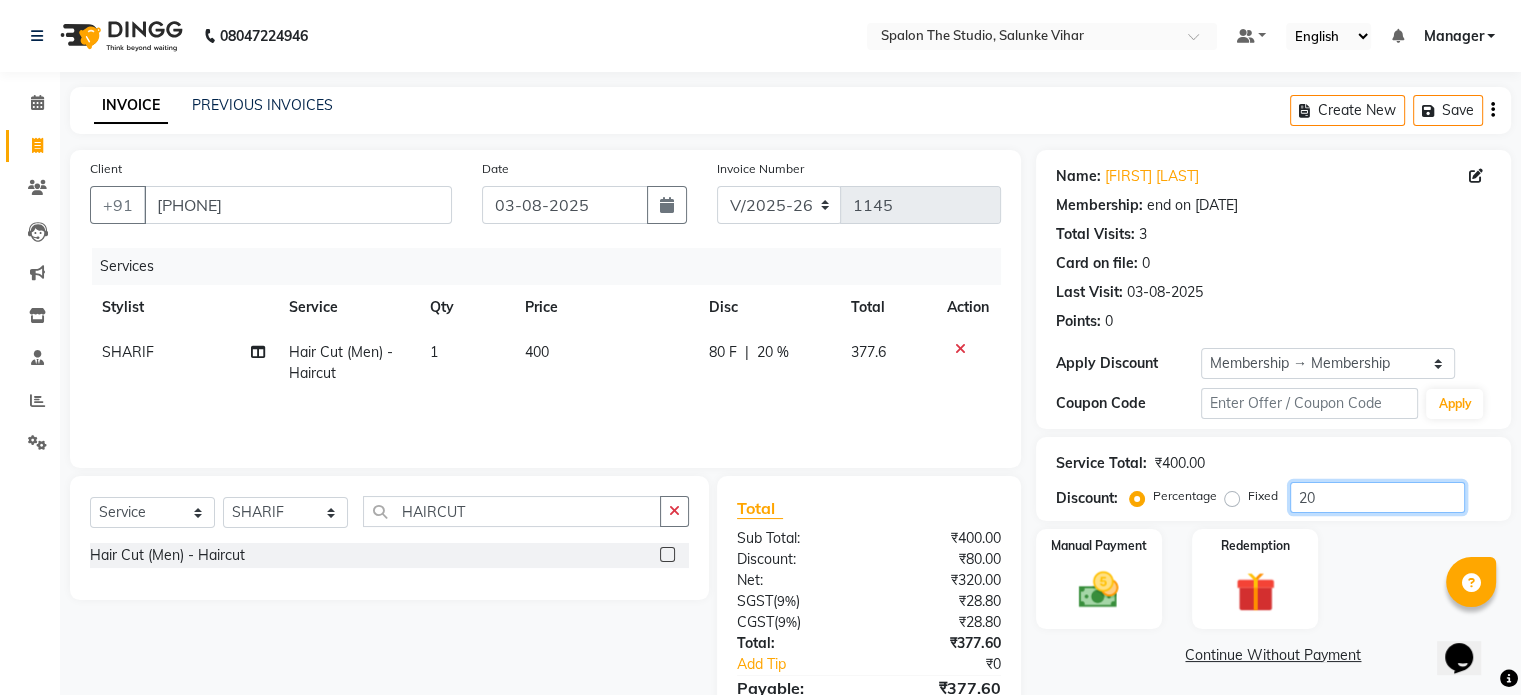 click on "20" 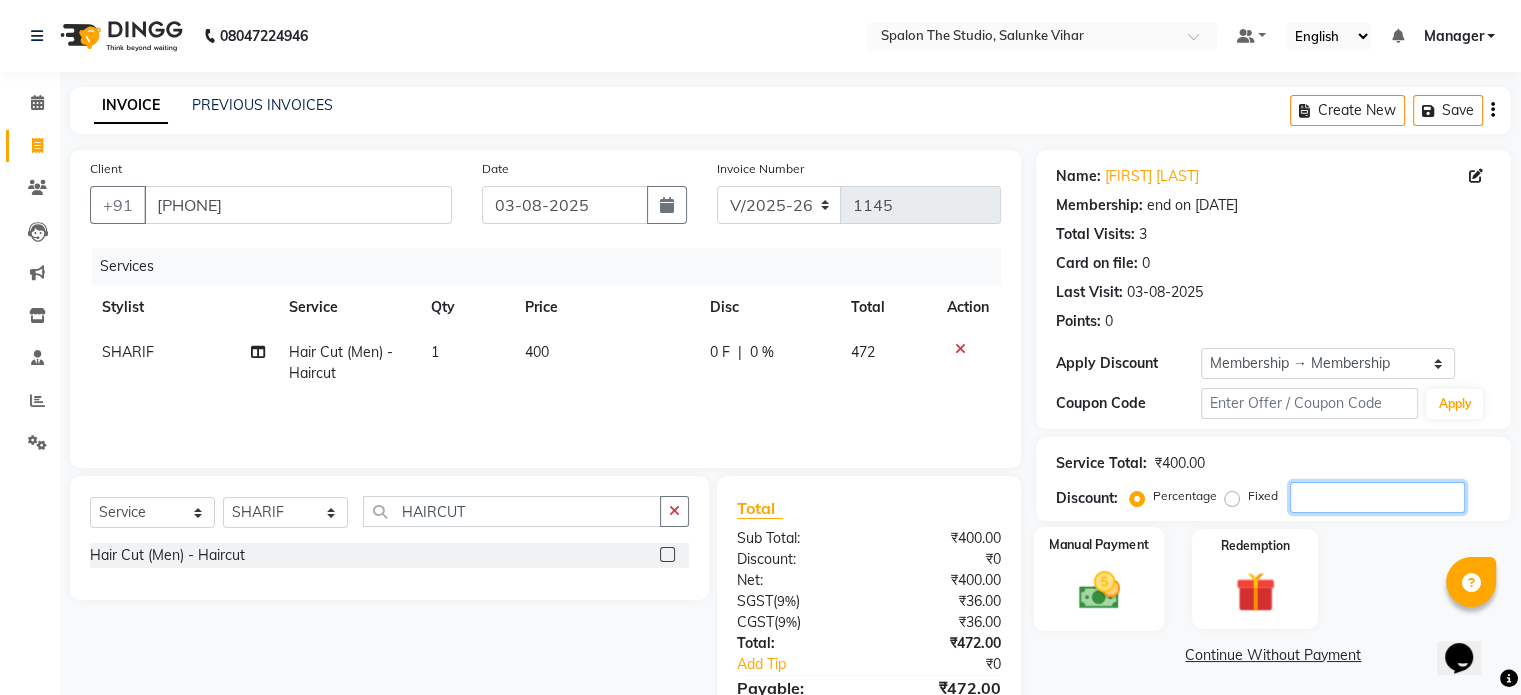 type 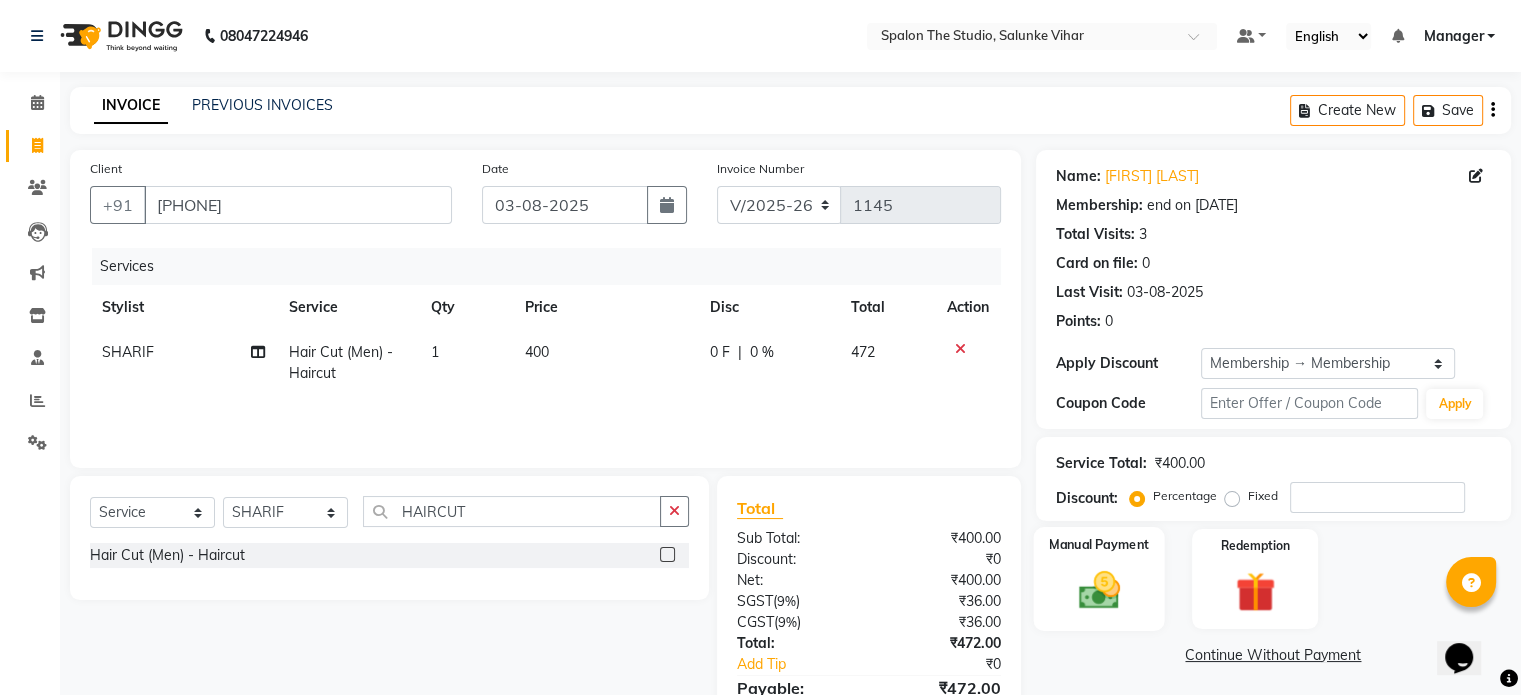 click on "Manual Payment" 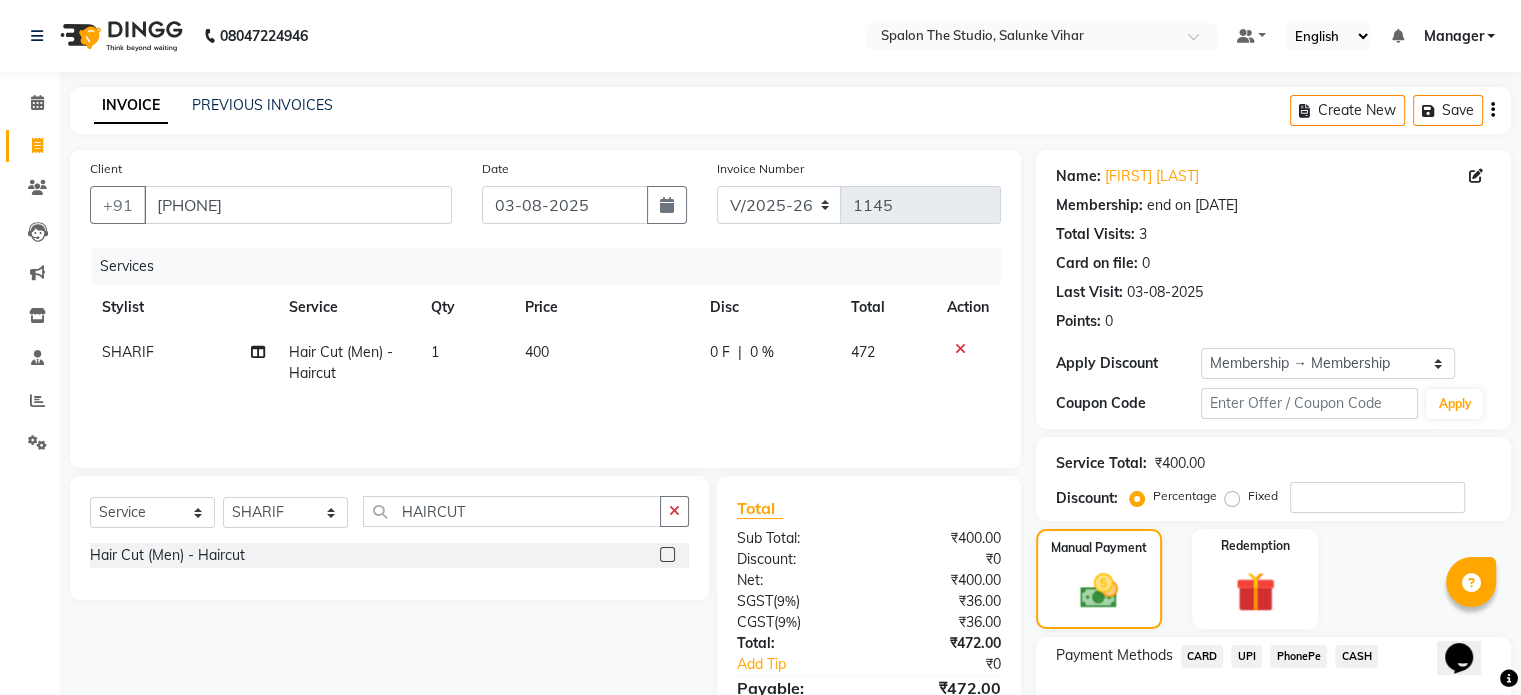 scroll, scrollTop: 132, scrollLeft: 0, axis: vertical 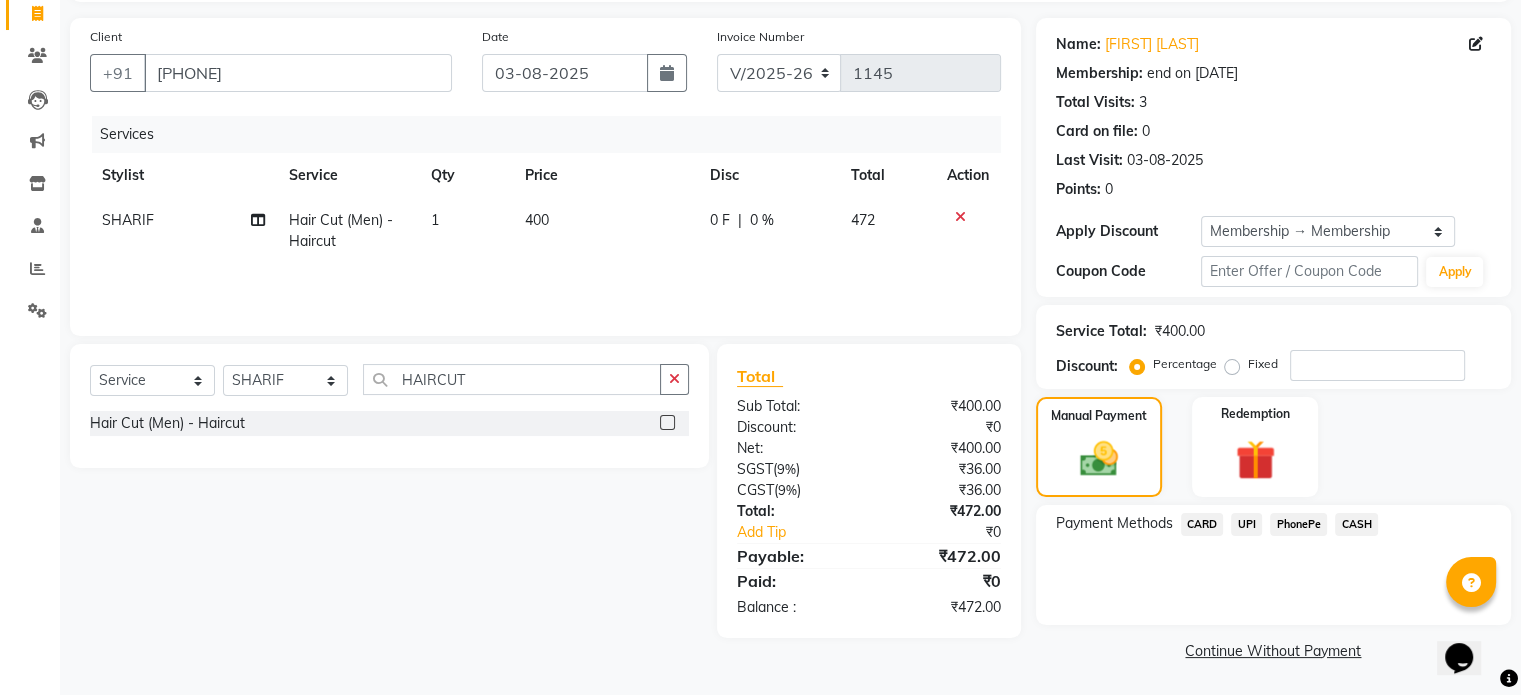 click on "UPI" 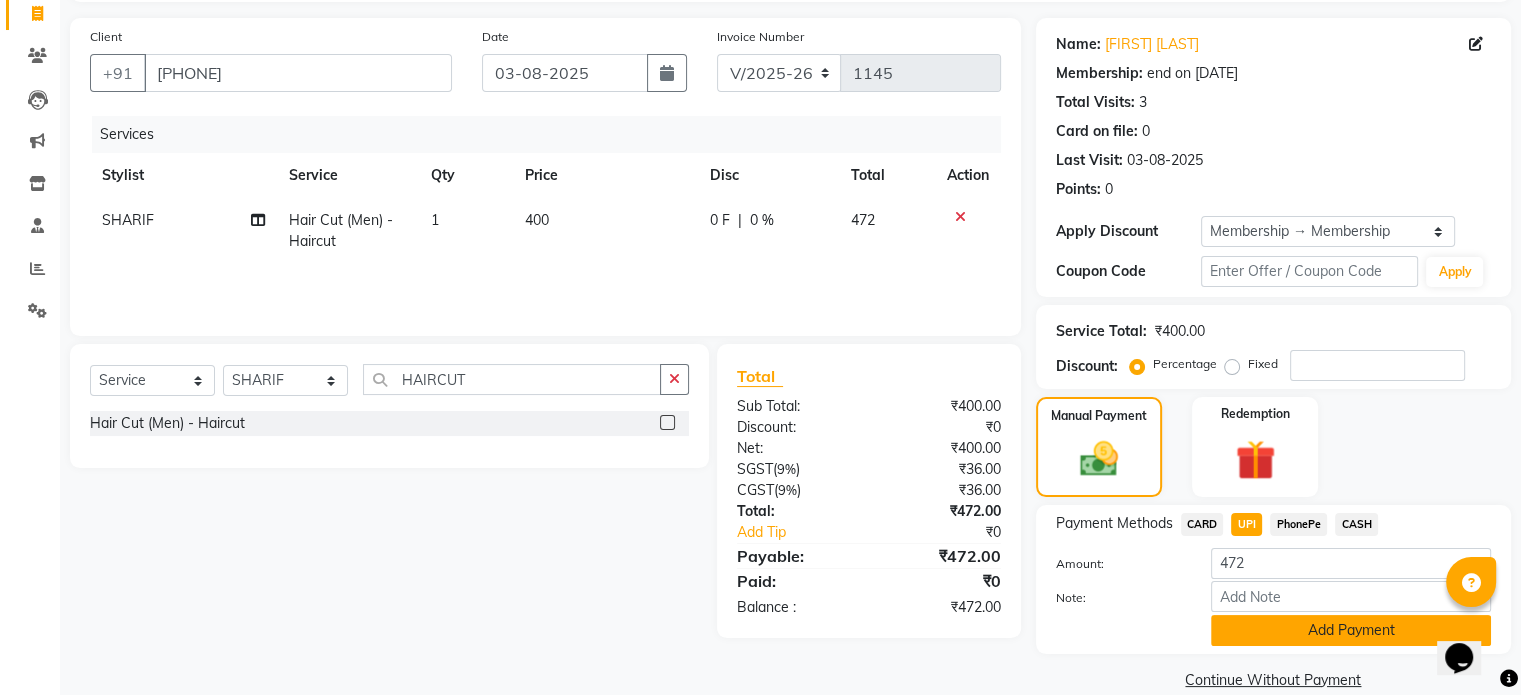 scroll, scrollTop: 163, scrollLeft: 0, axis: vertical 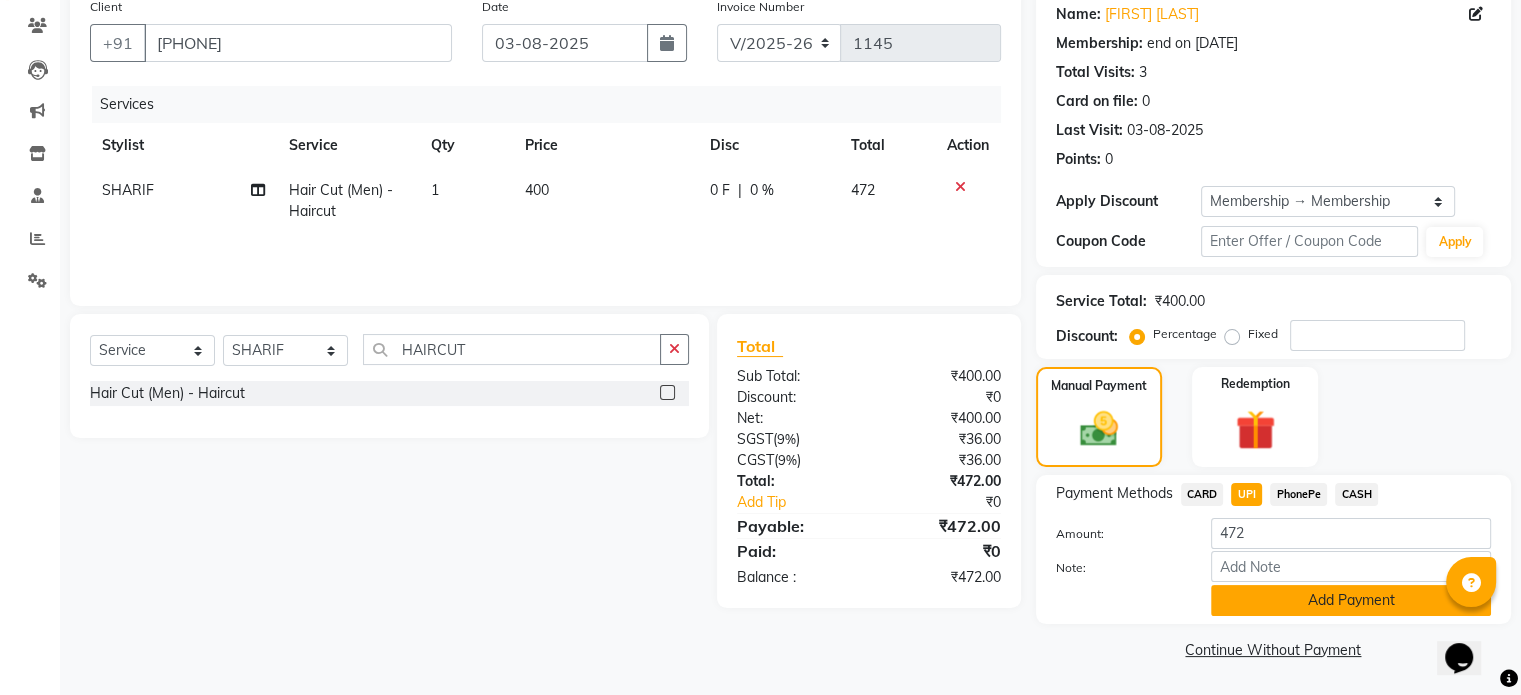 click on "Add Payment" 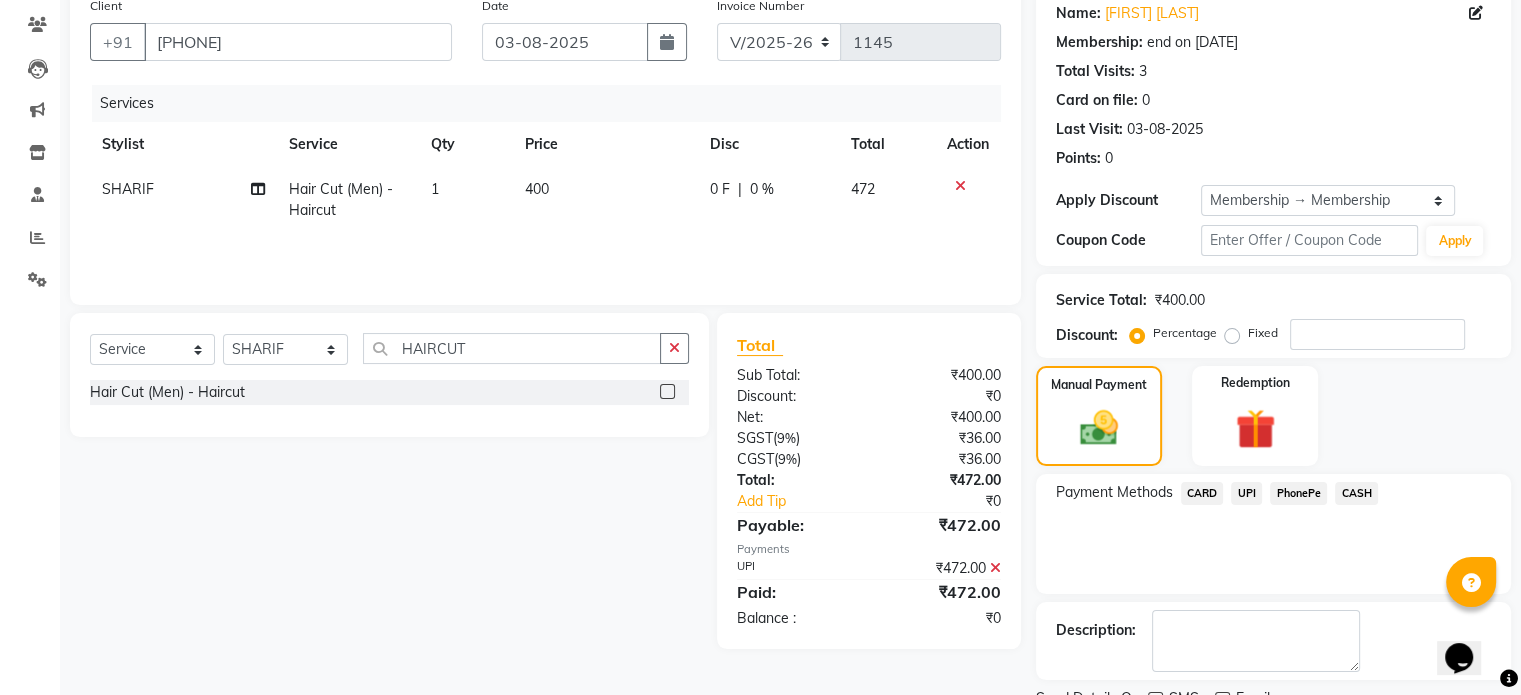 scroll, scrollTop: 244, scrollLeft: 0, axis: vertical 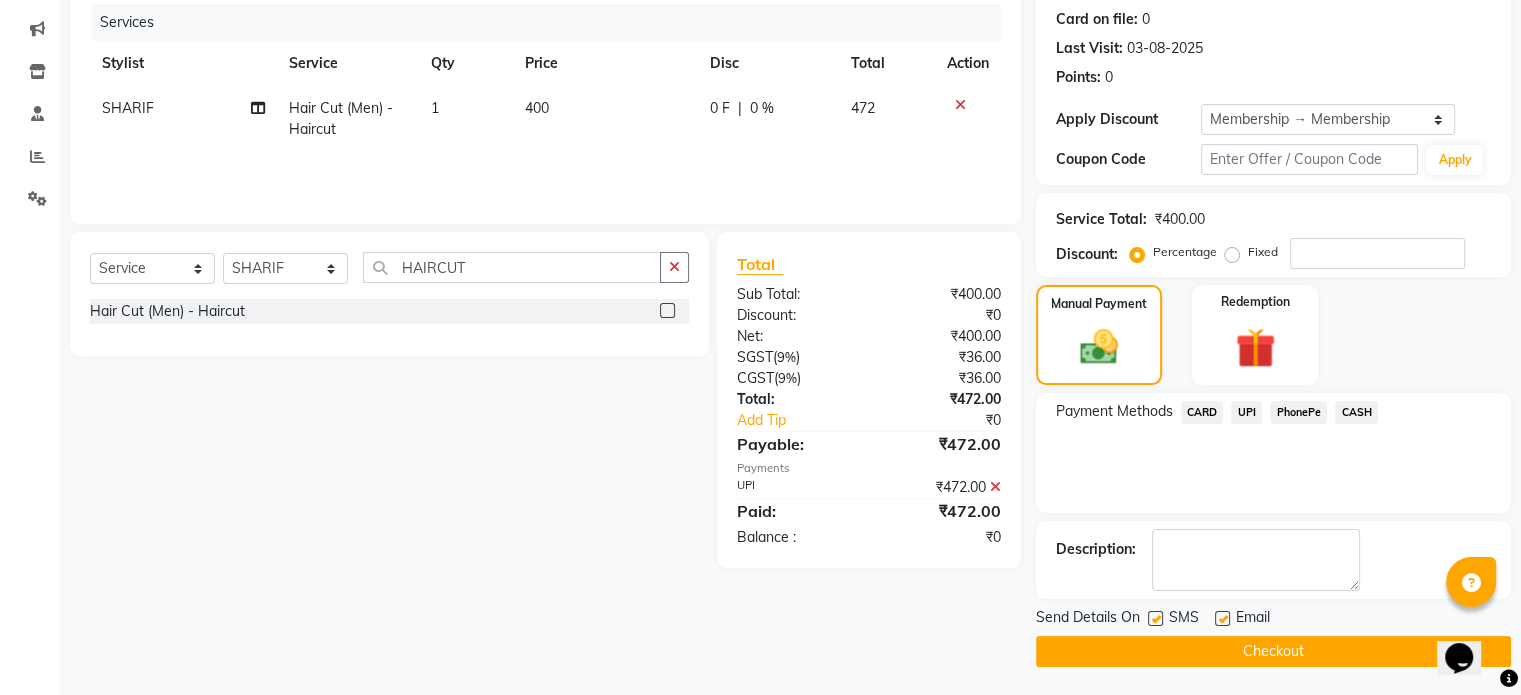 click on "Checkout" 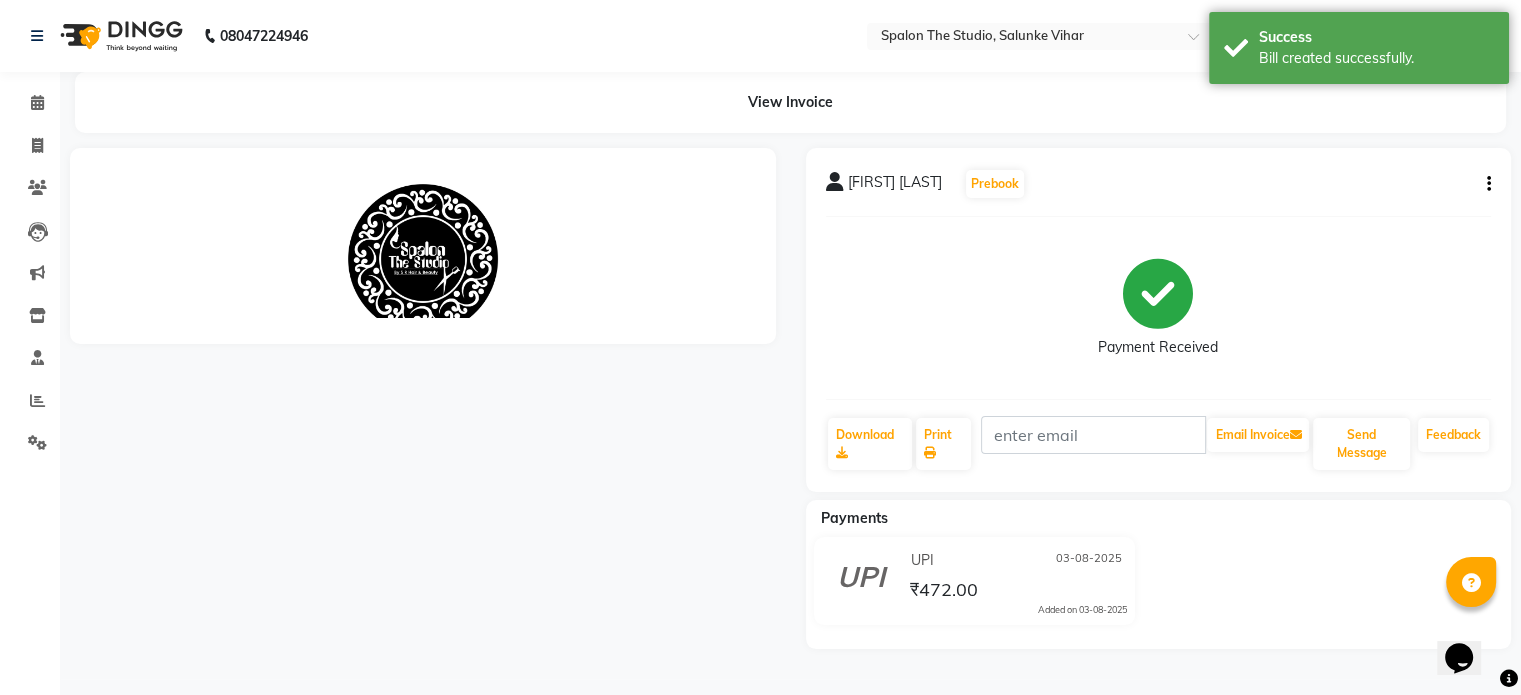 scroll, scrollTop: 0, scrollLeft: 0, axis: both 